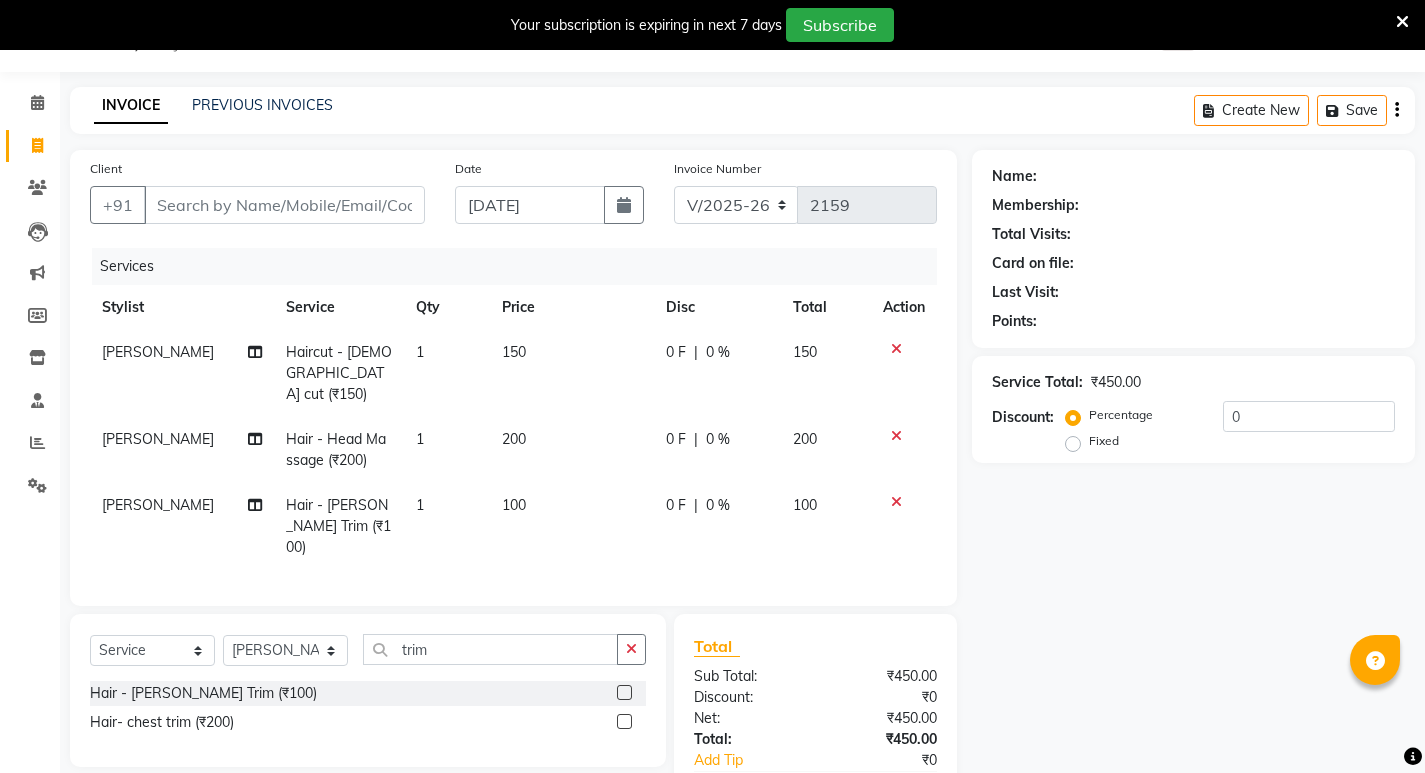 select on "4678" 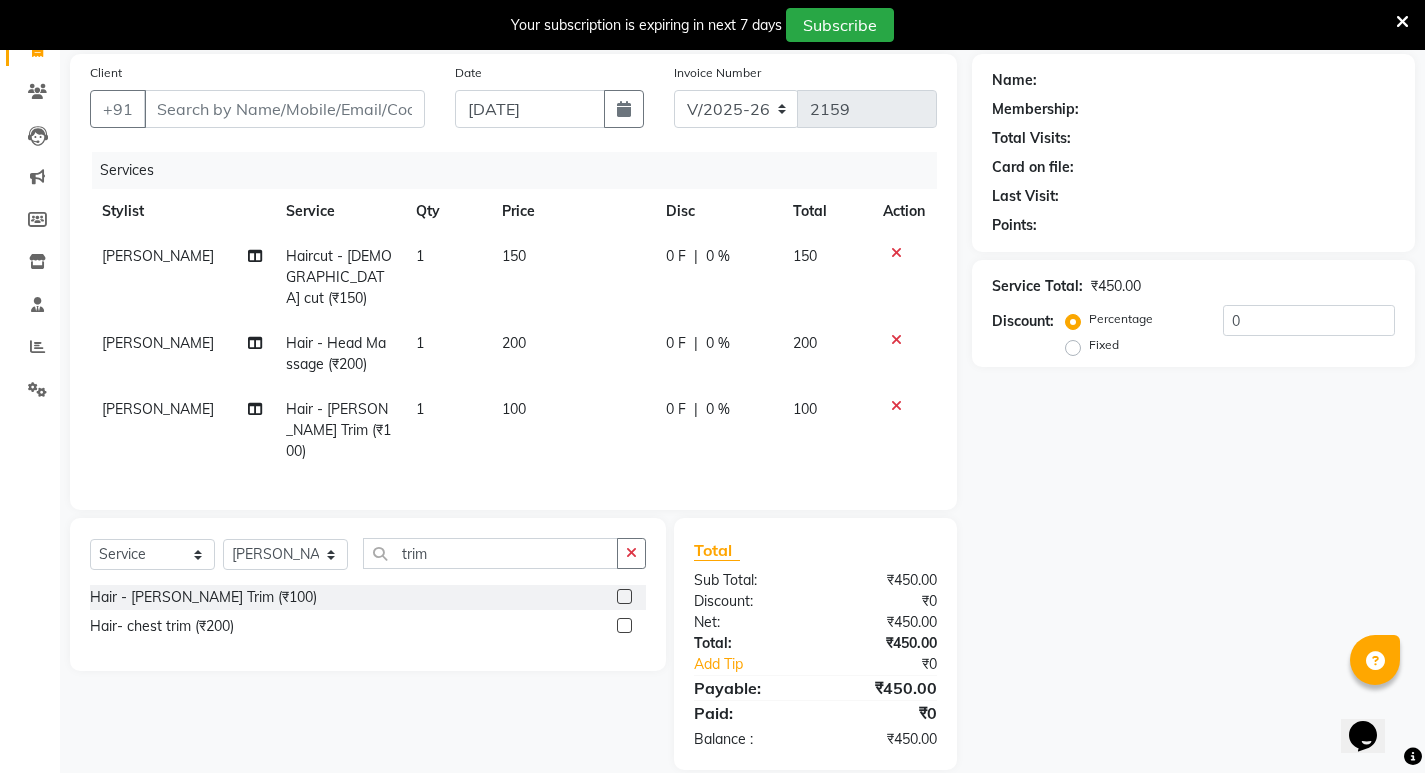 scroll, scrollTop: 0, scrollLeft: 0, axis: both 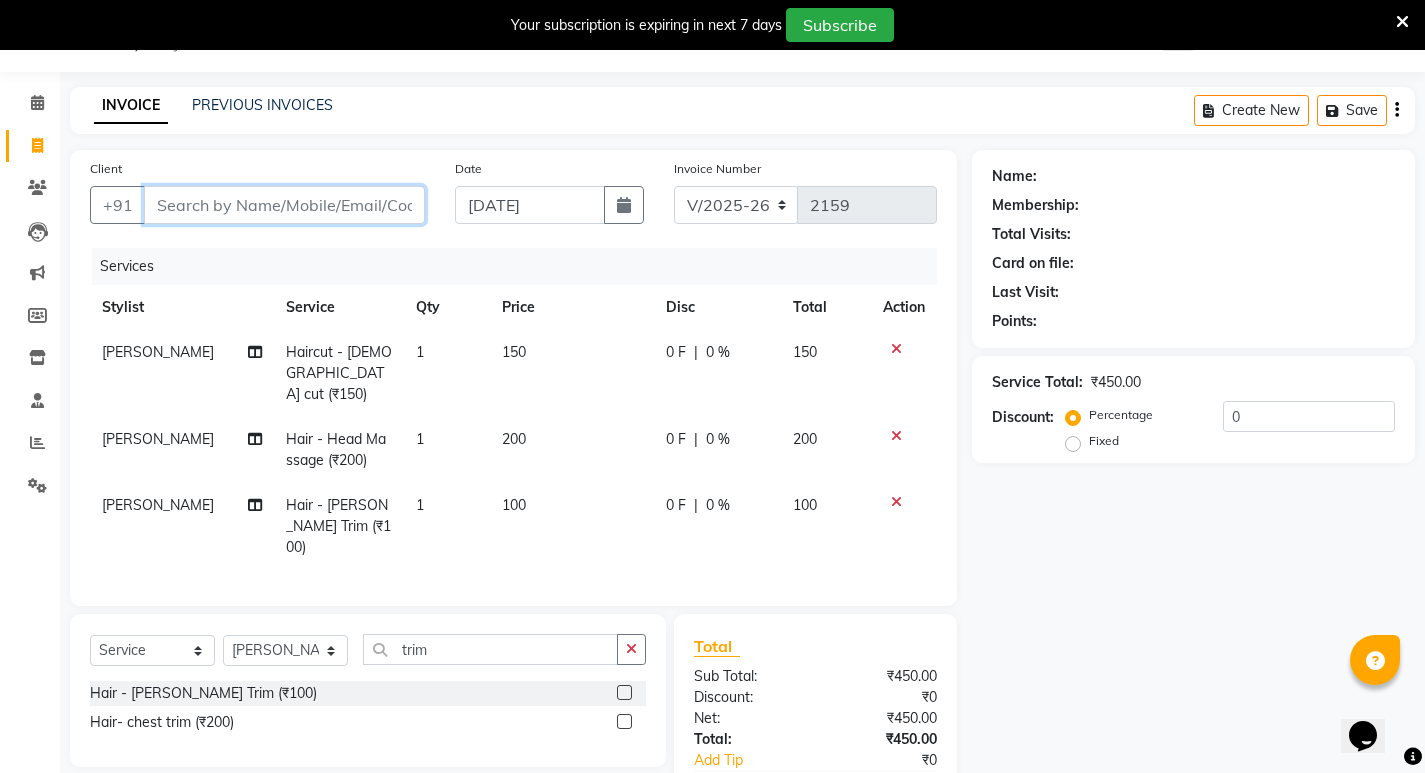 click on "Client" at bounding box center (284, 205) 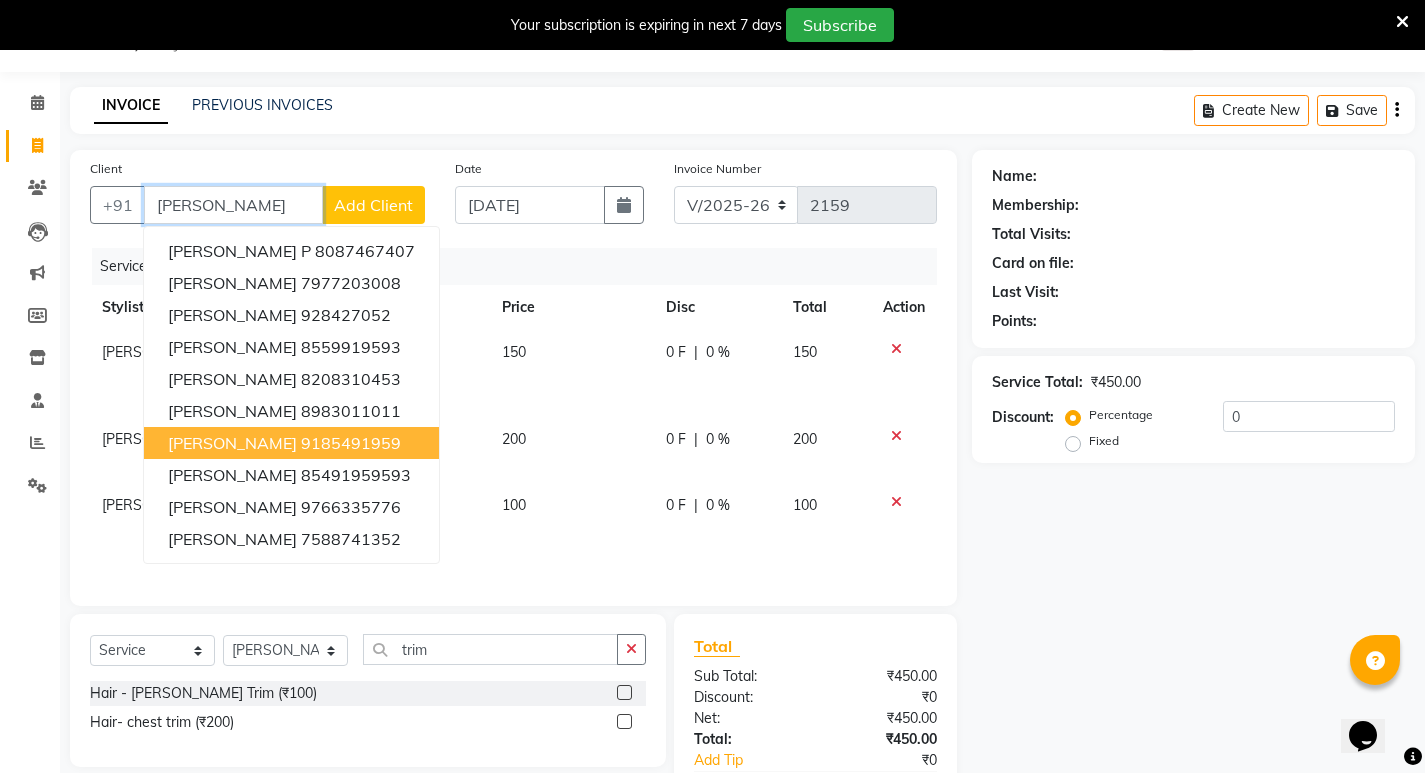 click on "9185491959" at bounding box center [351, 443] 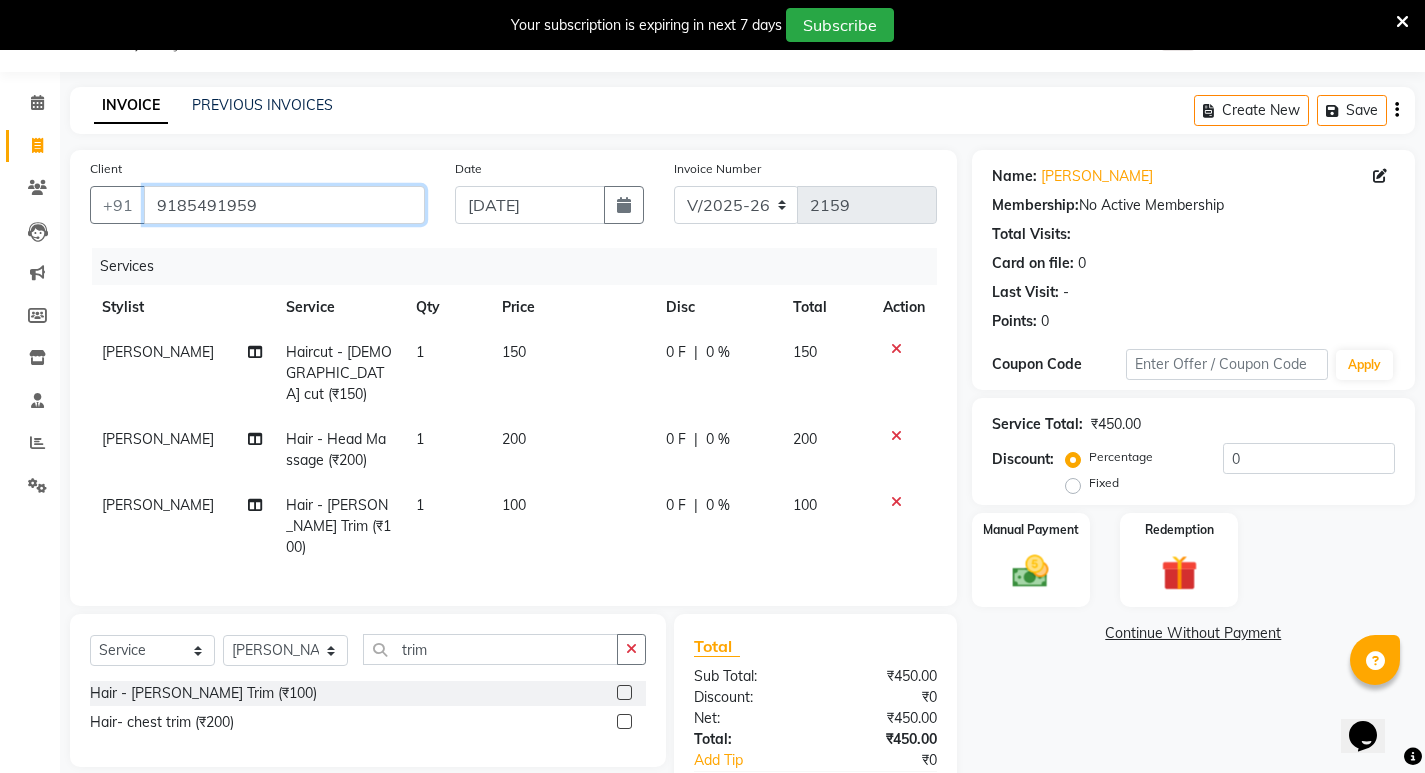 click on "9185491959" at bounding box center [284, 205] 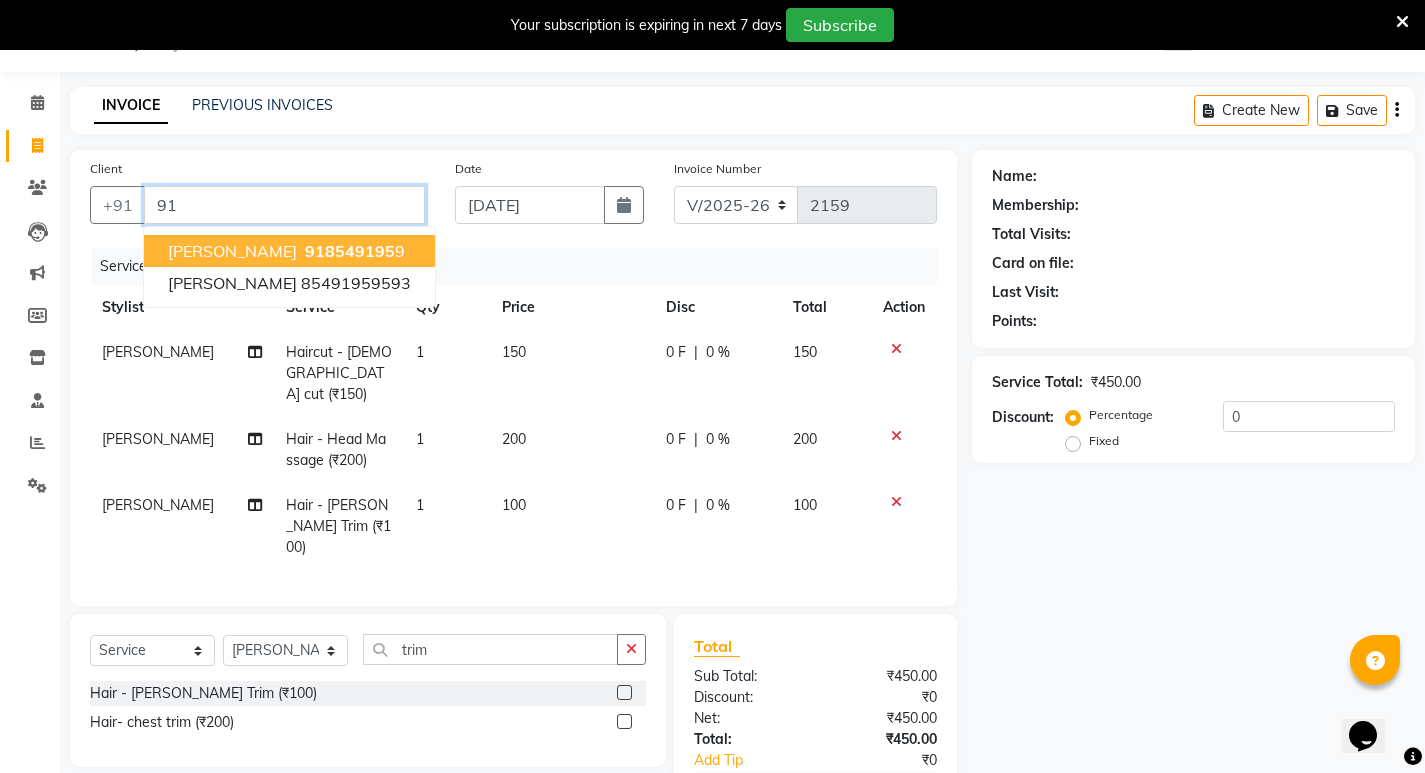 type on "9" 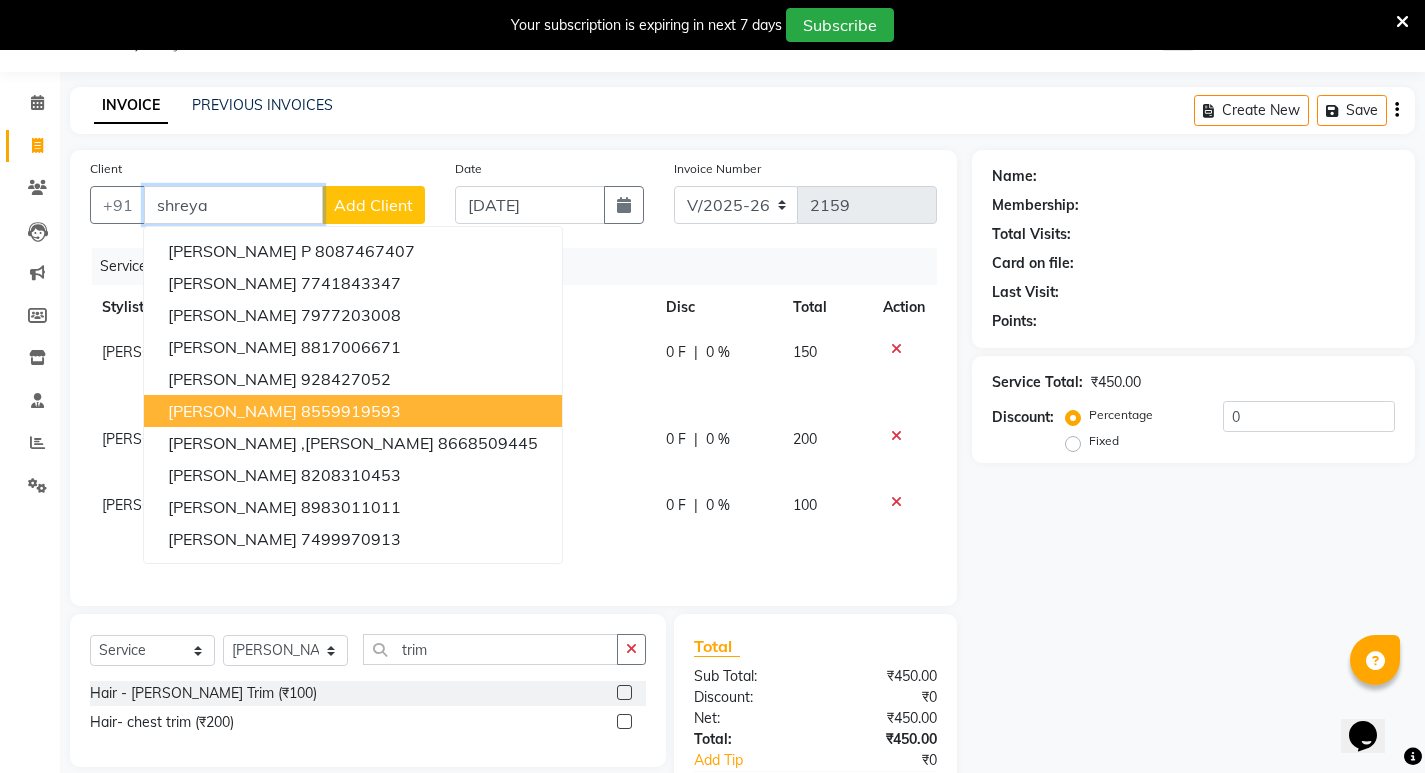 click on "8559919593" at bounding box center [351, 411] 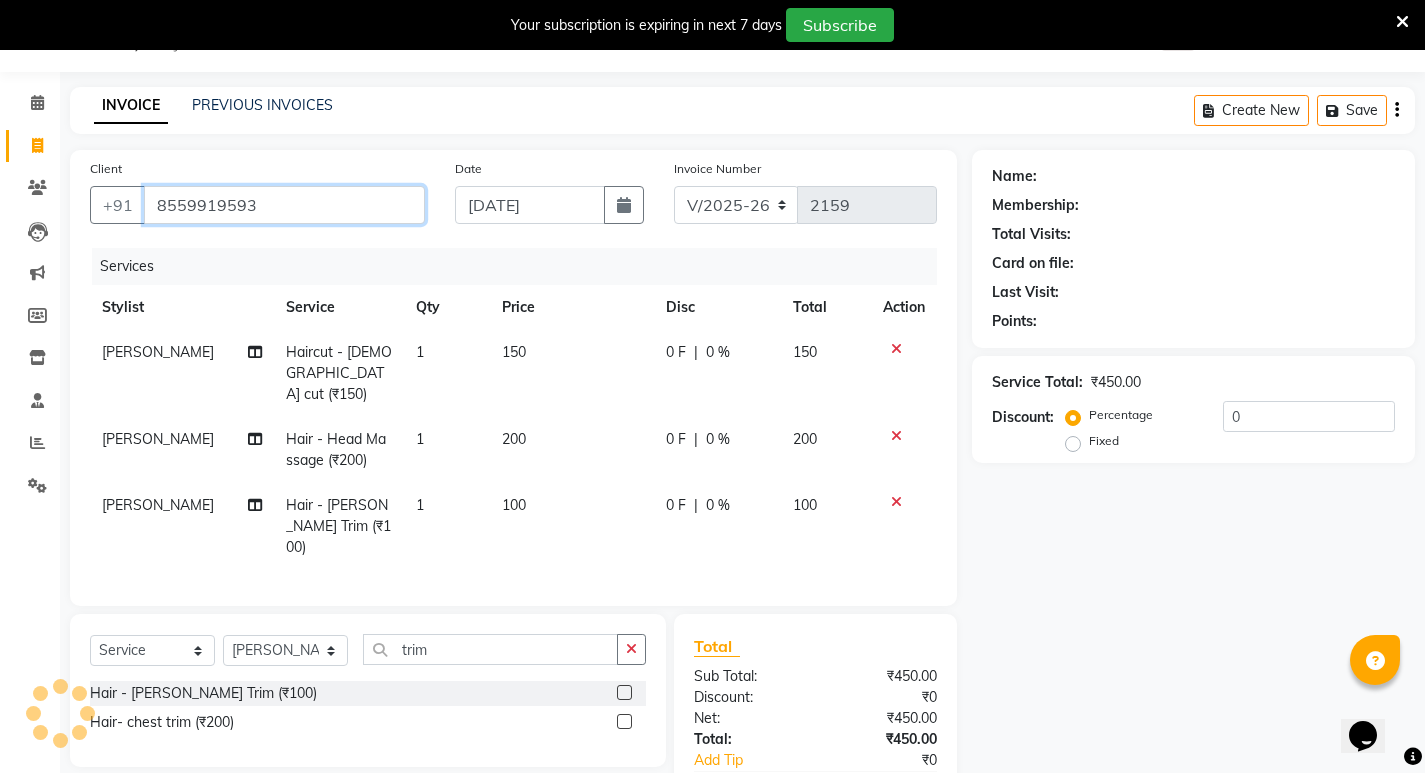 type on "8559919593" 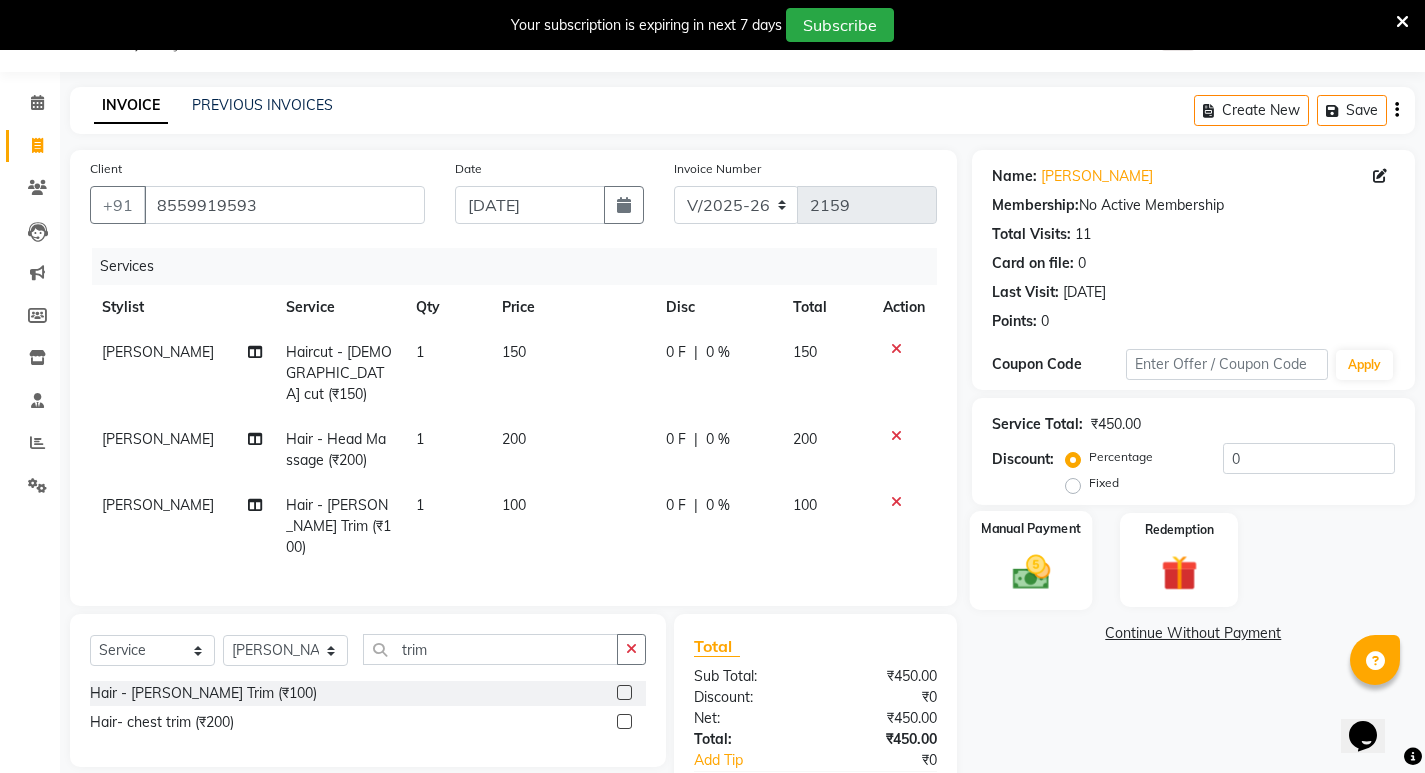 click 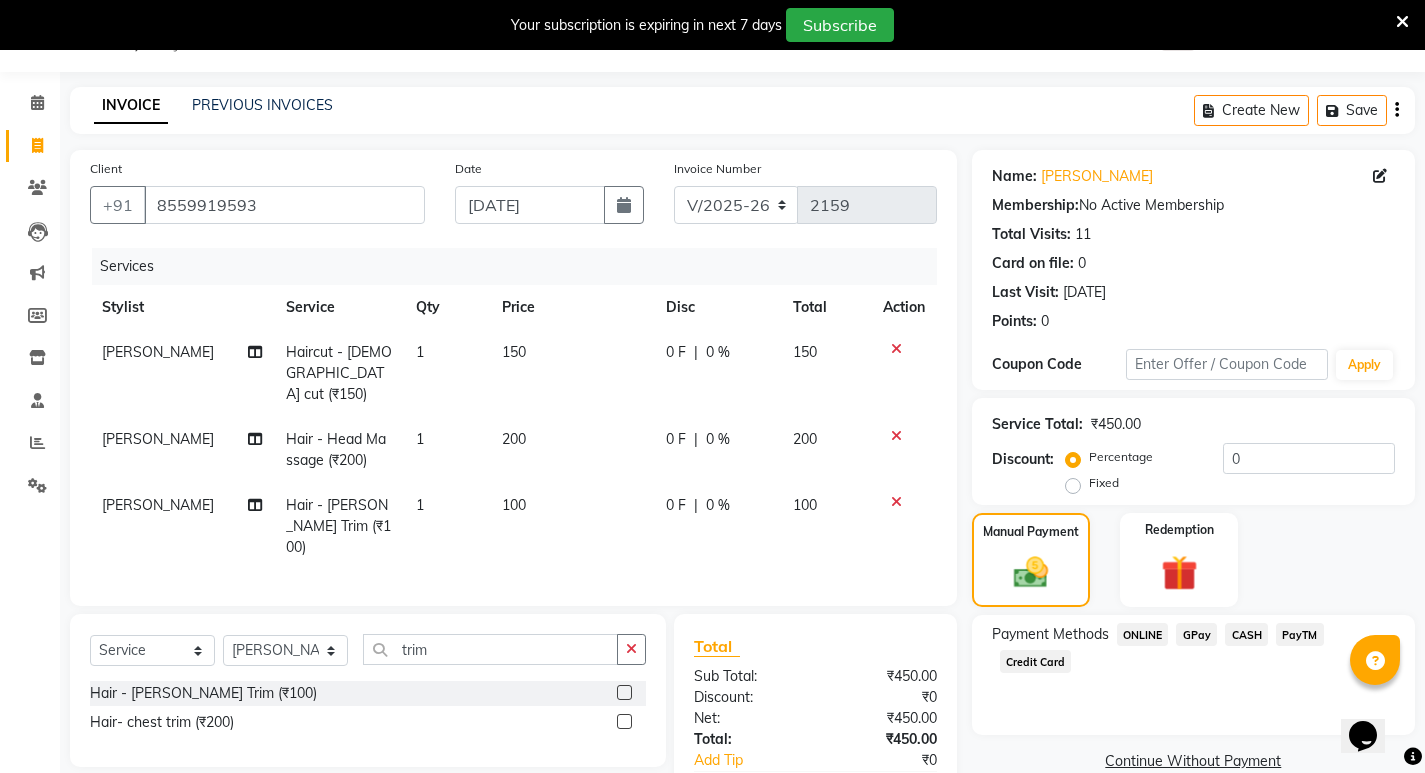 click on "ONLINE" 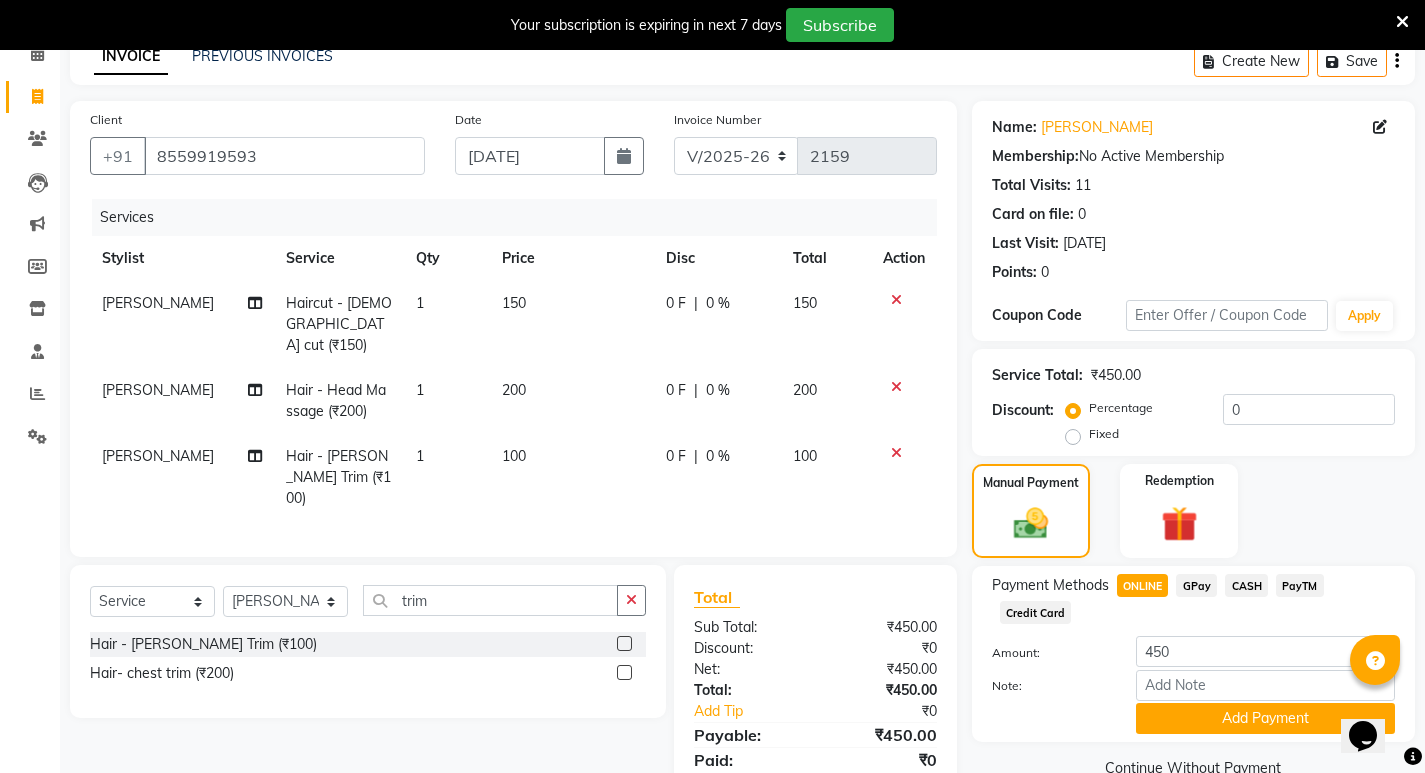 scroll, scrollTop: 96, scrollLeft: 0, axis: vertical 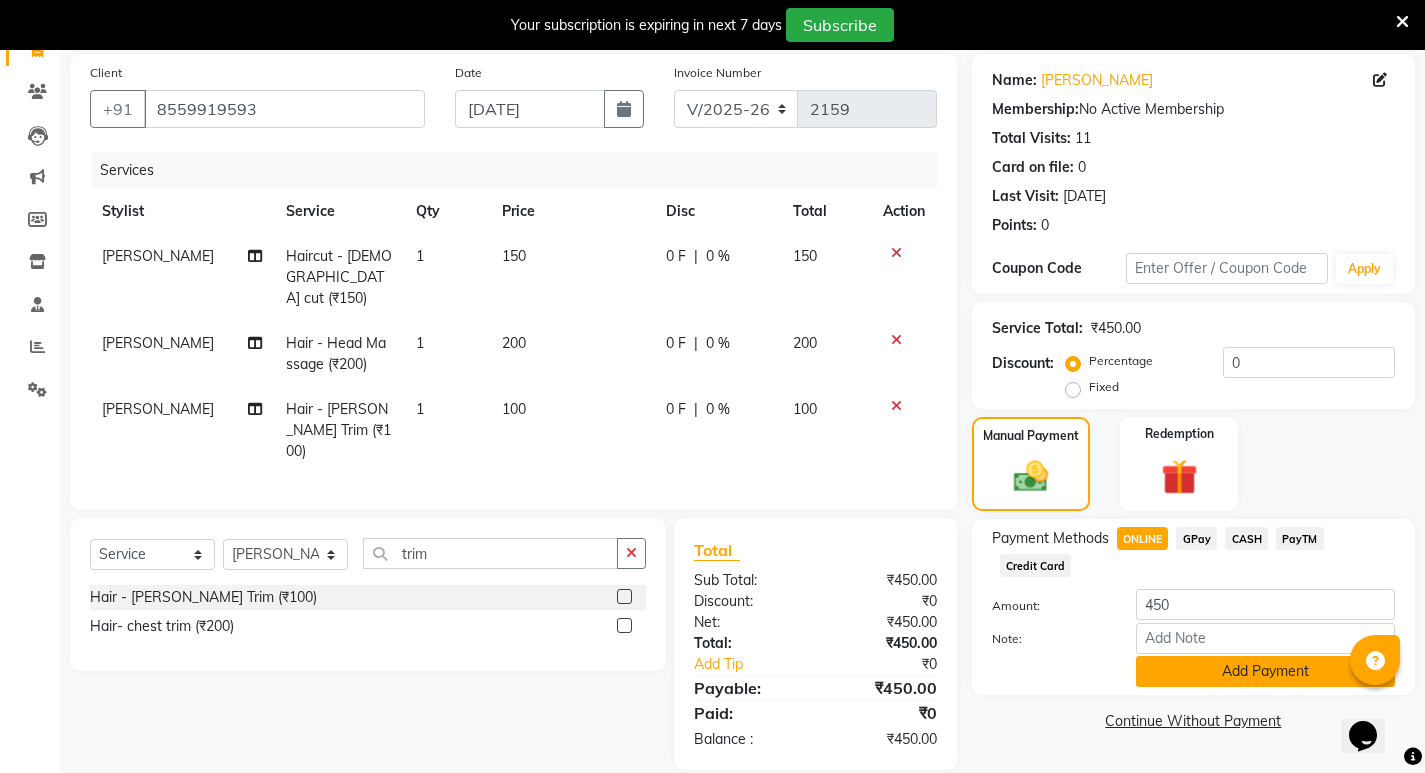 click on "Add Payment" 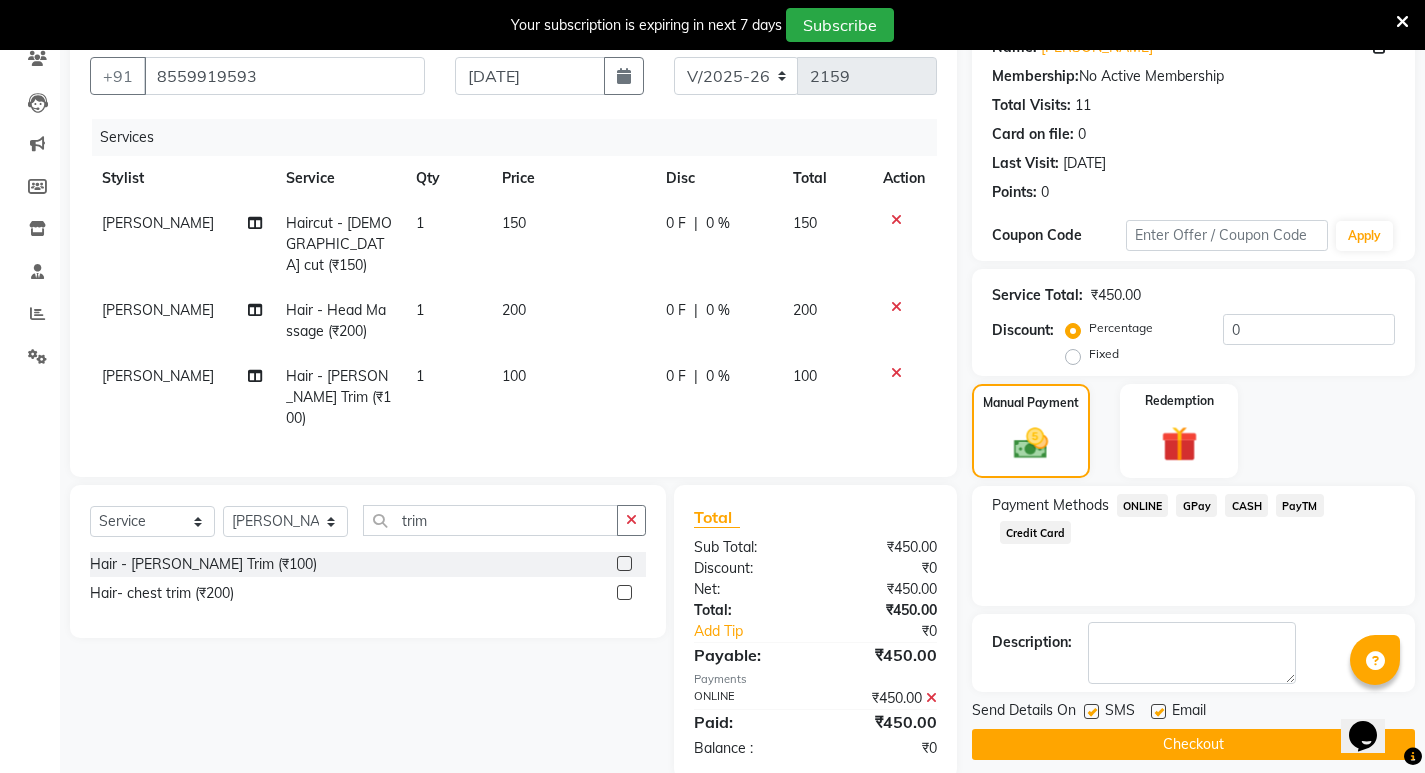 scroll, scrollTop: 146, scrollLeft: 0, axis: vertical 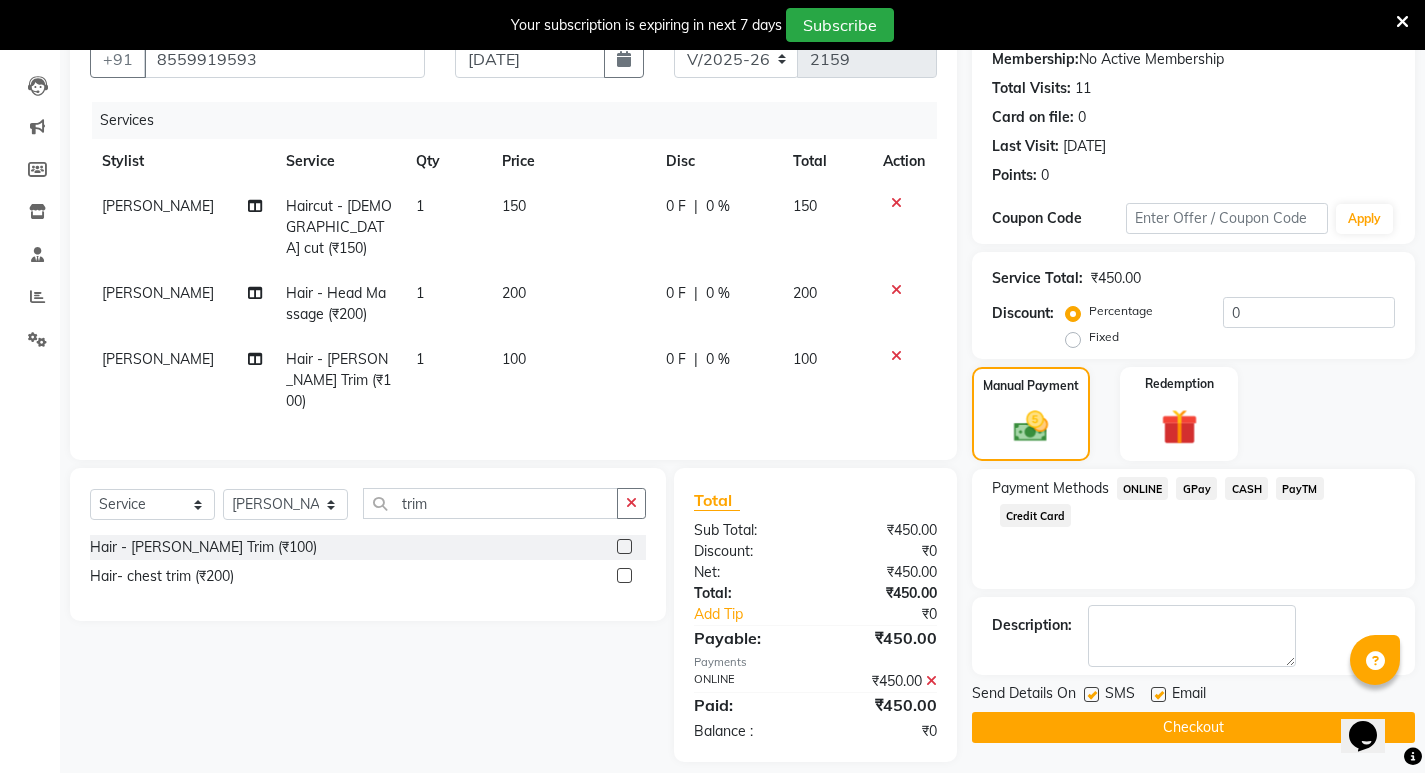 click on "Checkout" 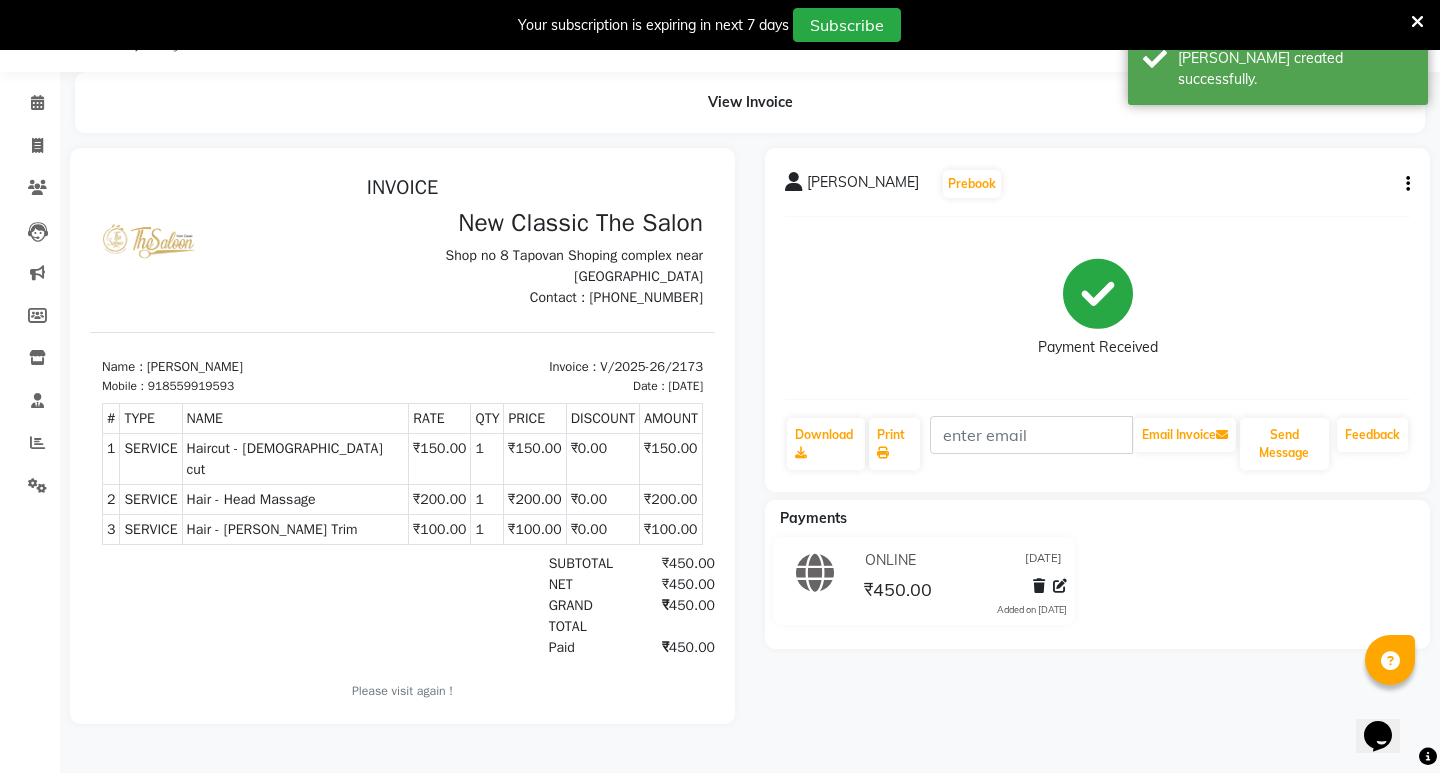 scroll, scrollTop: 0, scrollLeft: 0, axis: both 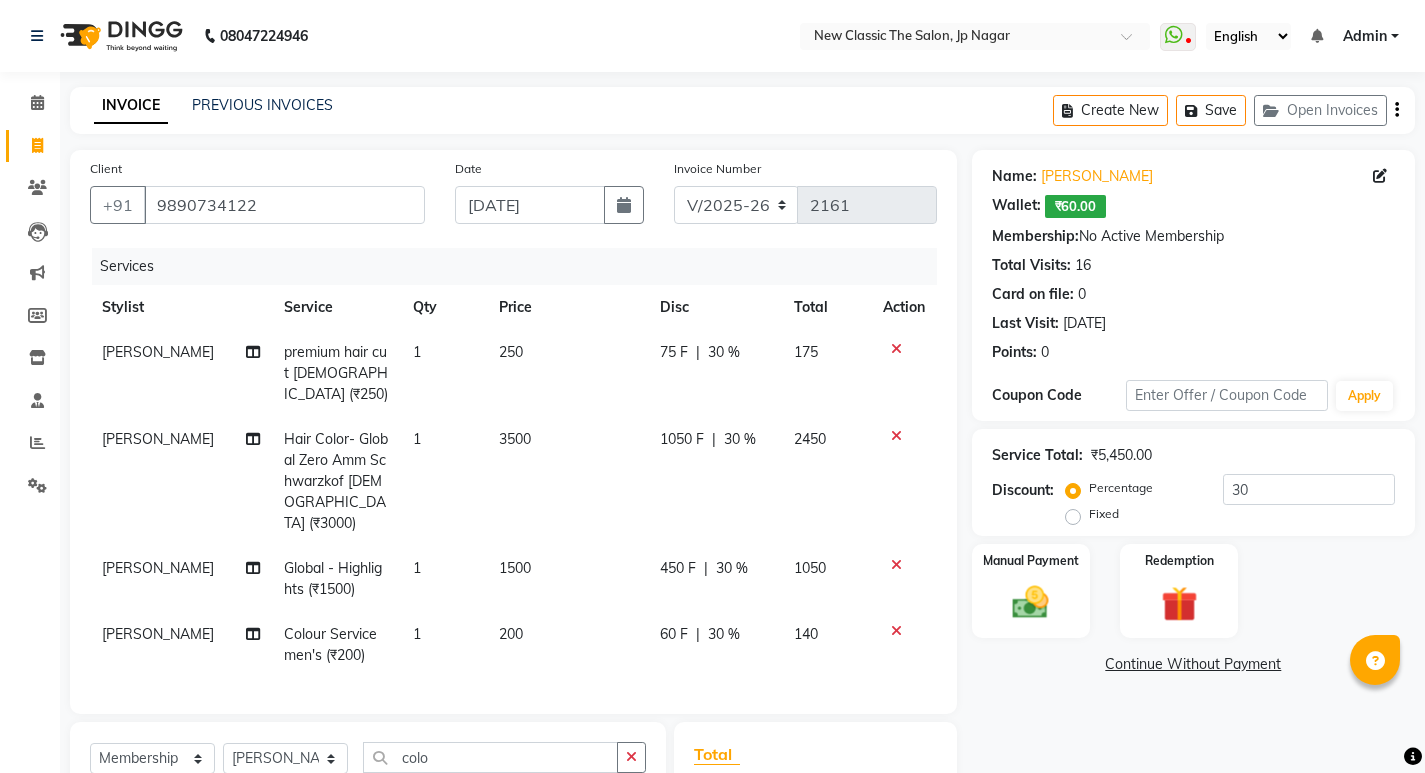 select on "4678" 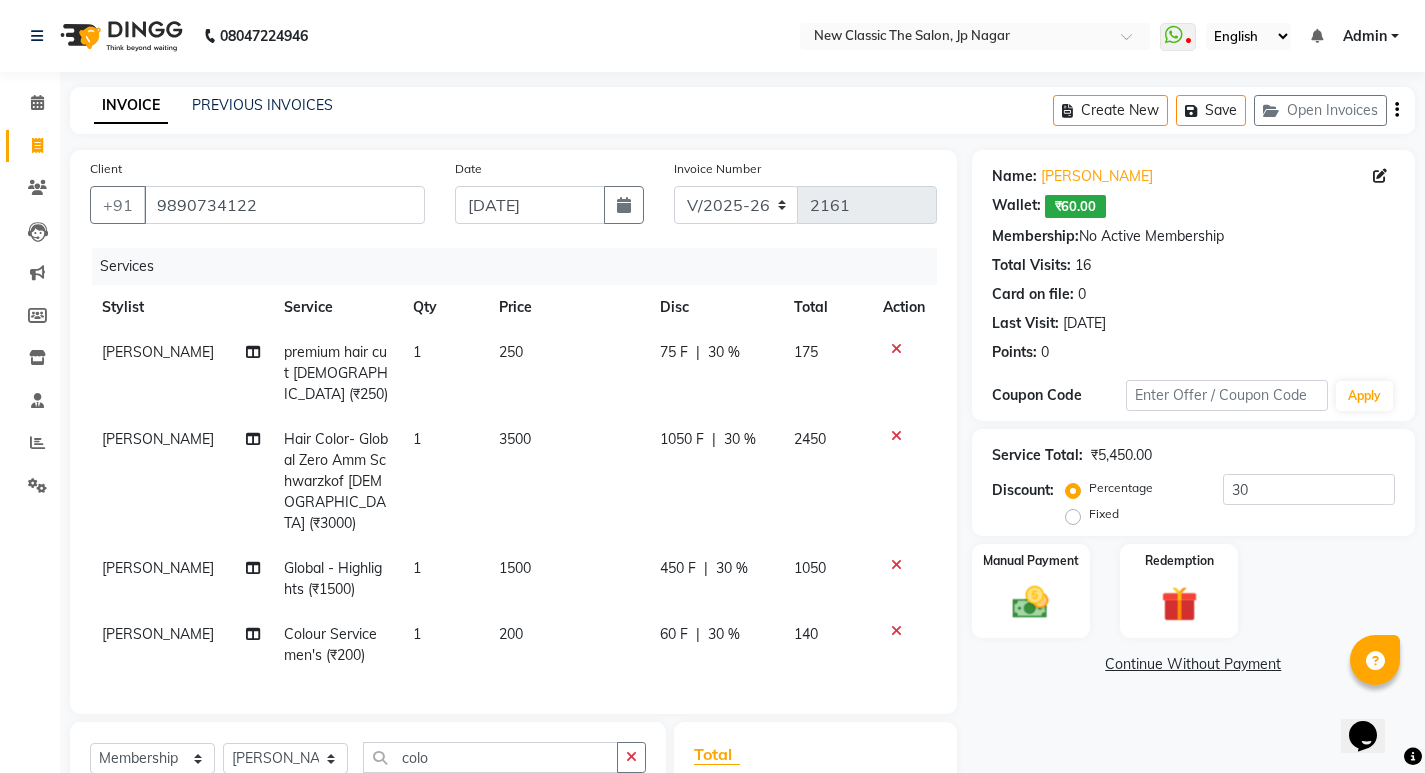 scroll, scrollTop: 0, scrollLeft: 0, axis: both 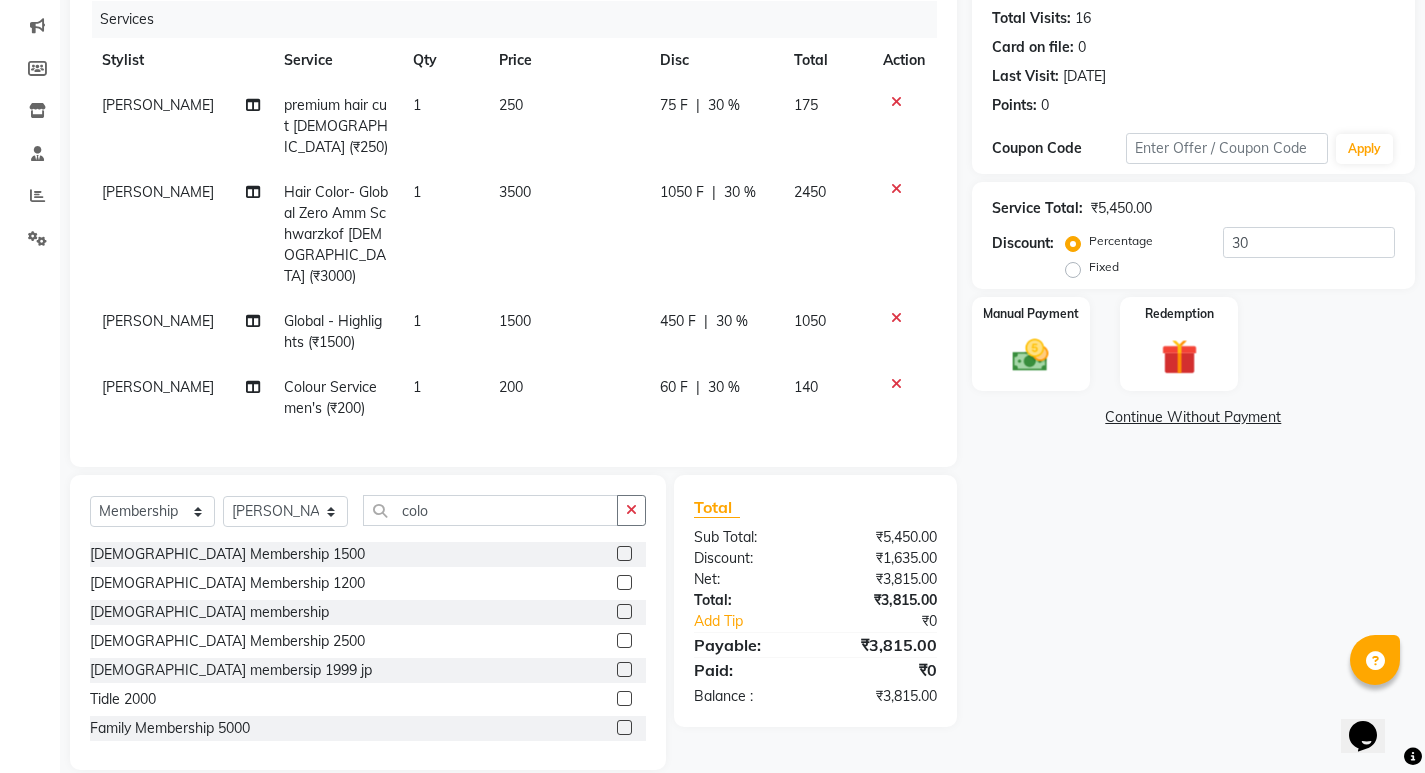 drag, startPoint x: 636, startPoint y: 483, endPoint x: 490, endPoint y: 462, distance: 147.50255 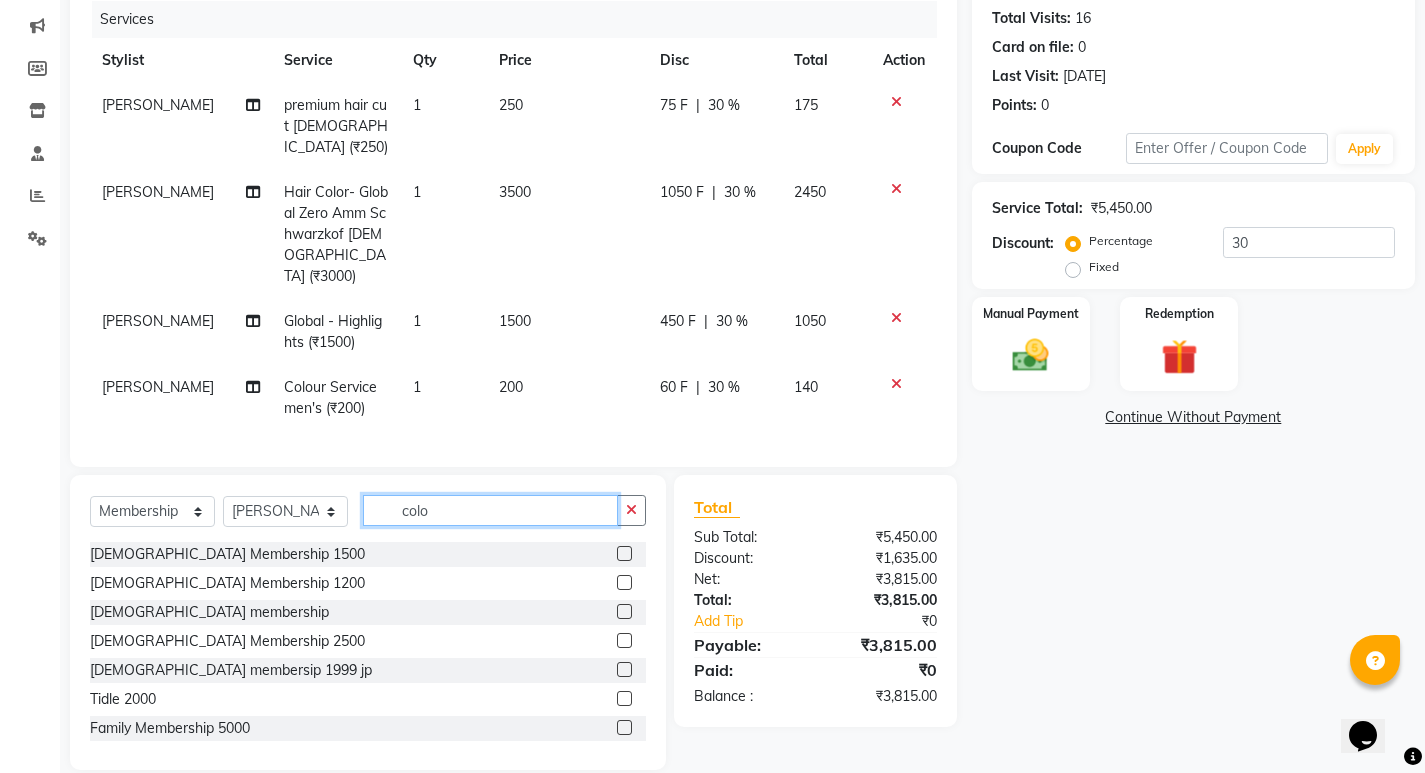 type 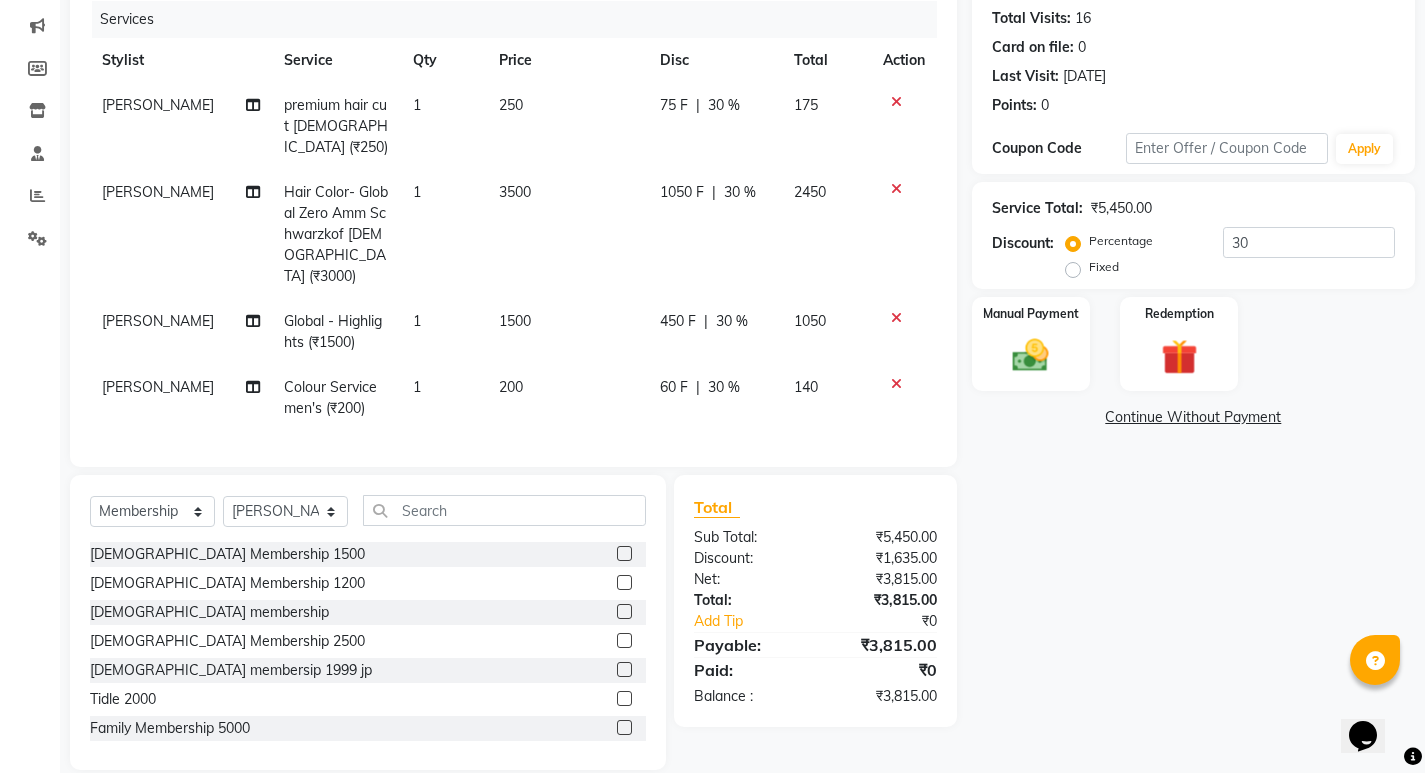 click 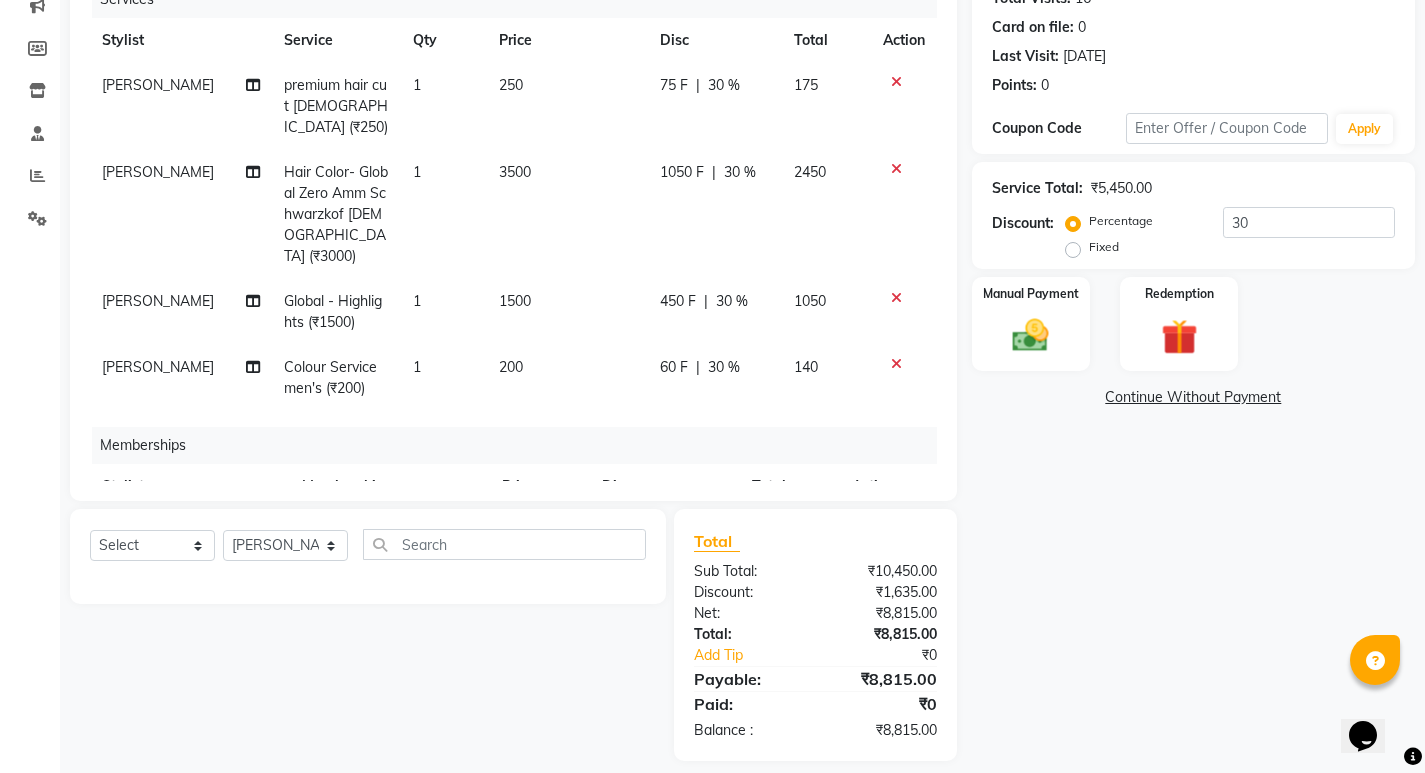 scroll, scrollTop: 285, scrollLeft: 0, axis: vertical 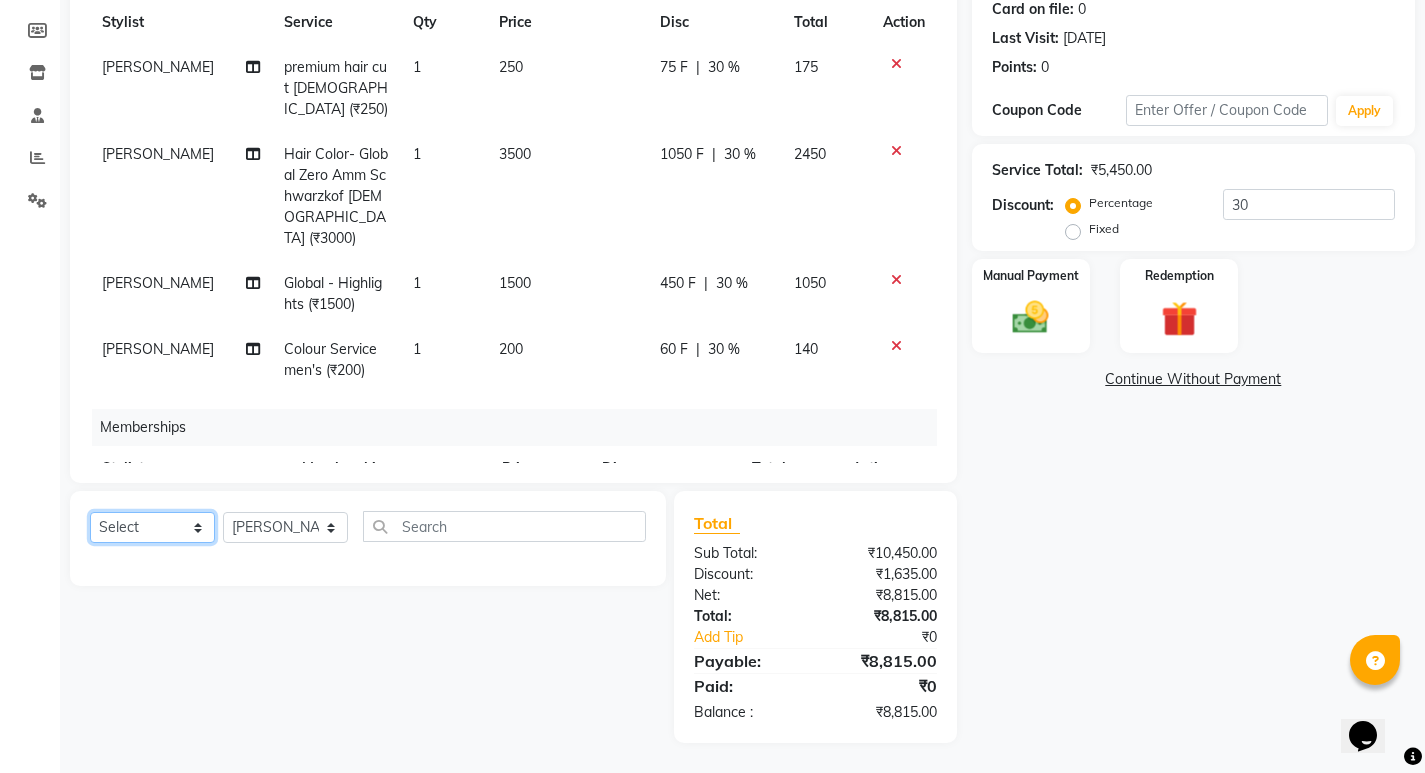 click on "Select  Service  Product  Package Voucher Prepaid Gift Card" 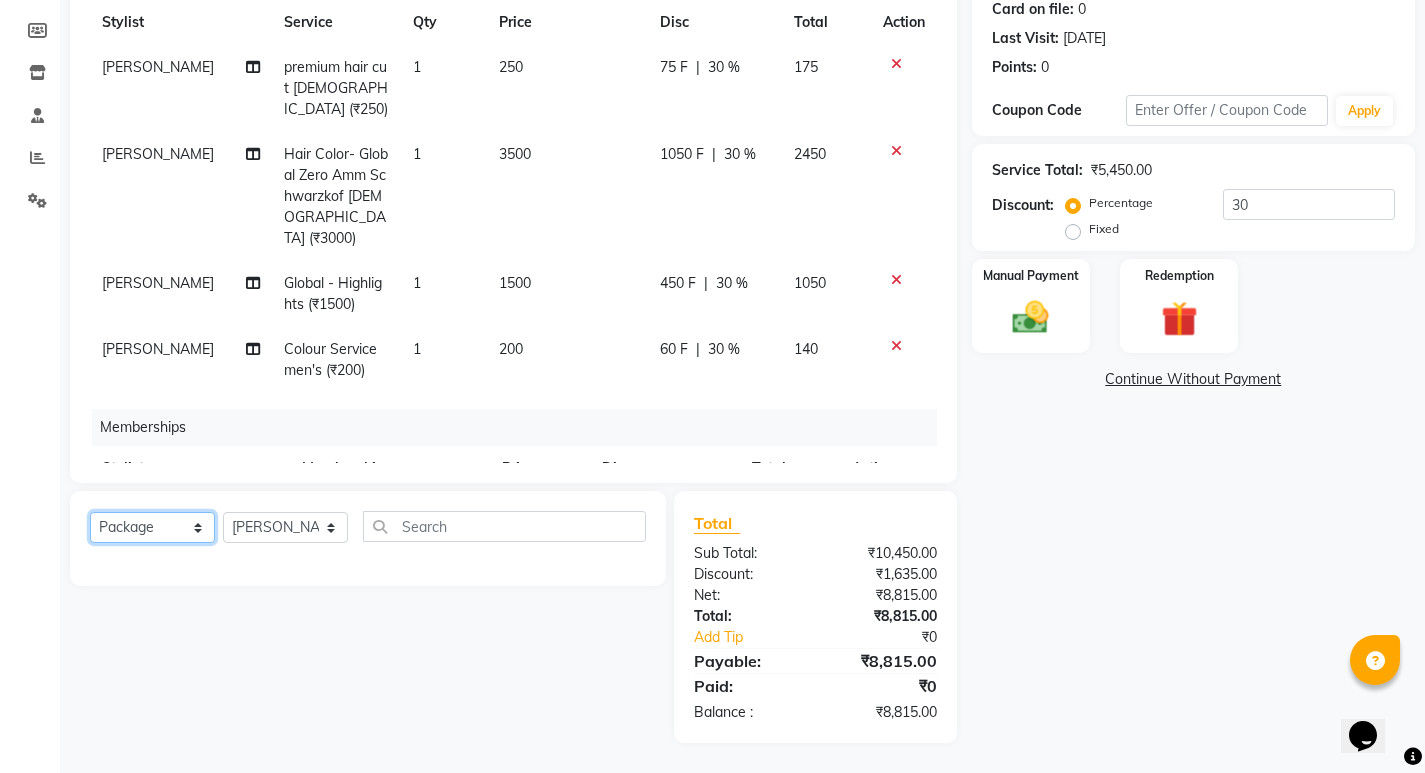 click on "Select  Service  Product  Package Voucher Prepaid Gift Card" 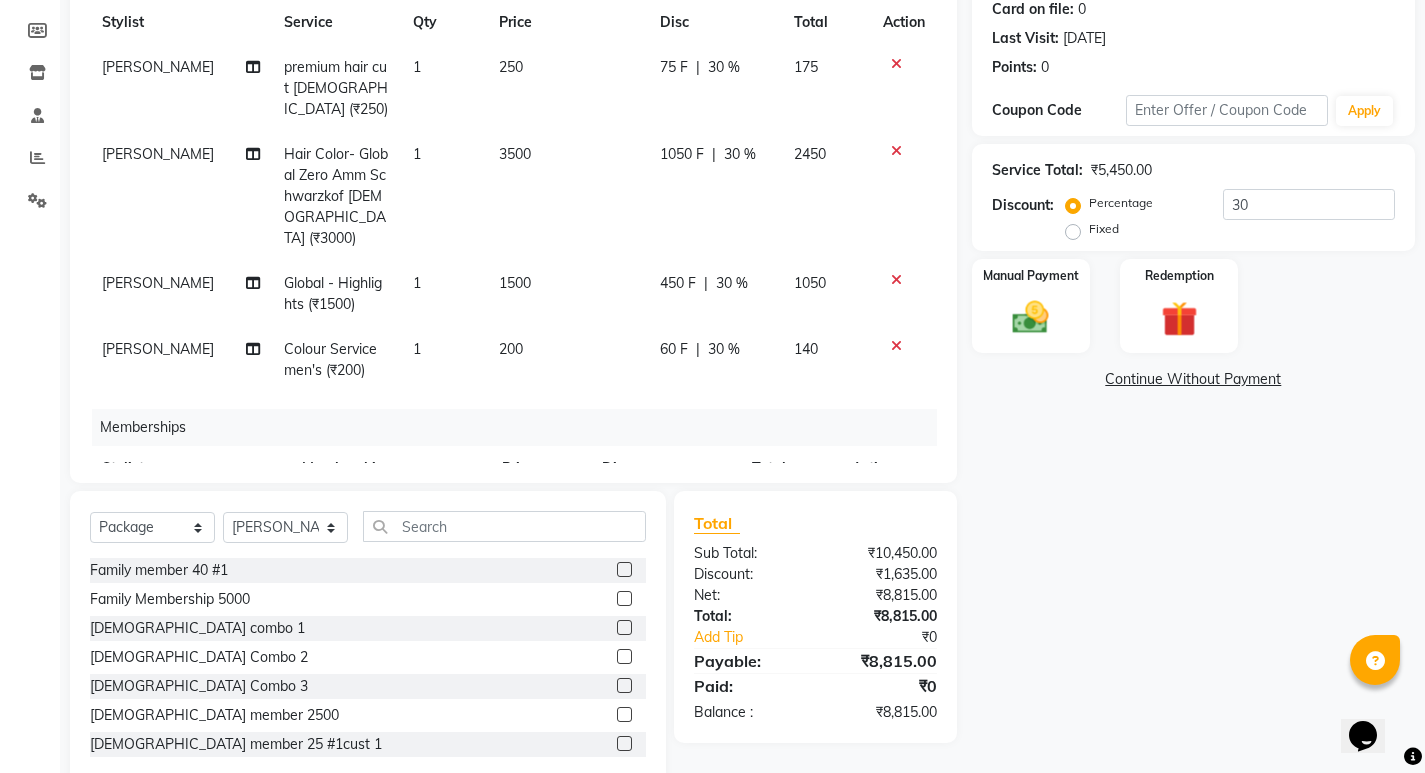 click 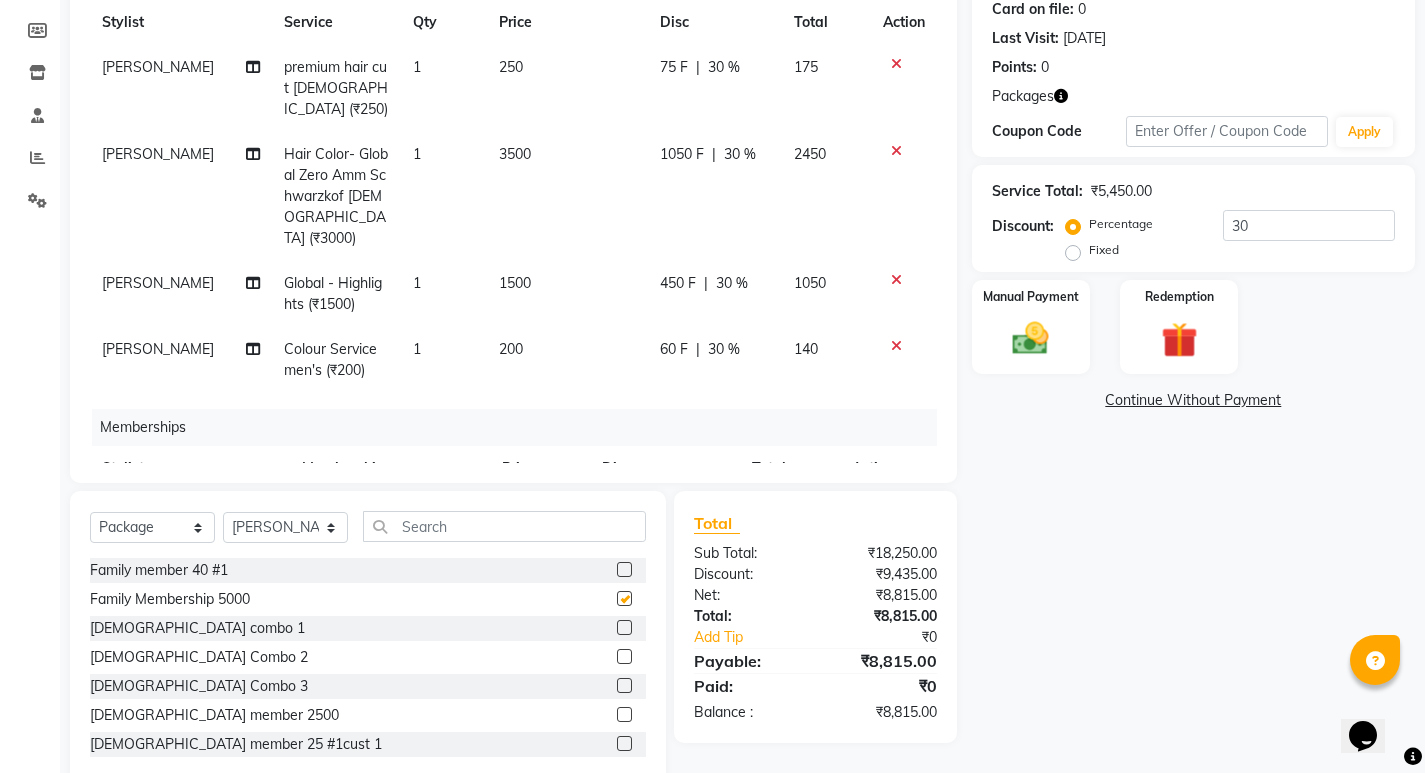 checkbox on "false" 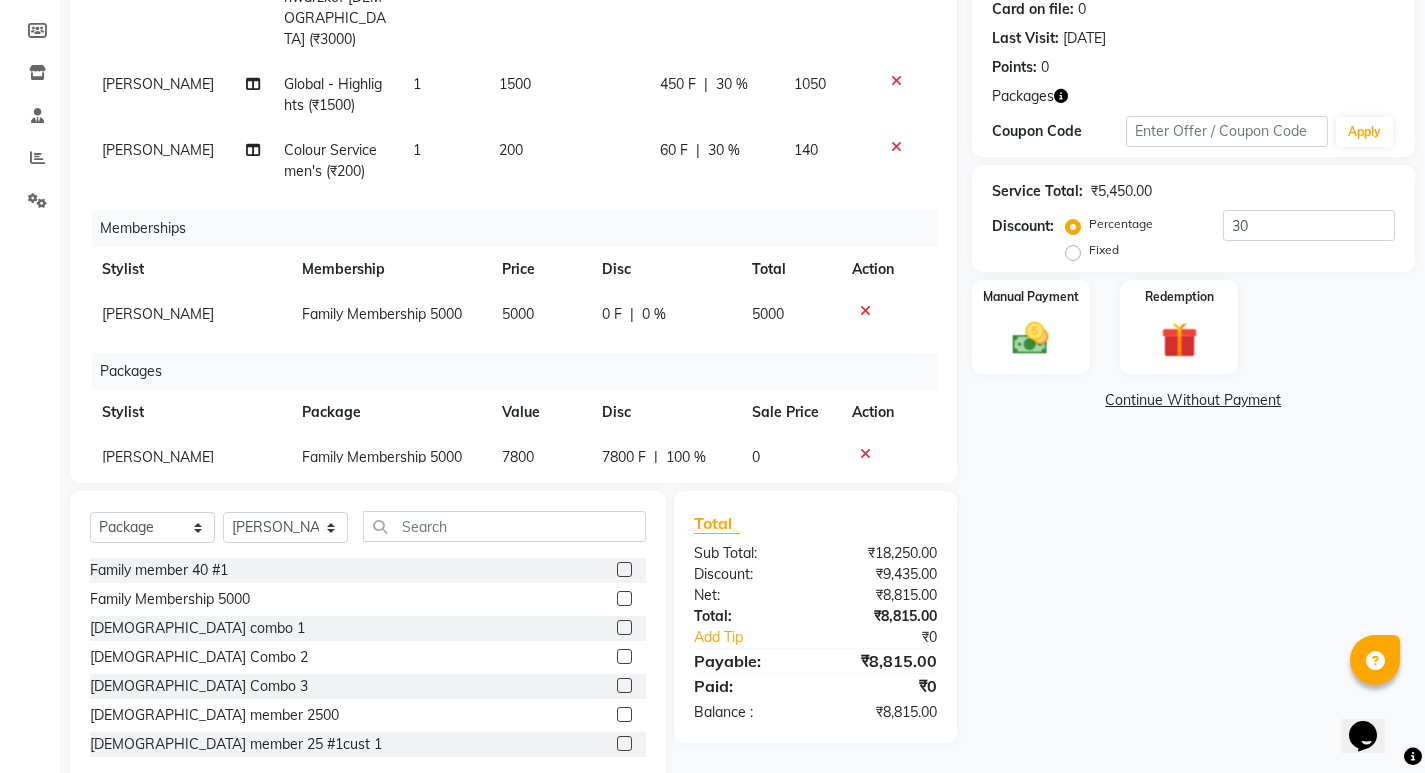 scroll, scrollTop: 205, scrollLeft: 0, axis: vertical 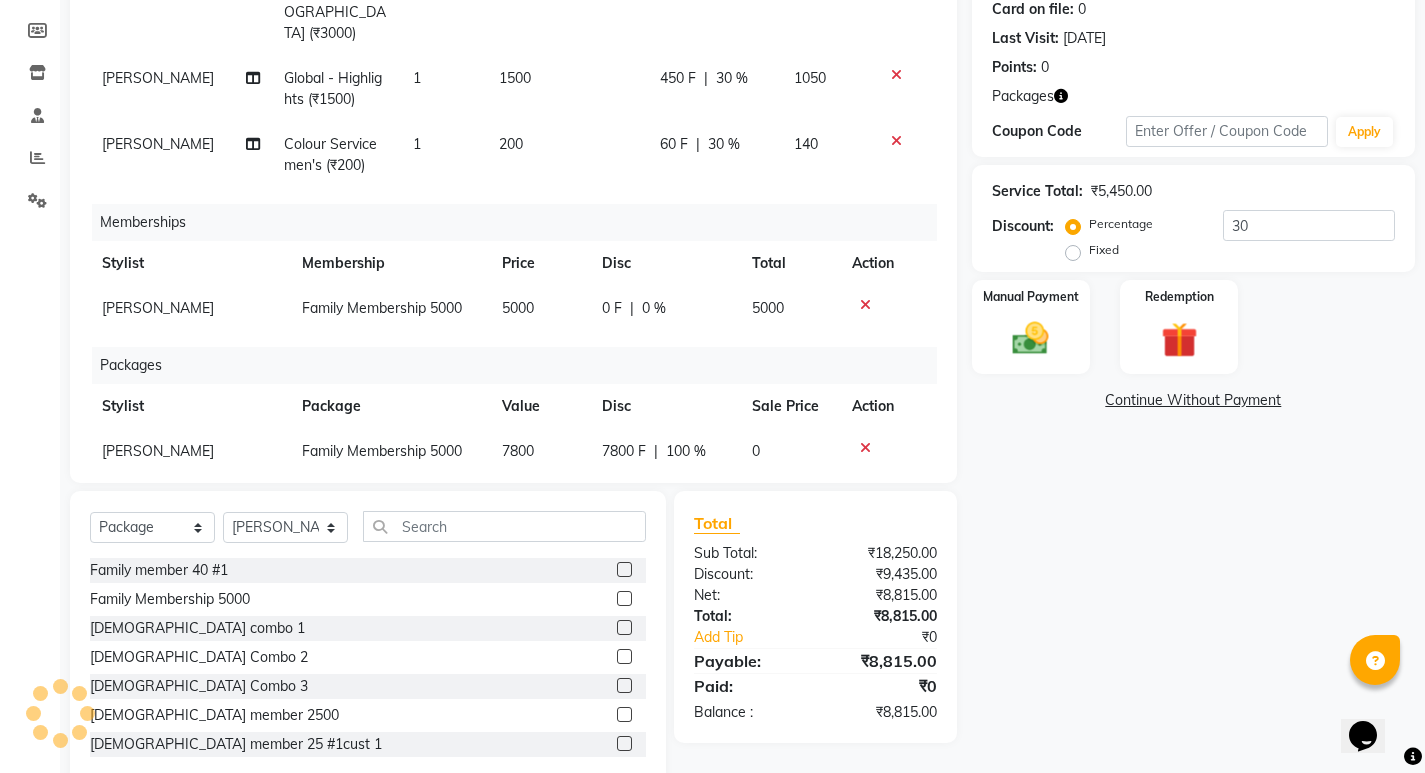 click 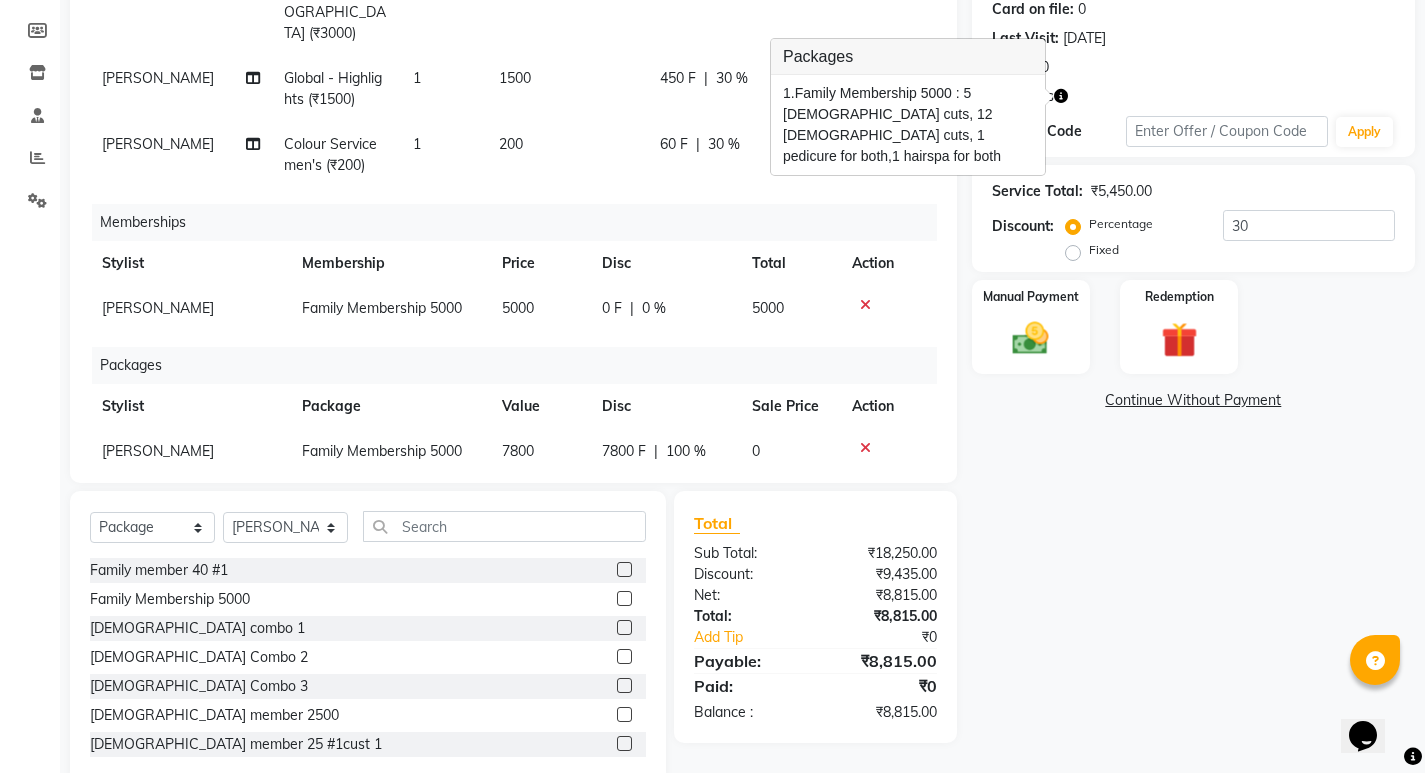 click on "Packages" 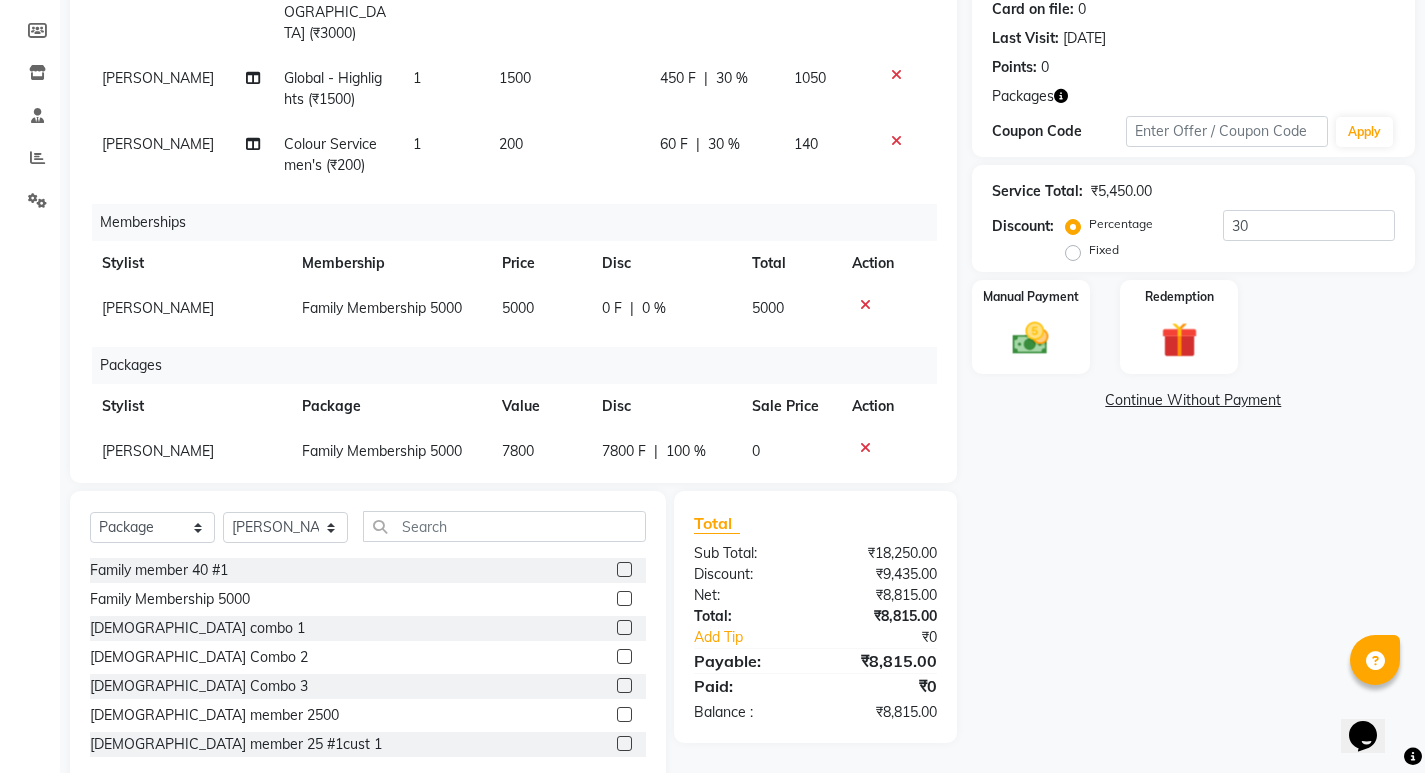 click on "Continue Without Payment" 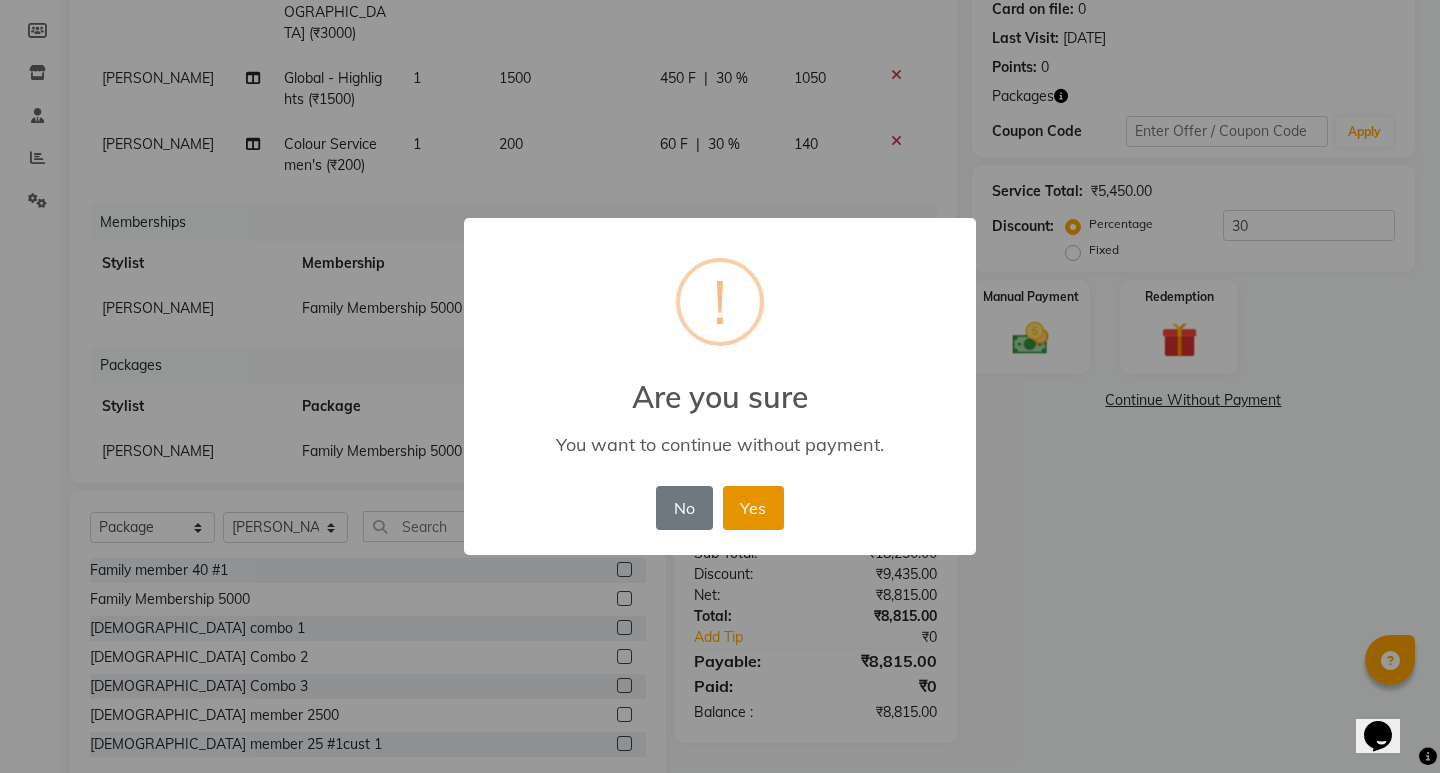 click on "Yes" at bounding box center [753, 508] 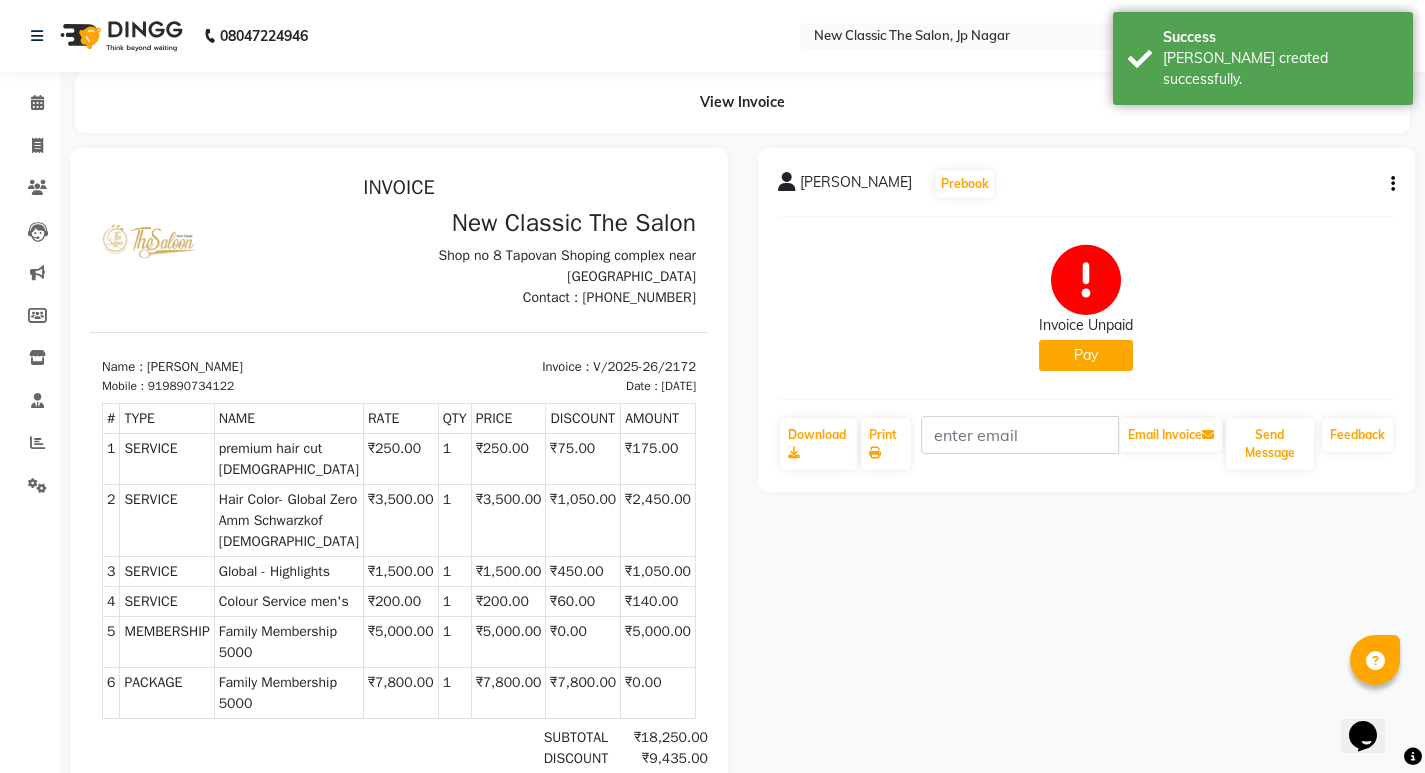 scroll, scrollTop: 0, scrollLeft: 0, axis: both 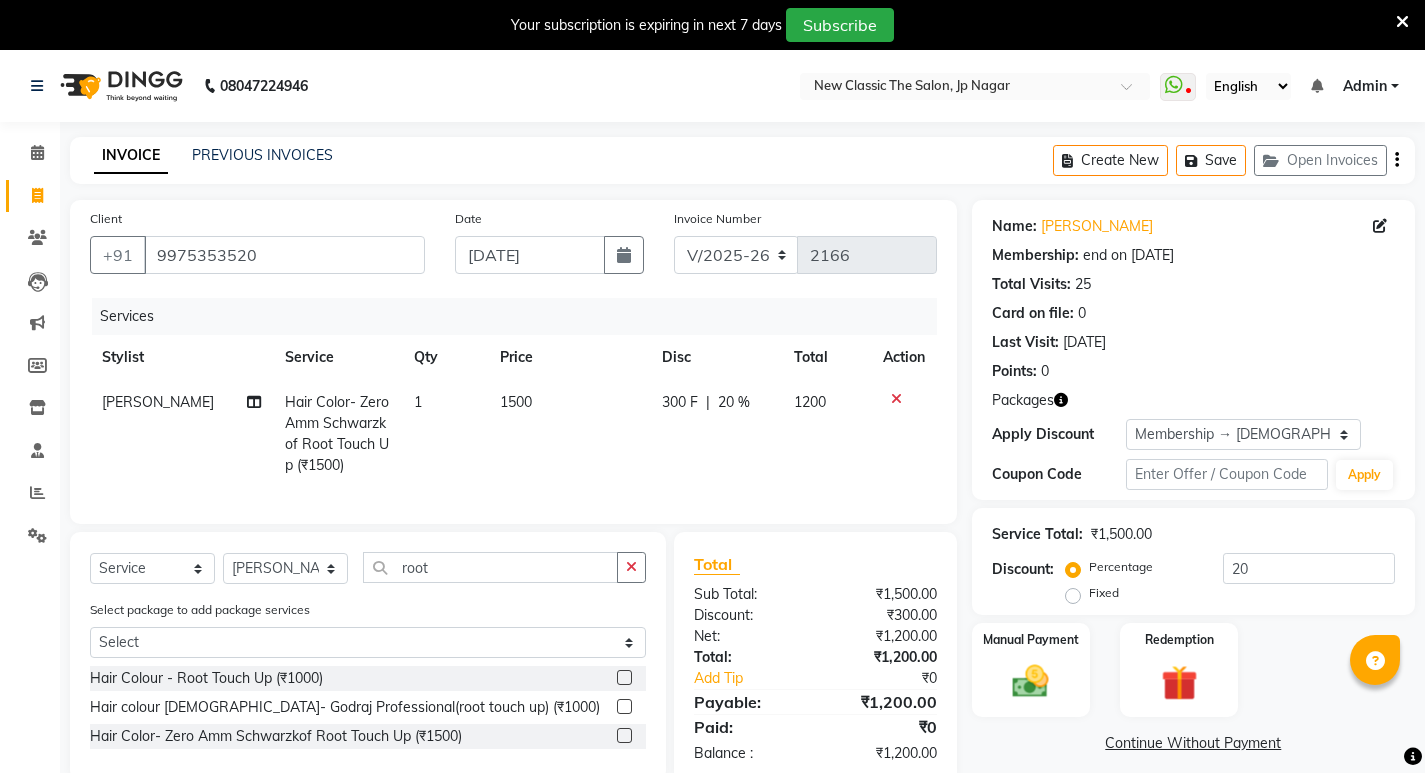 select on "4678" 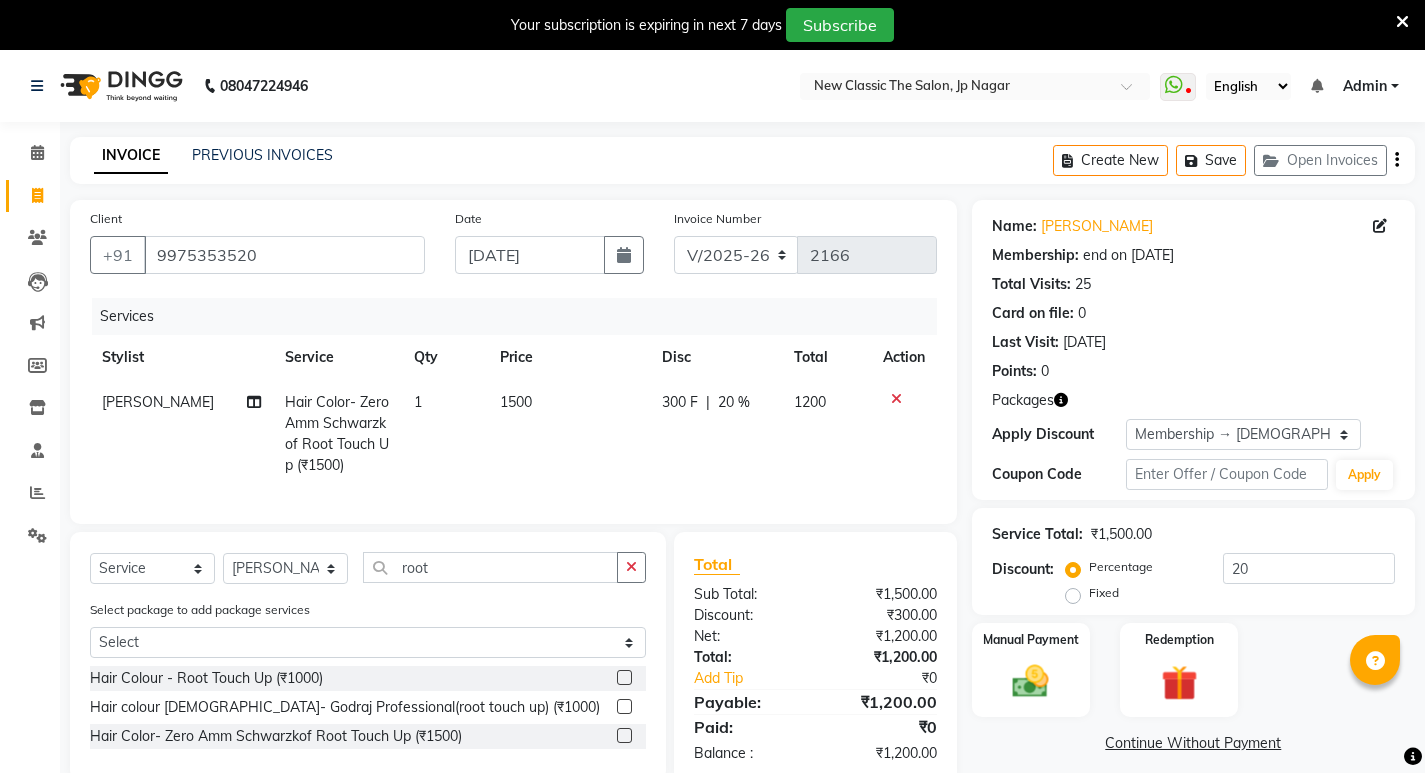 scroll, scrollTop: 50, scrollLeft: 0, axis: vertical 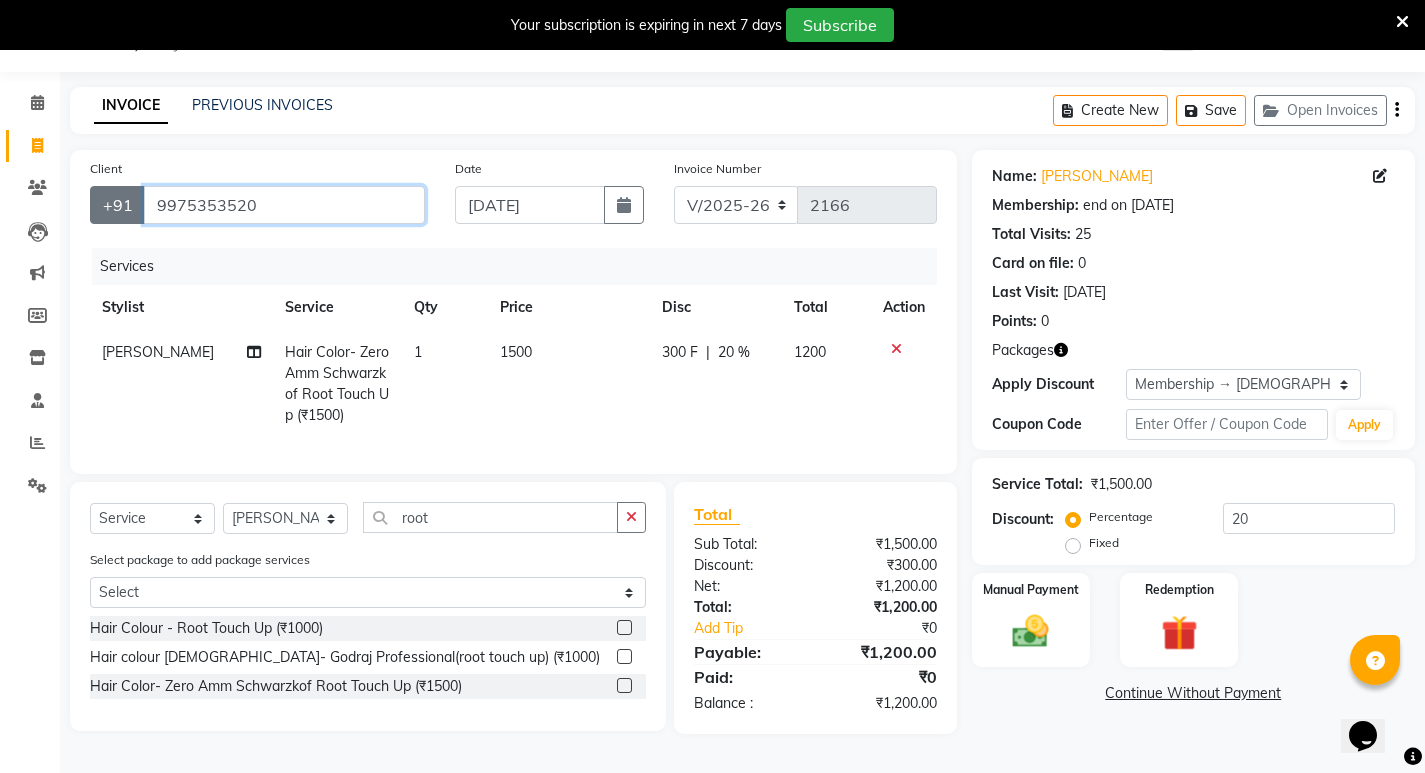 drag, startPoint x: 327, startPoint y: 195, endPoint x: 96, endPoint y: 209, distance: 231.42386 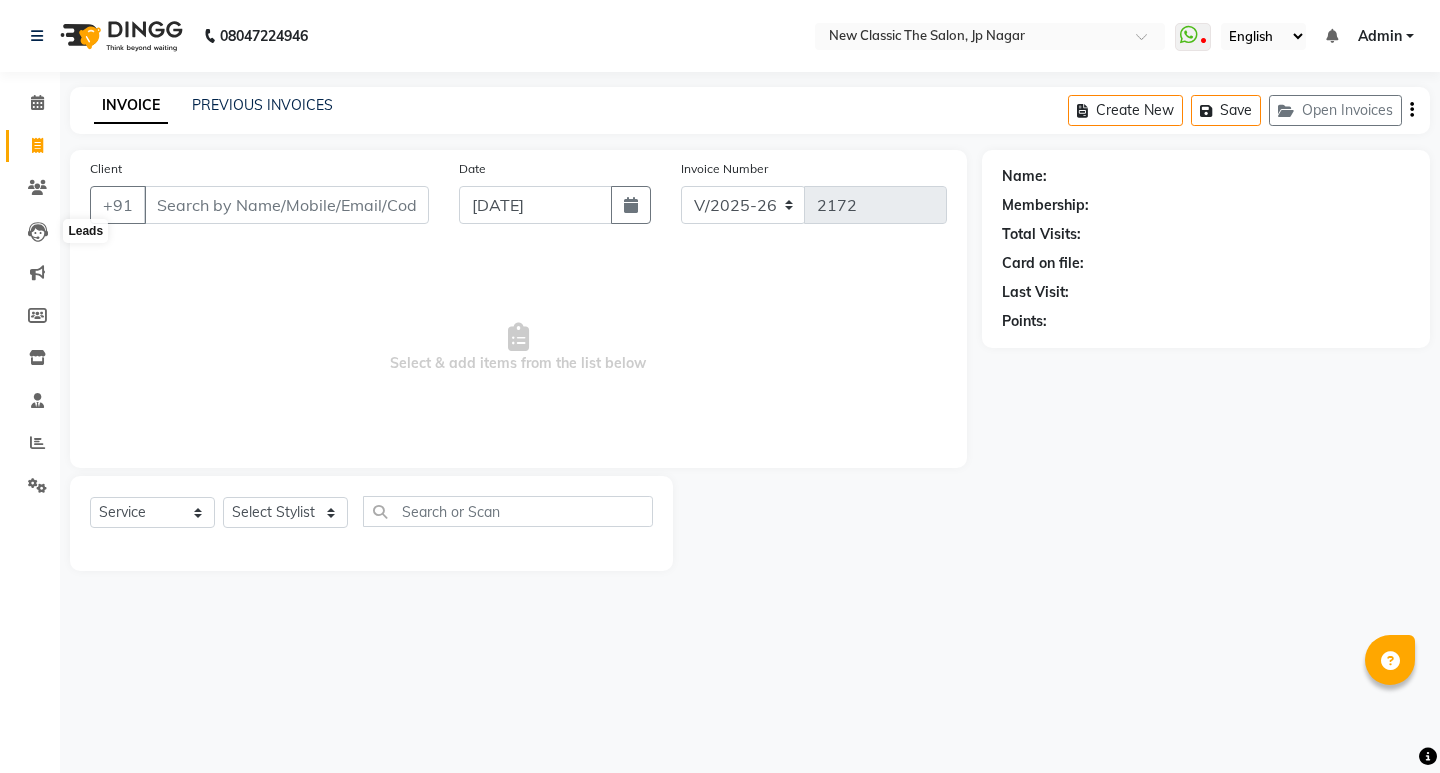 select on "4678" 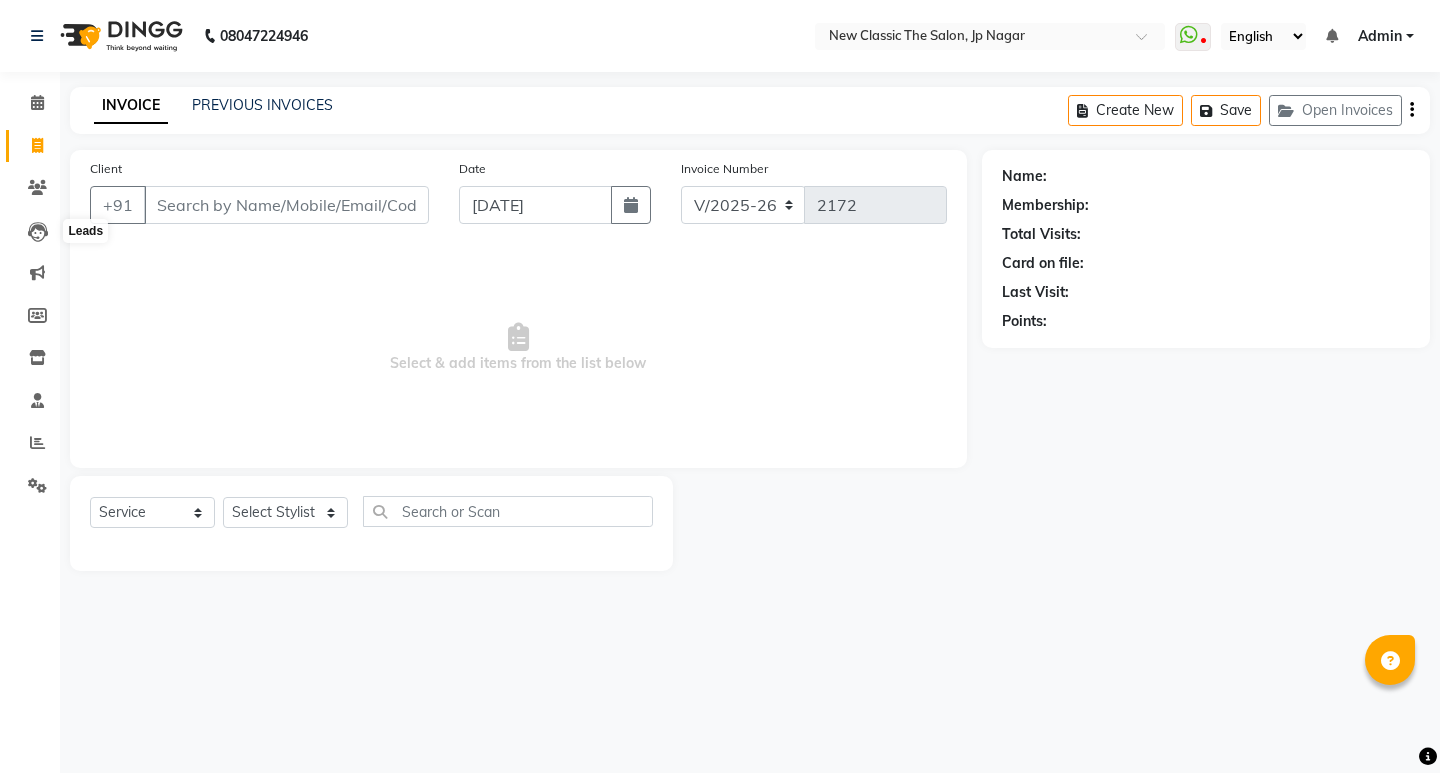 scroll, scrollTop: 0, scrollLeft: 0, axis: both 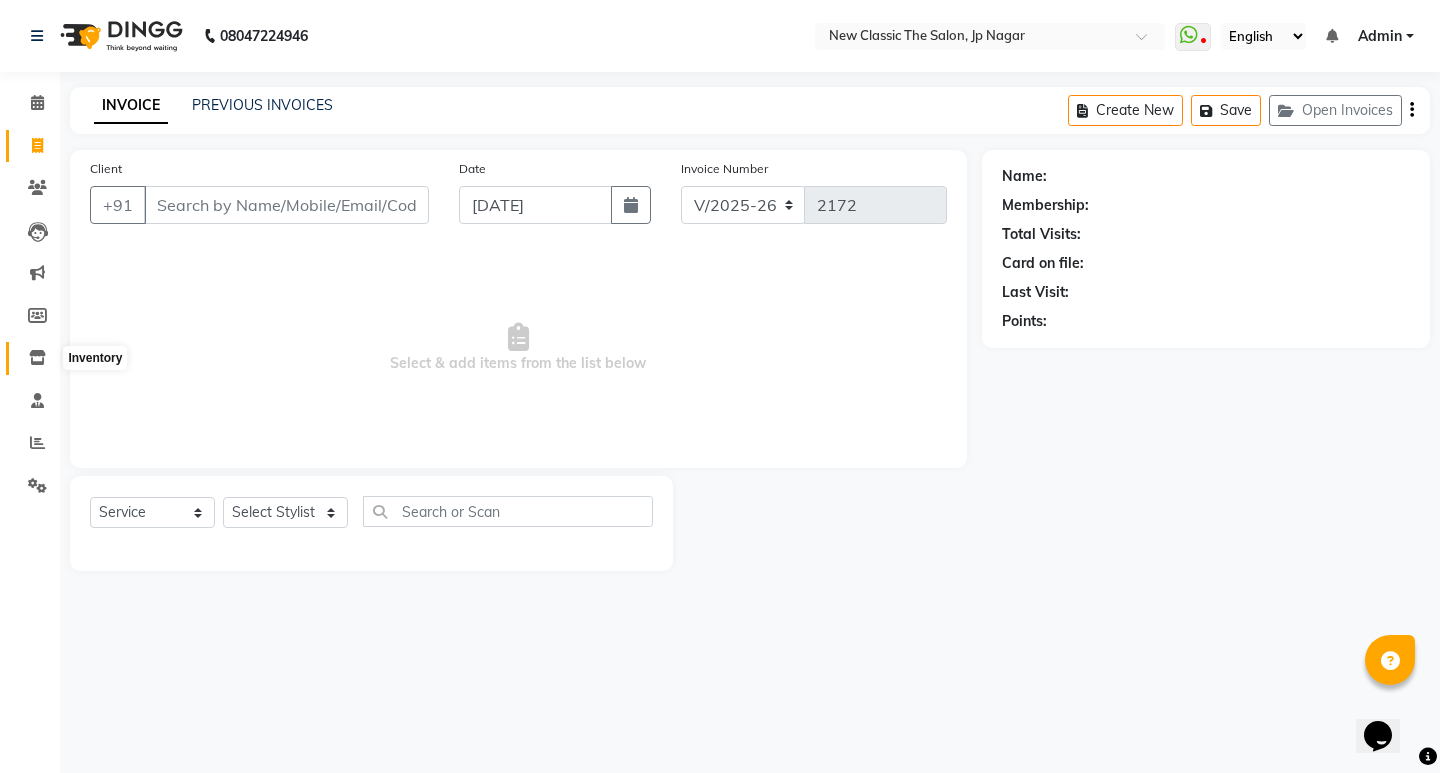 click 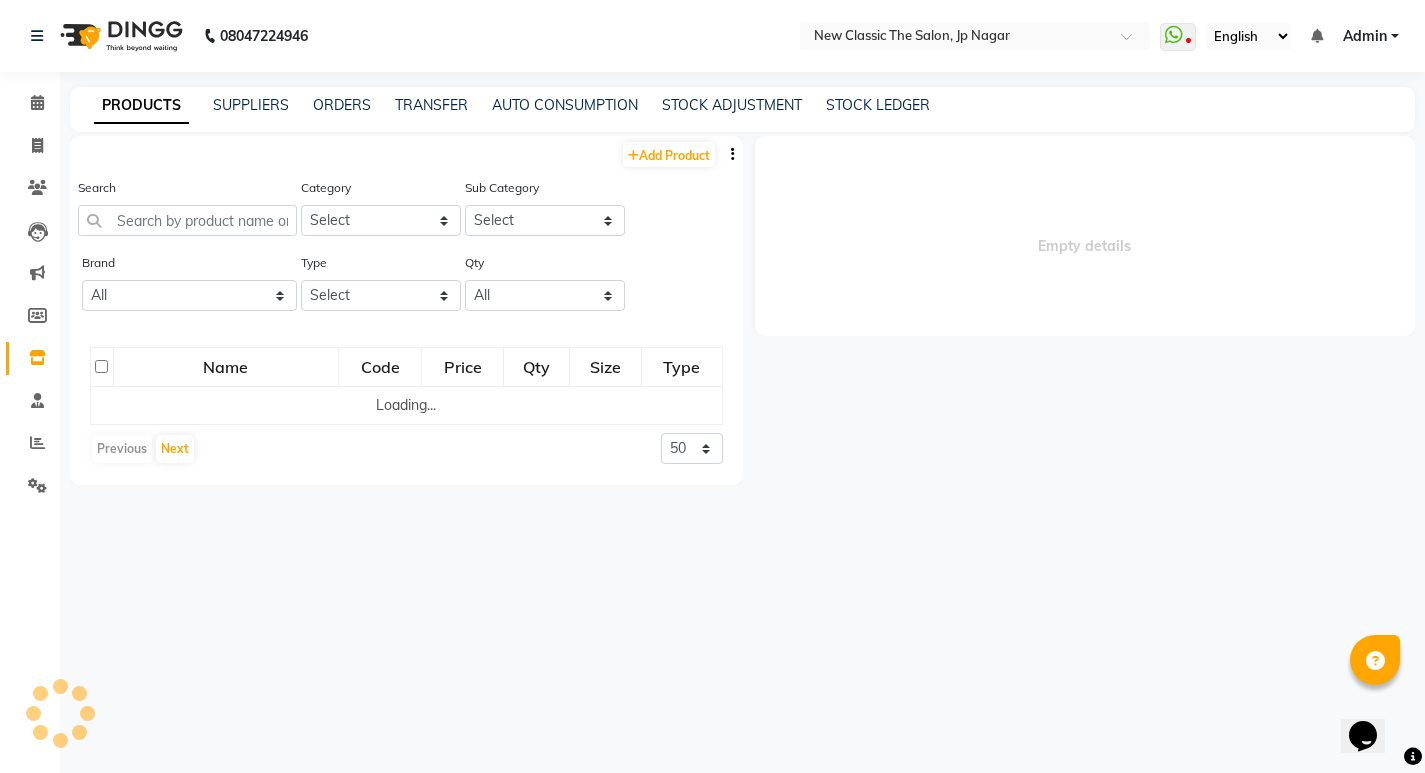 select 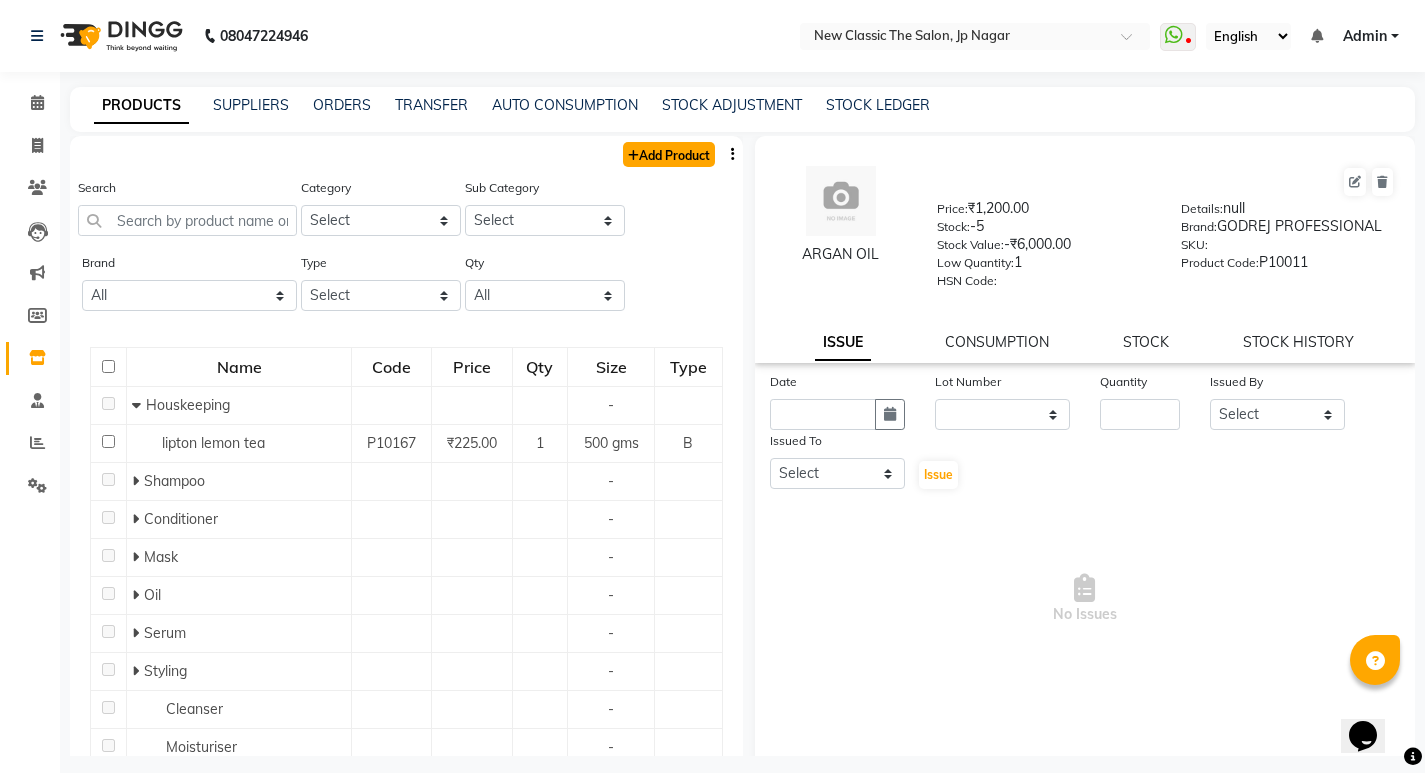 click on "Add Product" 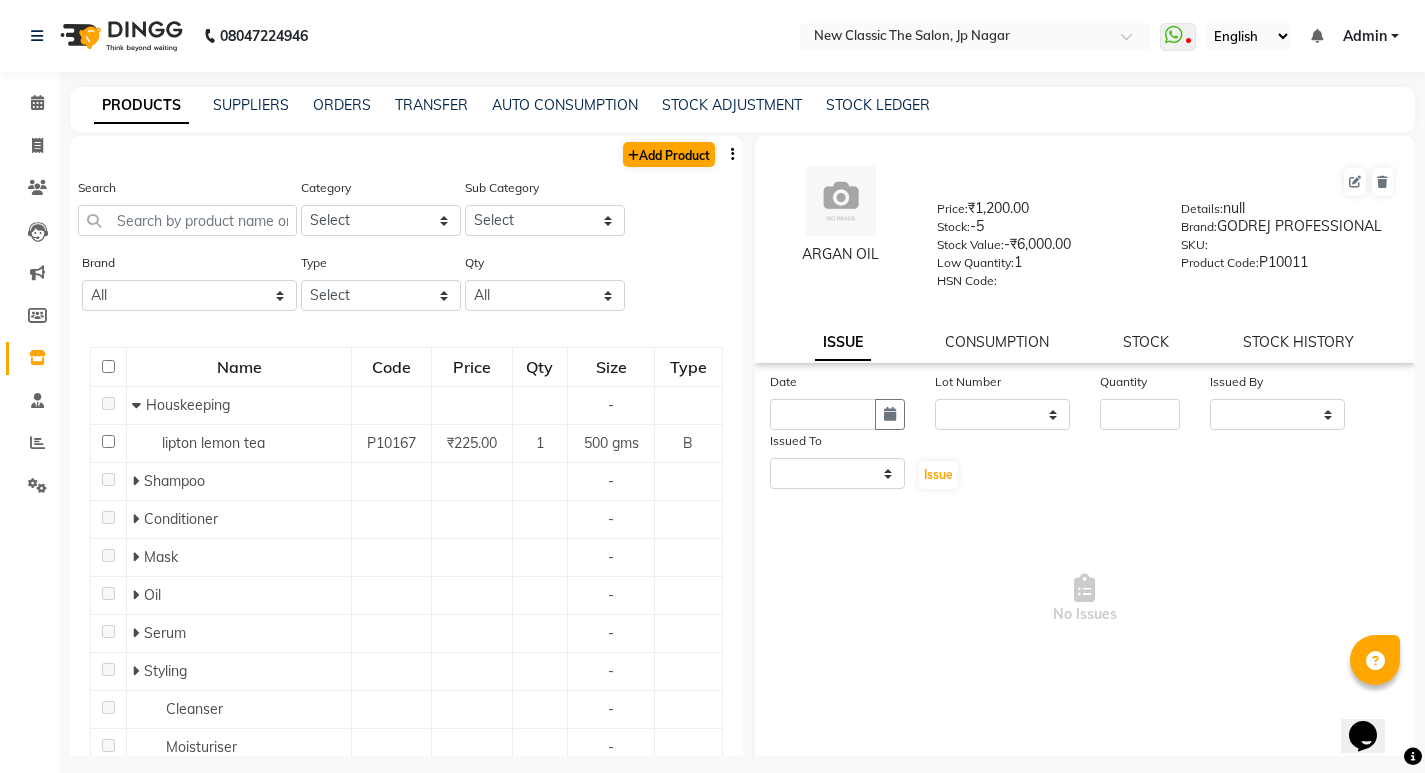 select on "true" 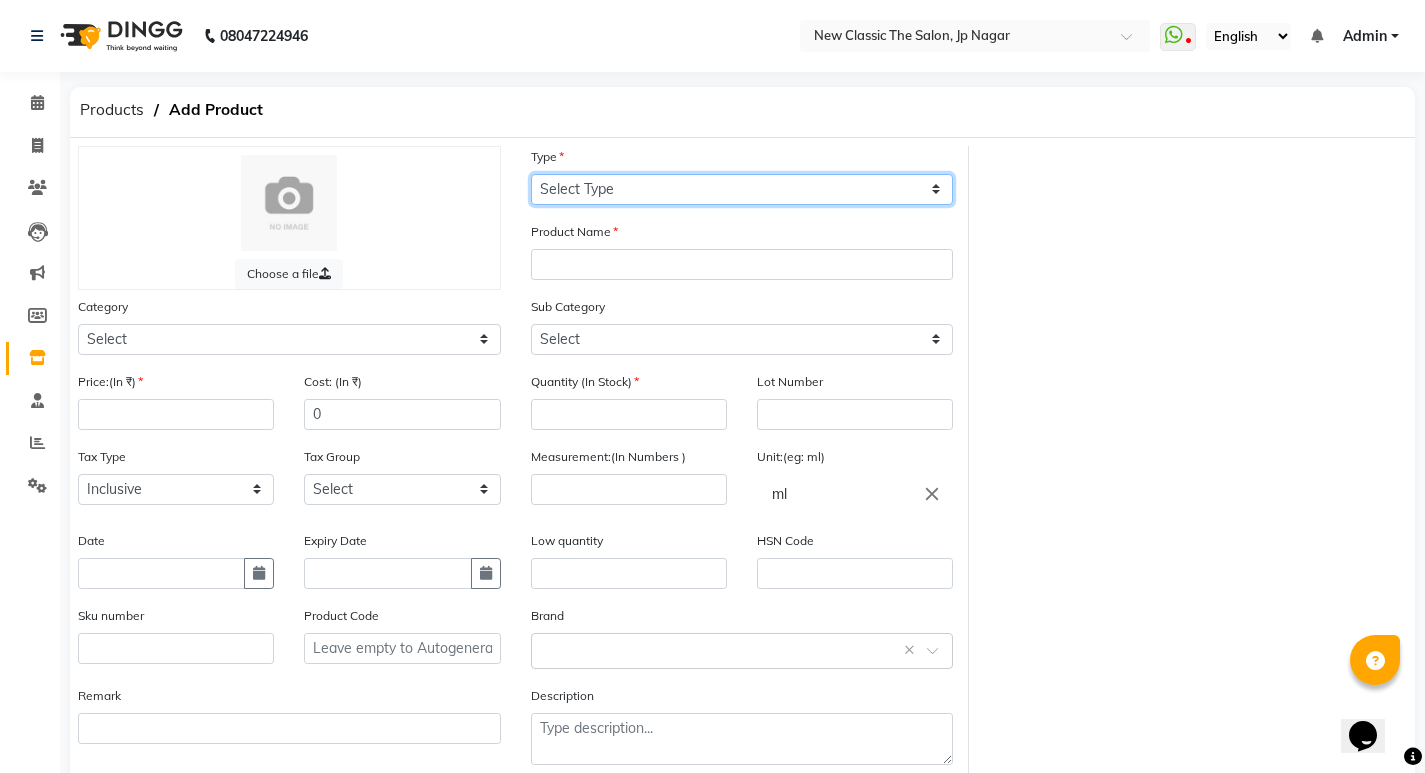 click on "Select Type Both Retail Consumable" 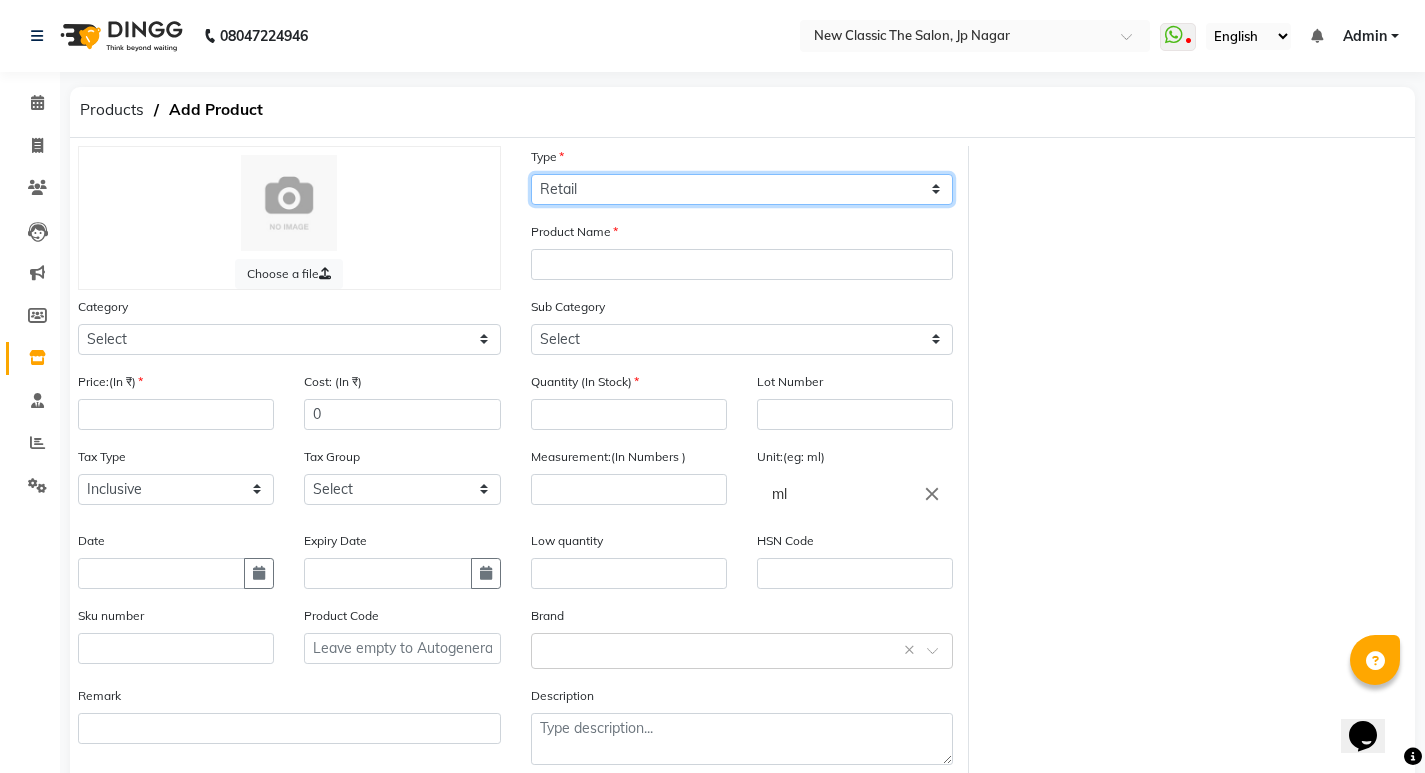 click on "Select Type Both Retail Consumable" 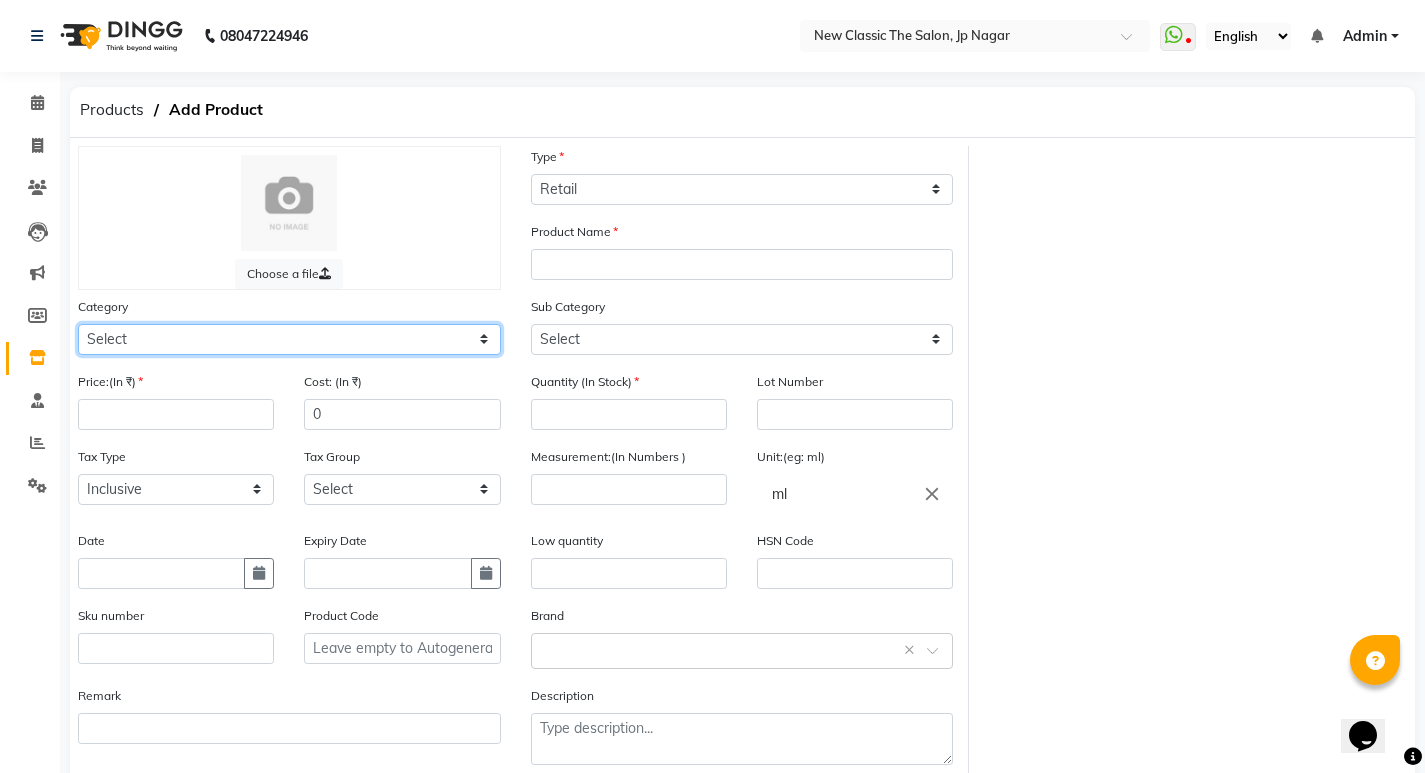 click on "Select Hair Skin Makeup Personal Care Appliances Beard Waxing Disposable Threading Hands and Feet Beauty Planet Botox Cadiveu Casmara Cheryls Loreal Olaplex Other" 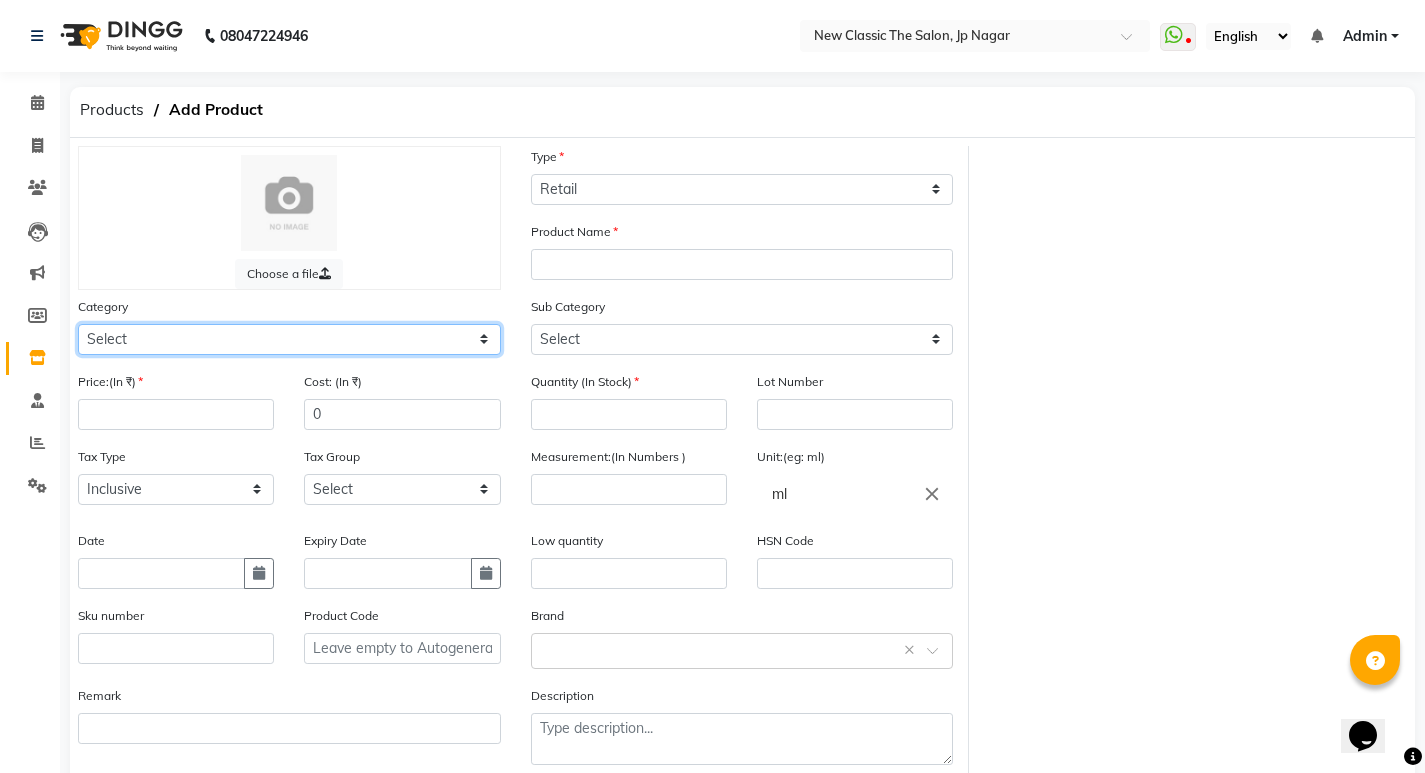 select on "640001150" 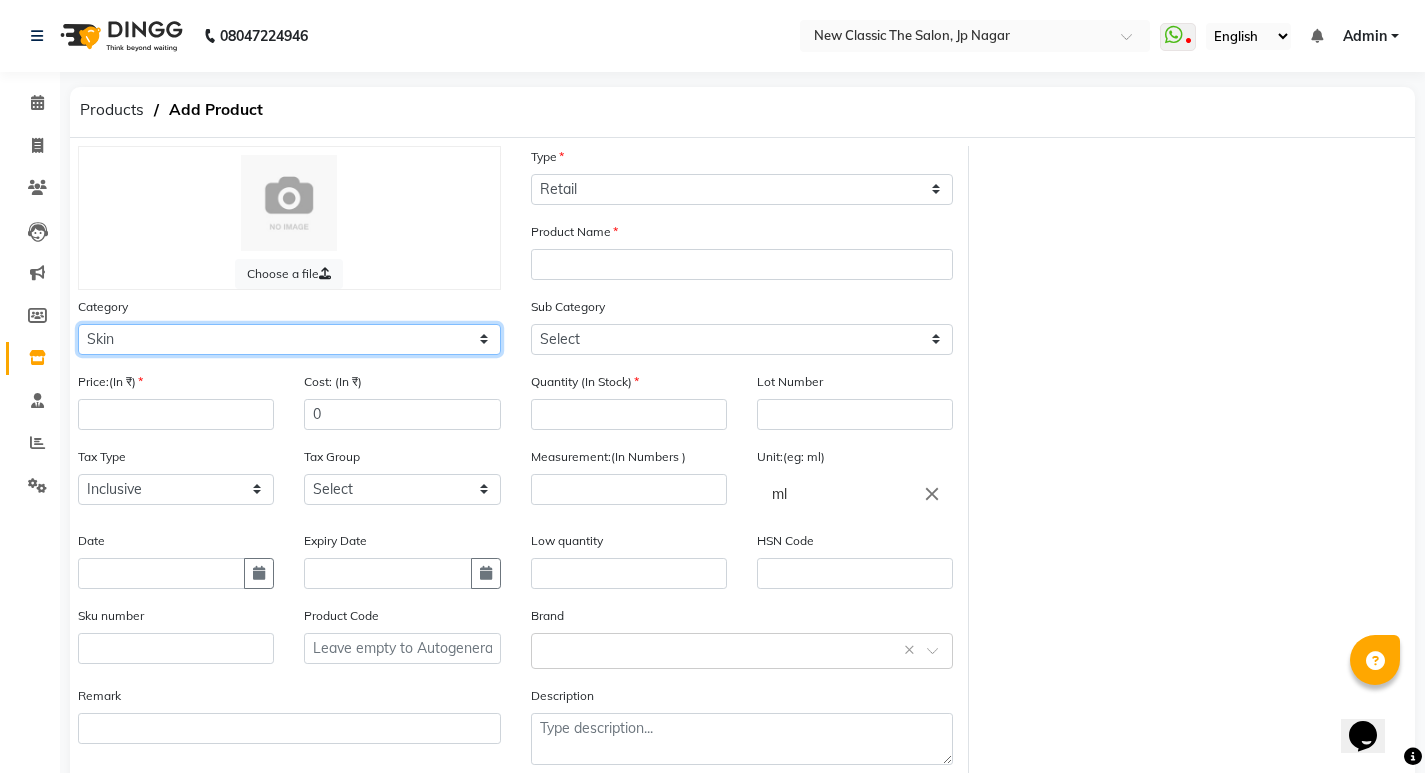 click on "Select Hair Skin Makeup Personal Care Appliances Beard Waxing Disposable Threading Hands and Feet Beauty Planet Botox Cadiveu Casmara Cheryls Loreal Olaplex Other" 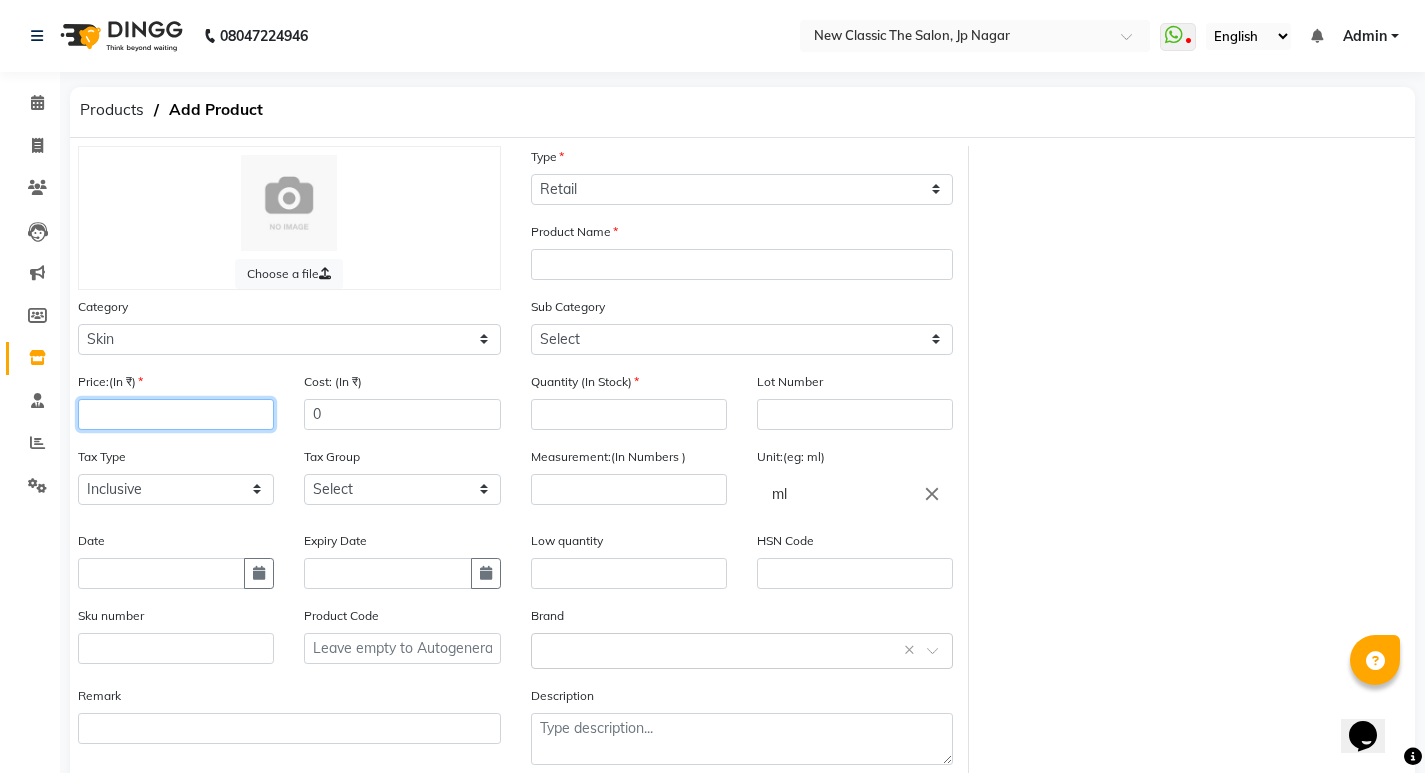 click 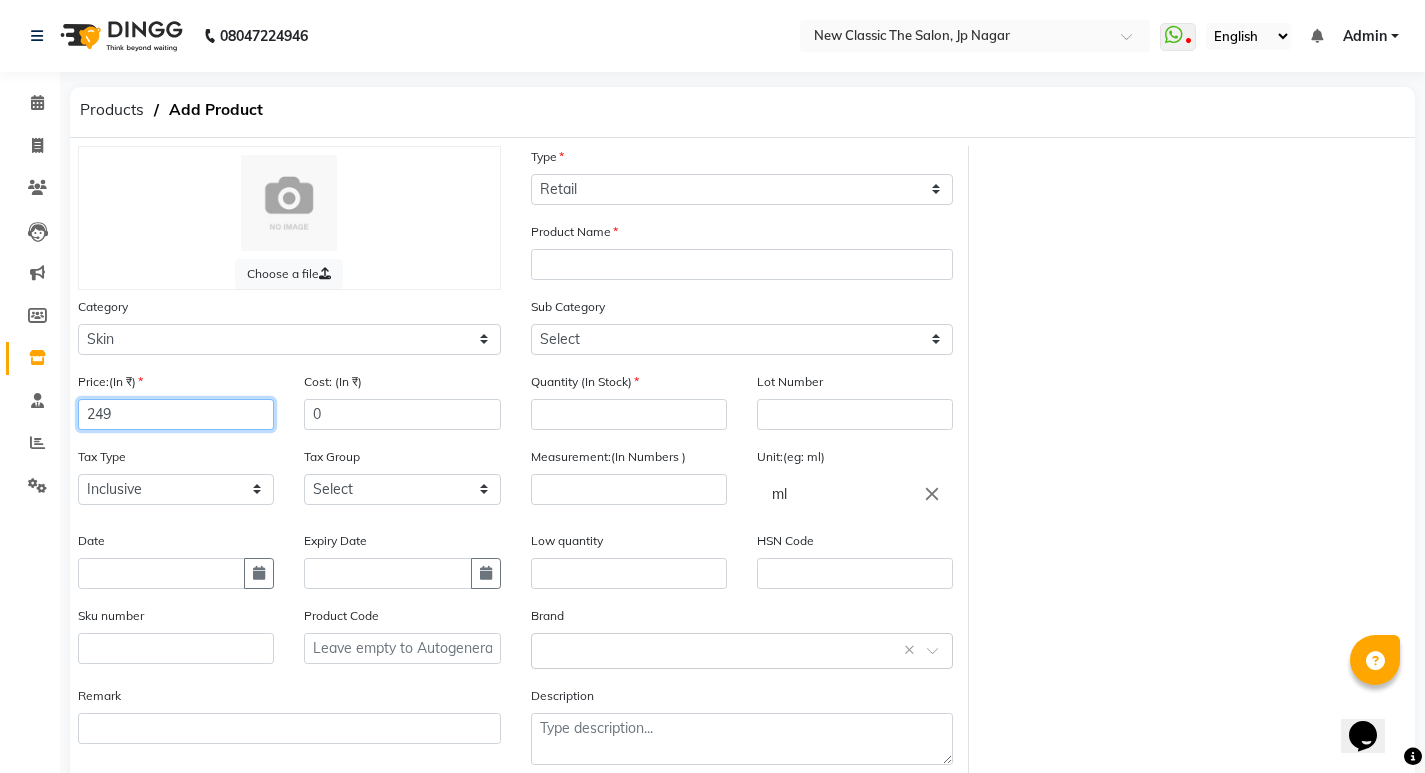 type on "249" 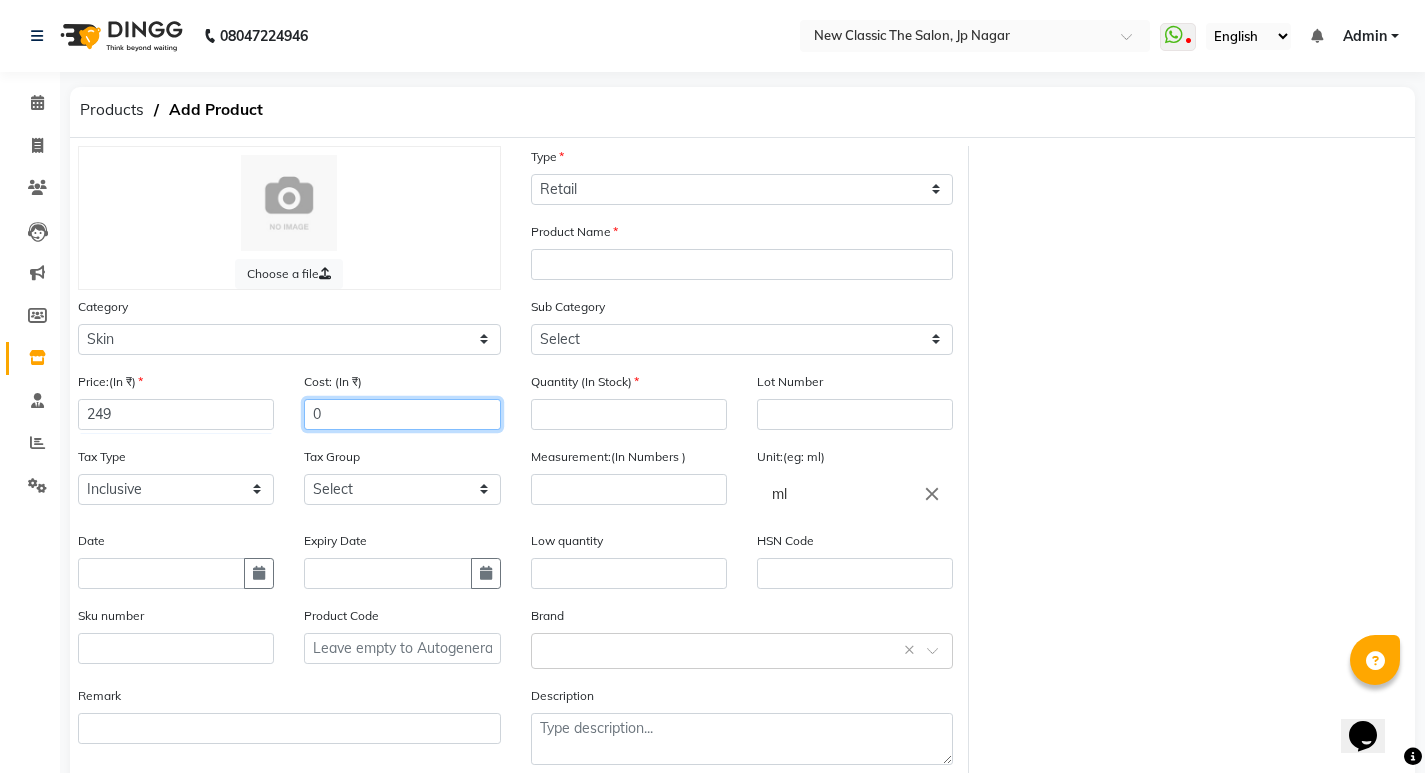 click on "0" 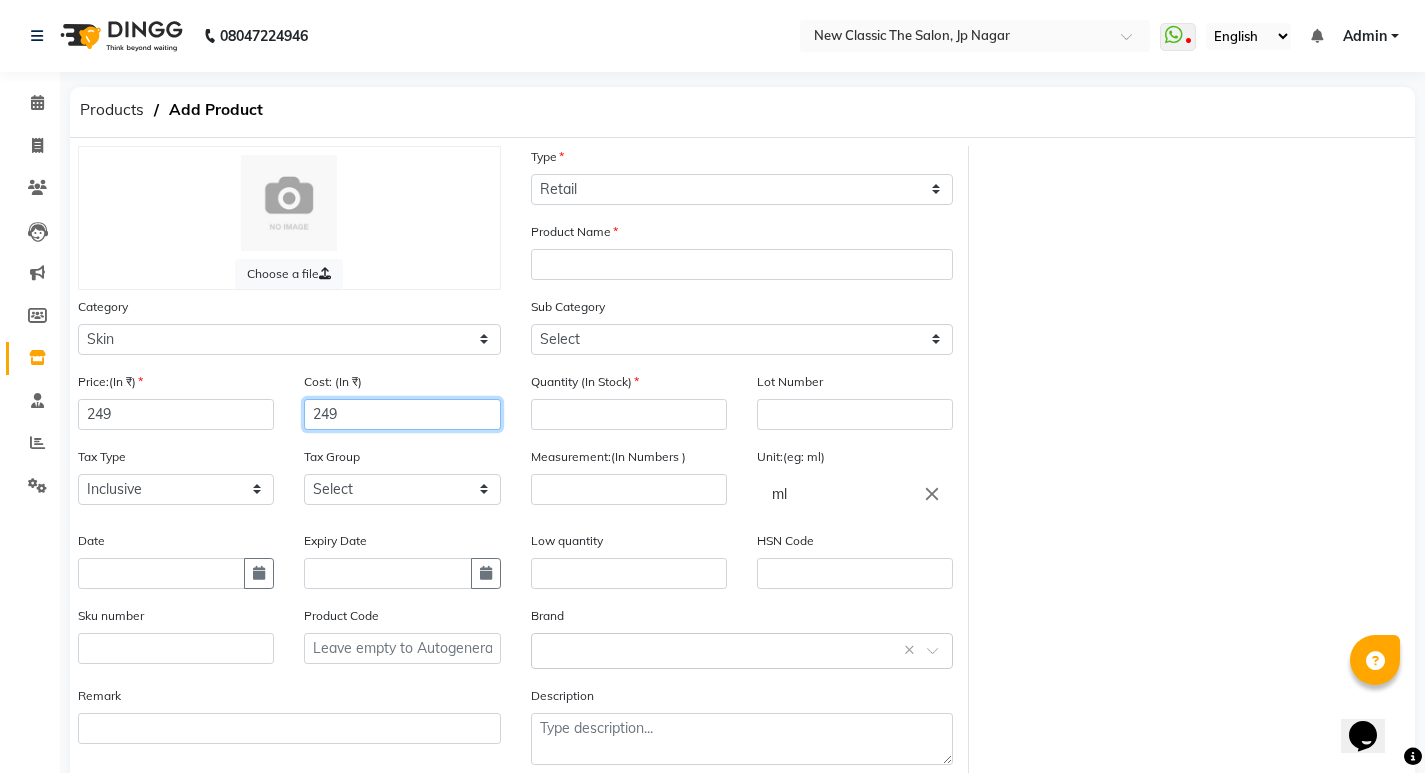 type on "249" 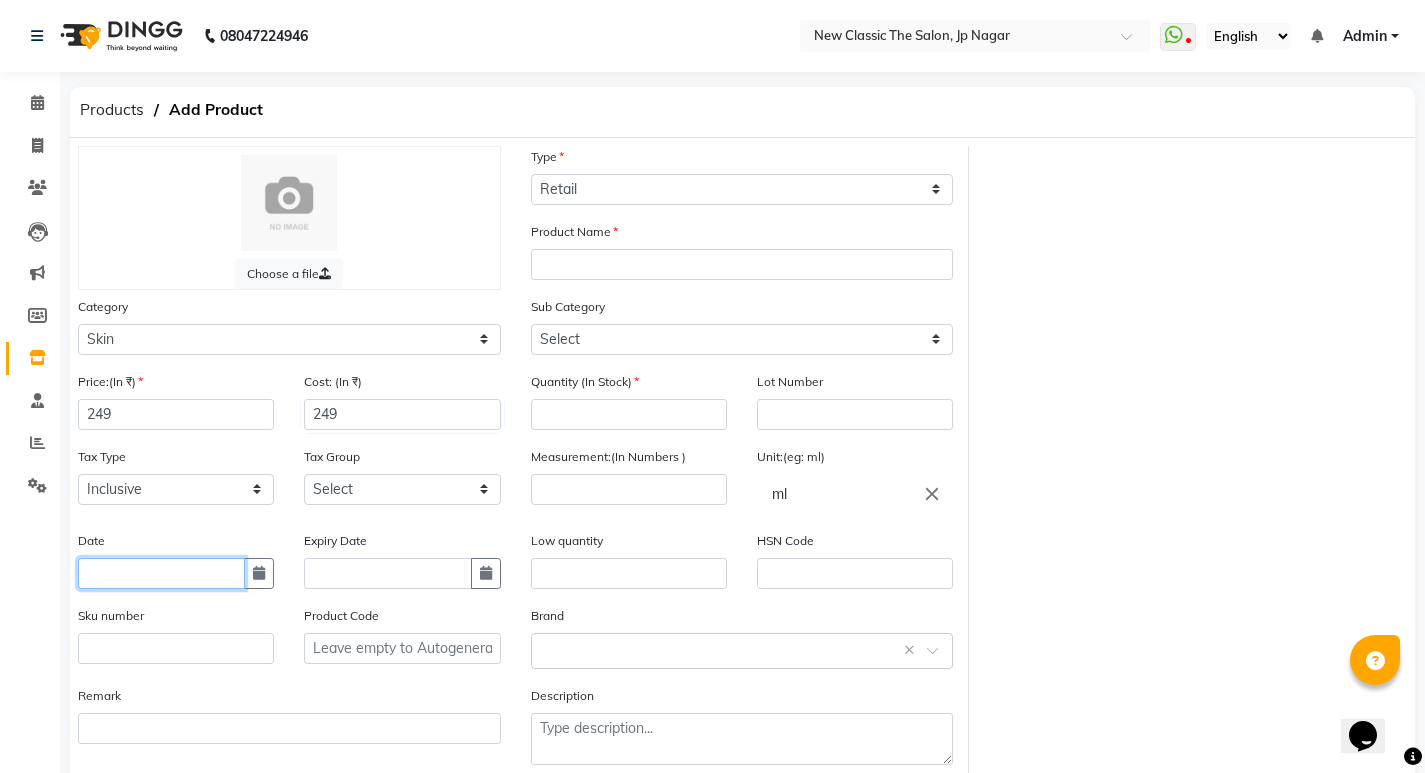 click 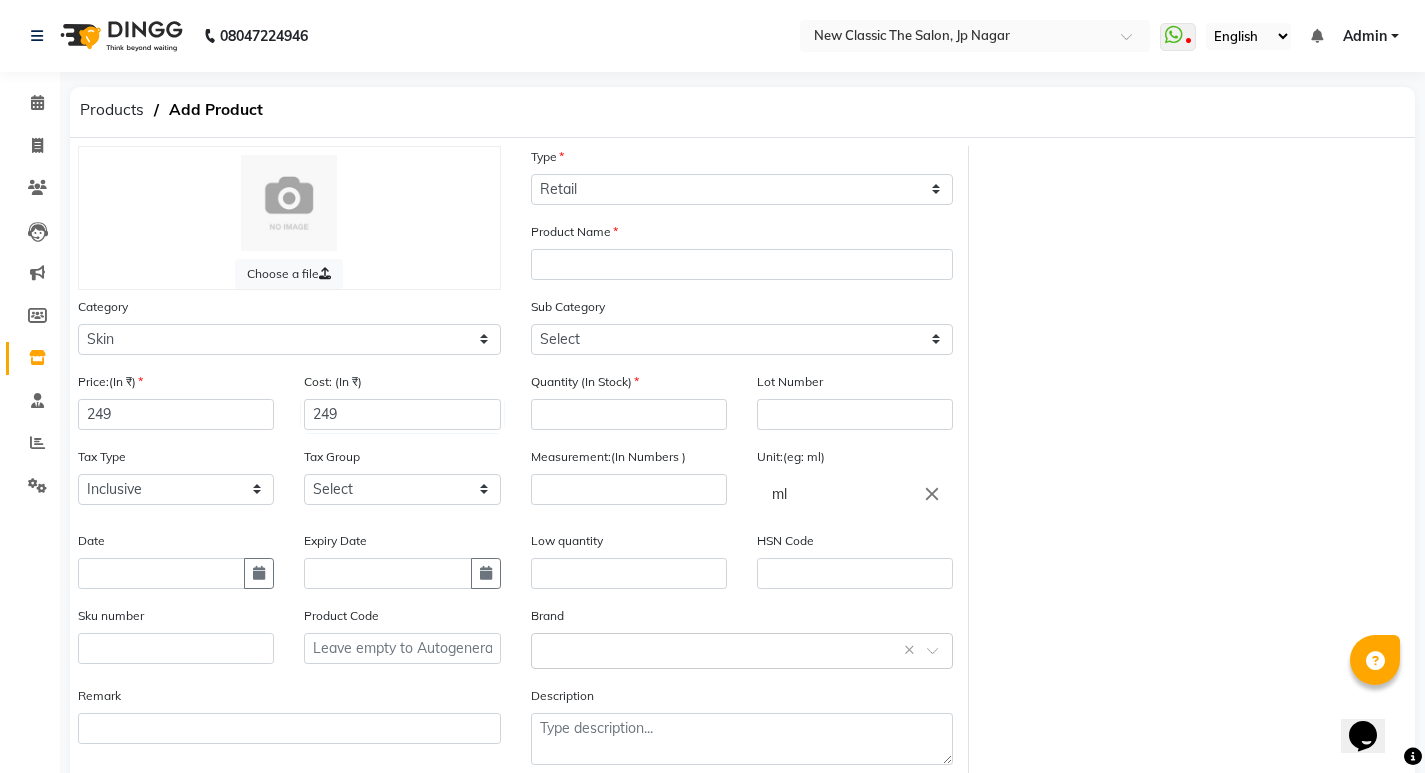 select on "7" 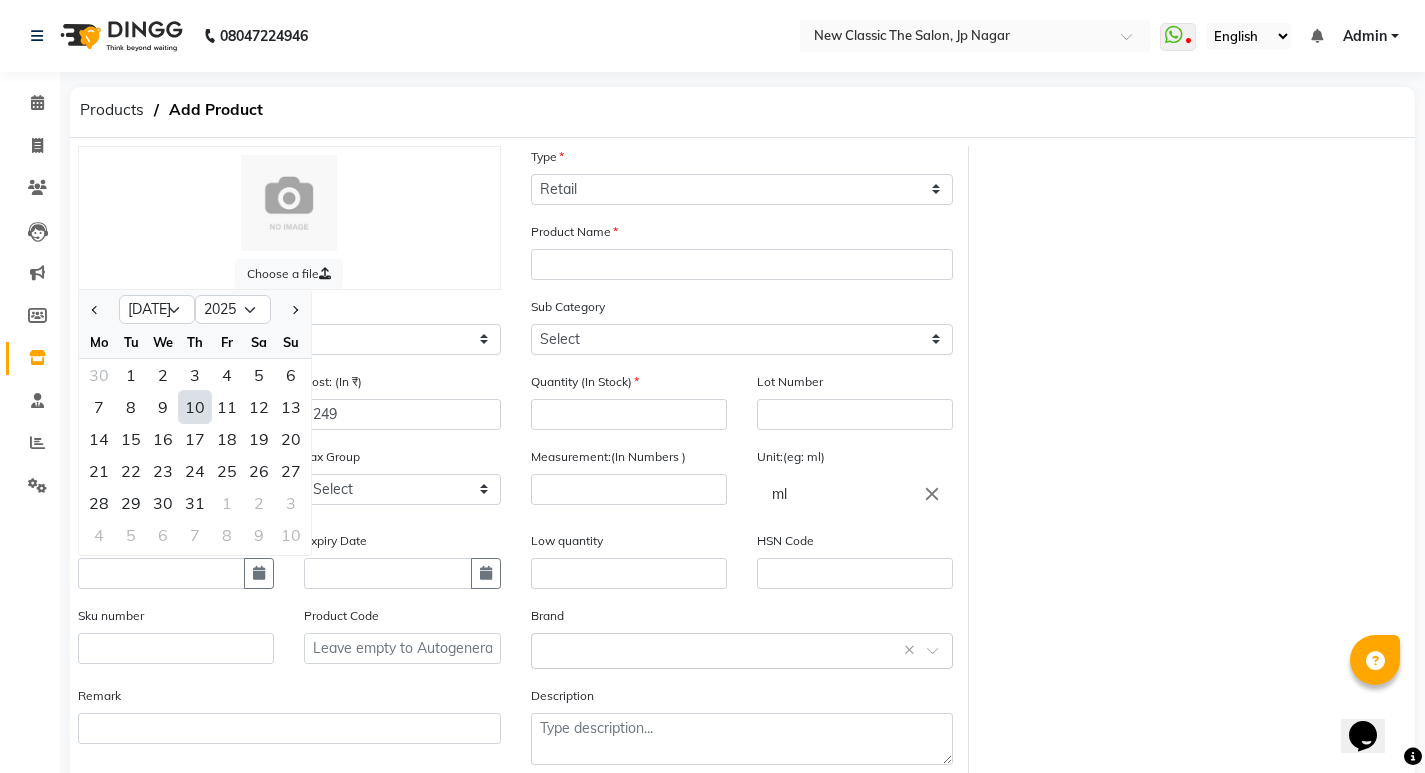 click on "Sku number" 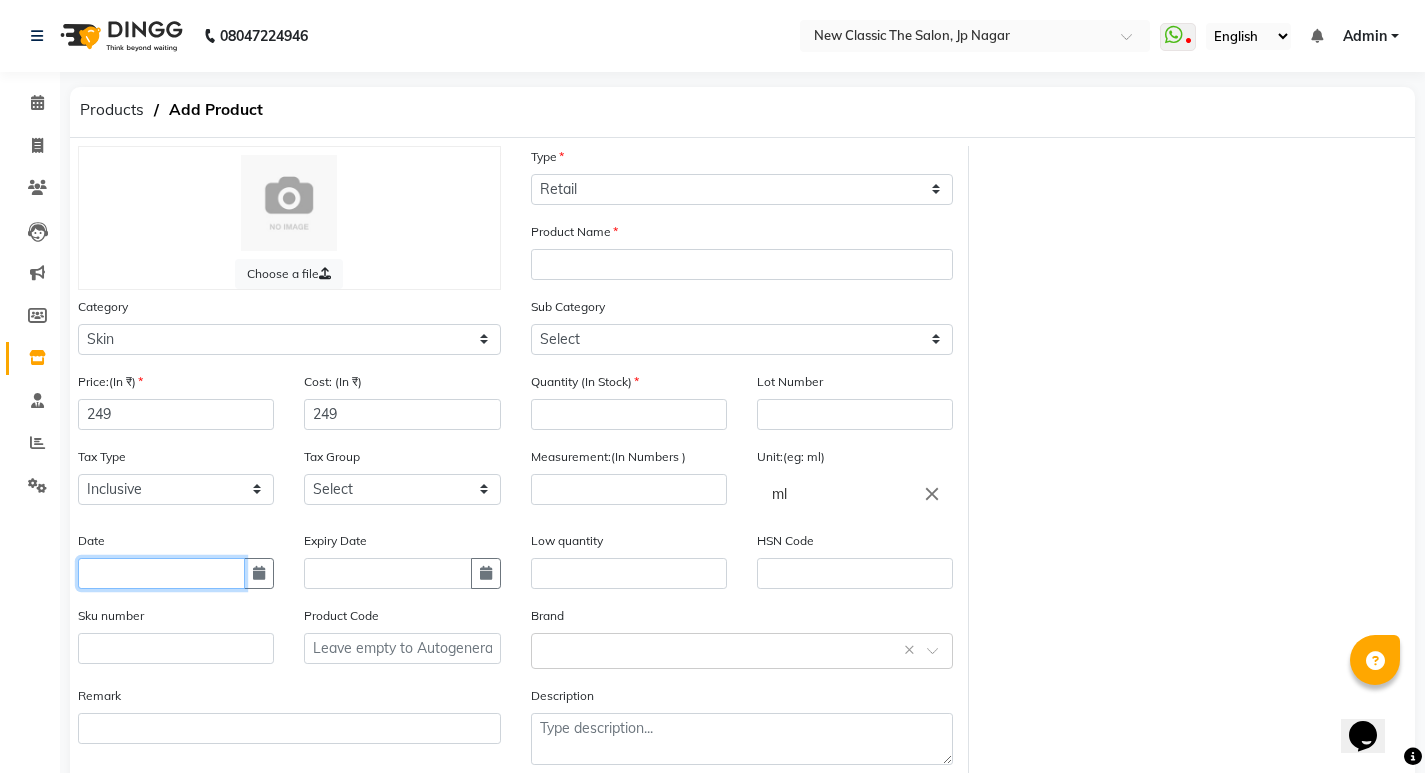 click 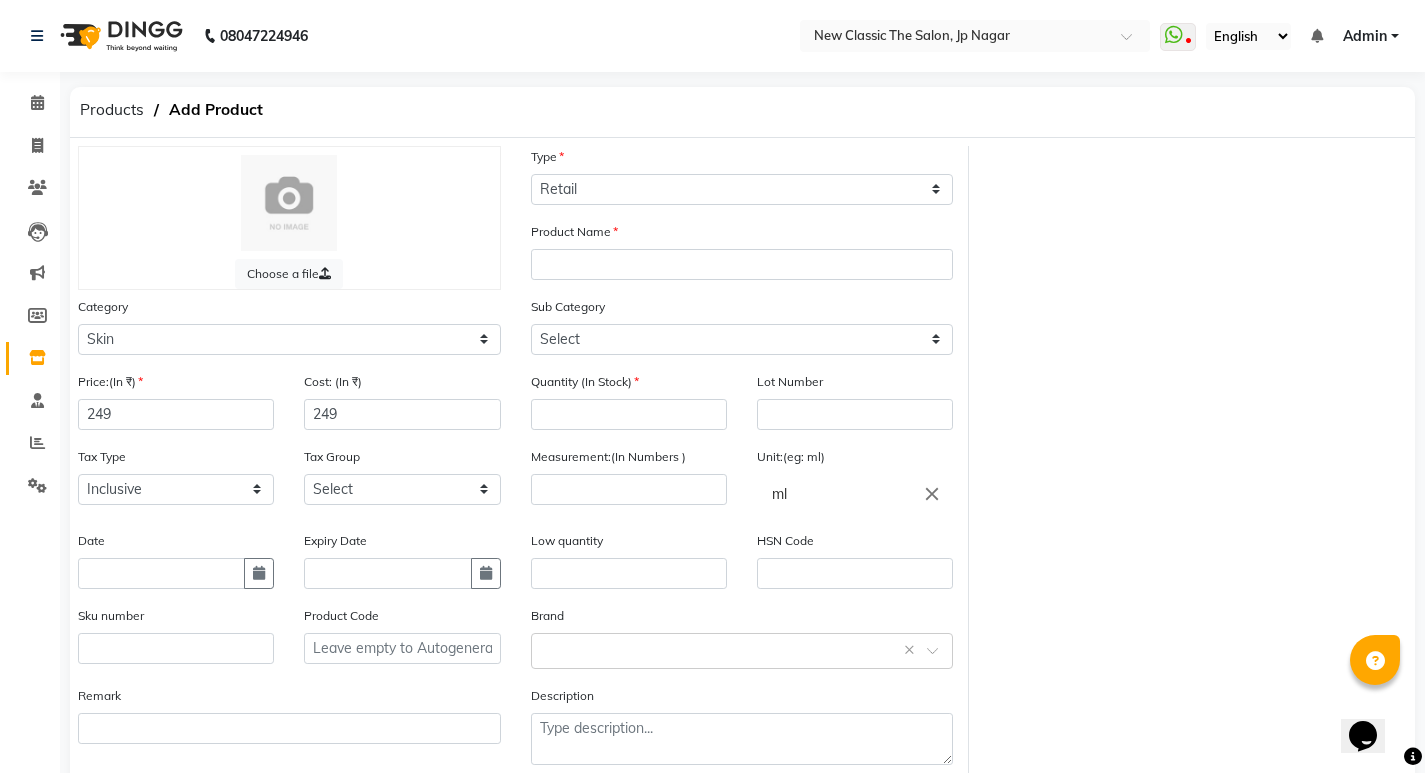 select on "7" 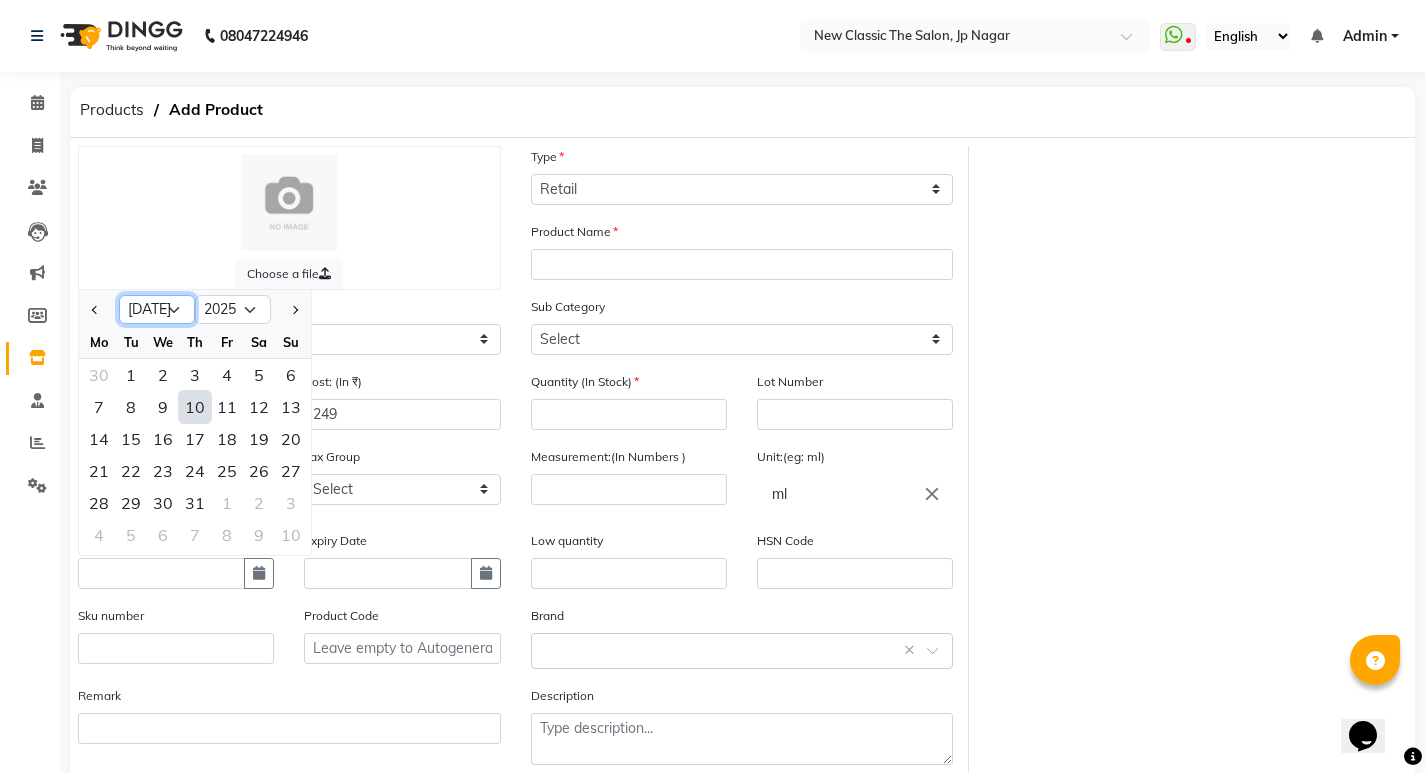 click on "Jan Feb Mar Apr May Jun Jul Aug Sep Oct Nov Dec" 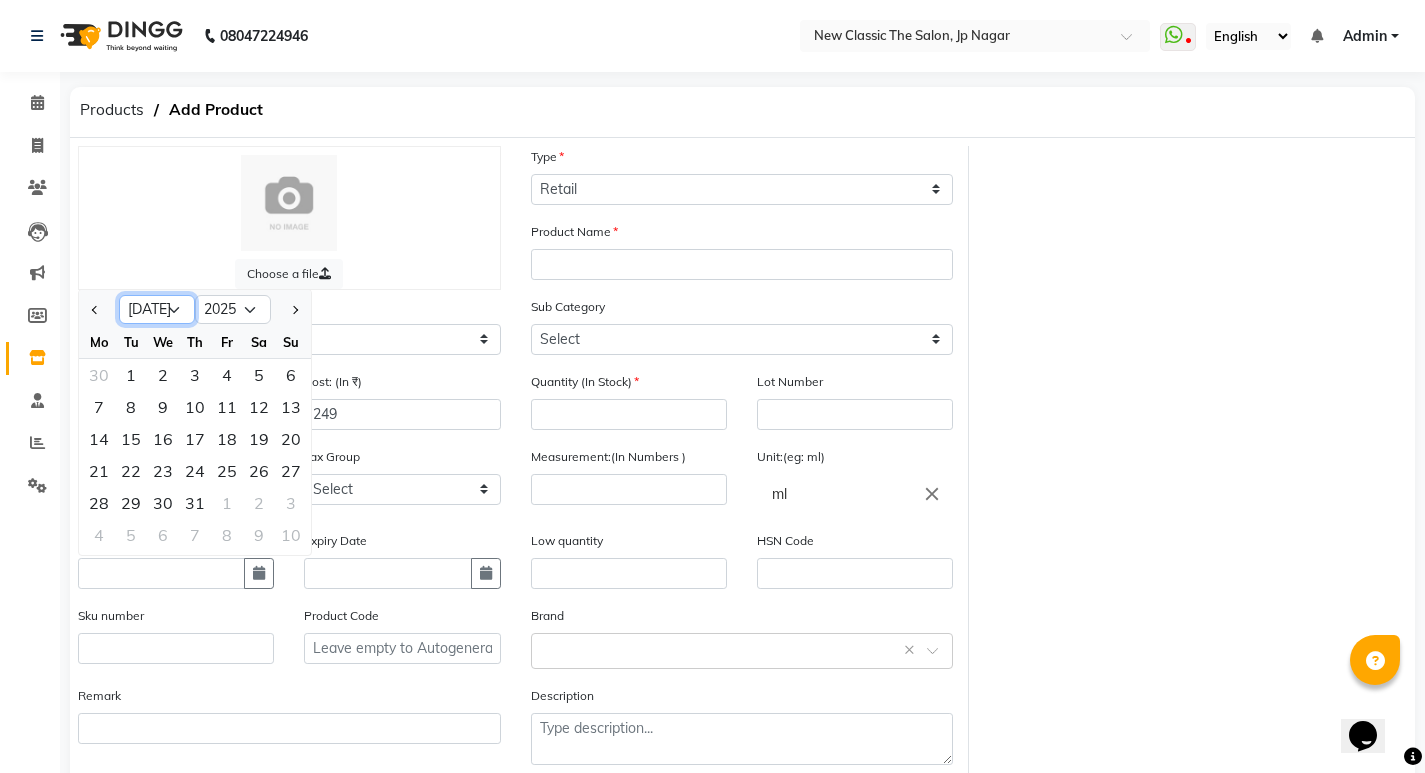 select on "3" 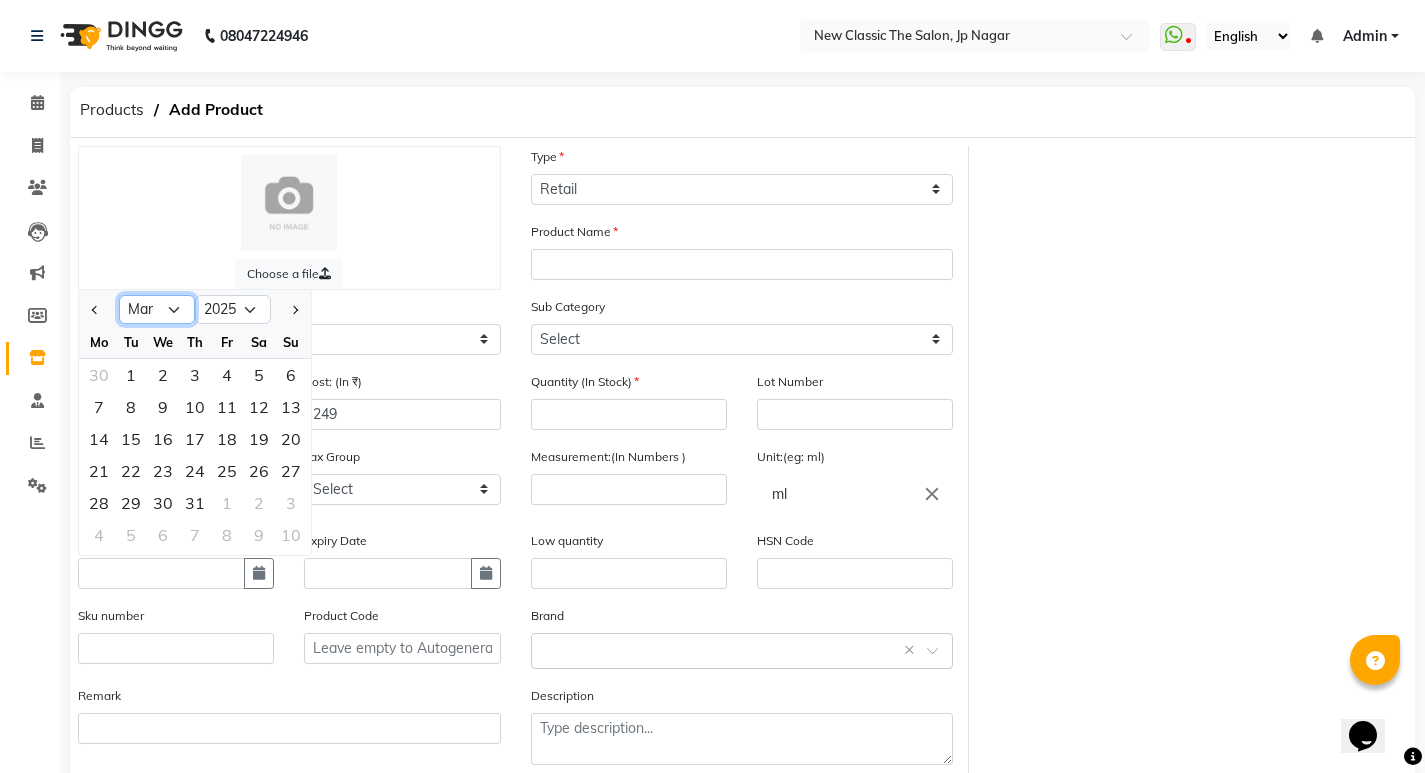 click on "Jan Feb Mar Apr May Jun Jul Aug Sep Oct Nov Dec" 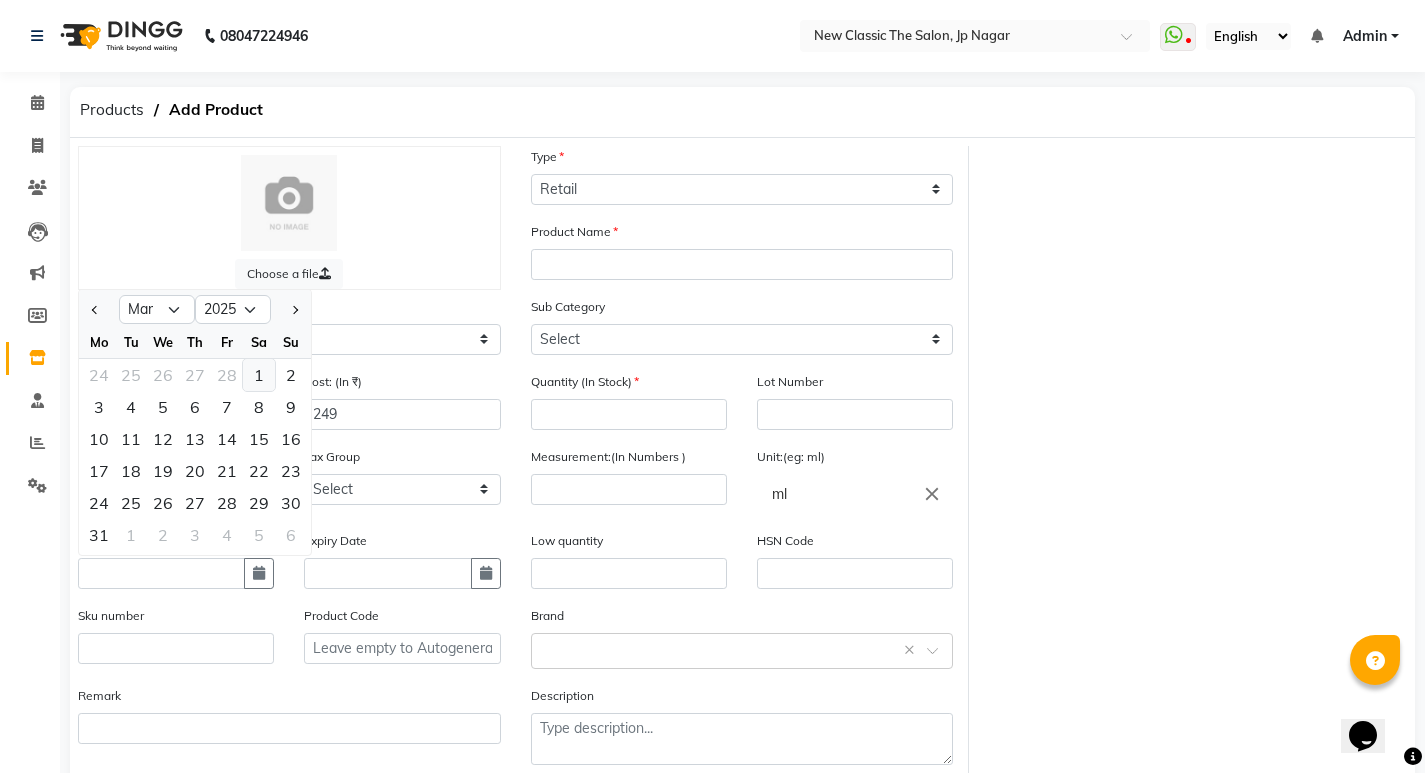 click on "1" 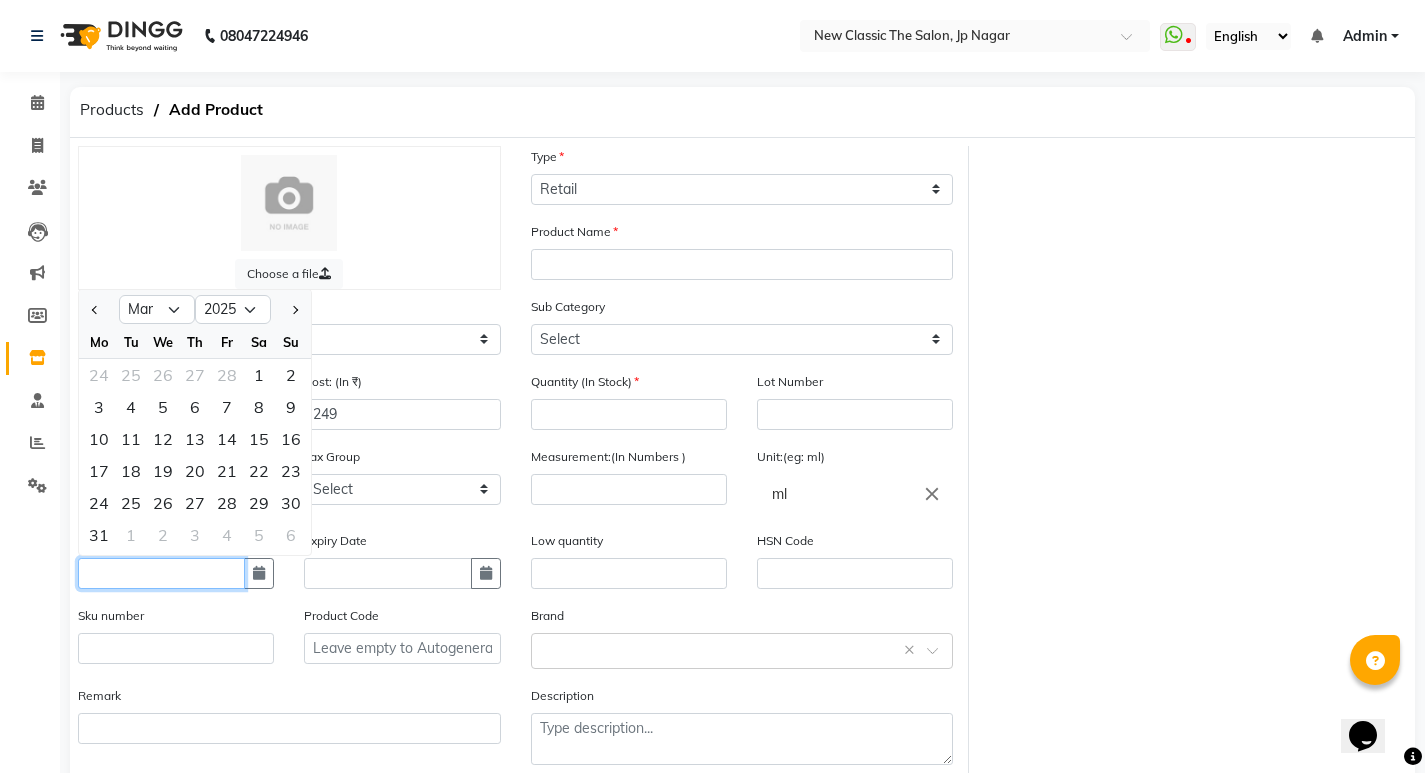 type on "01-03-2025" 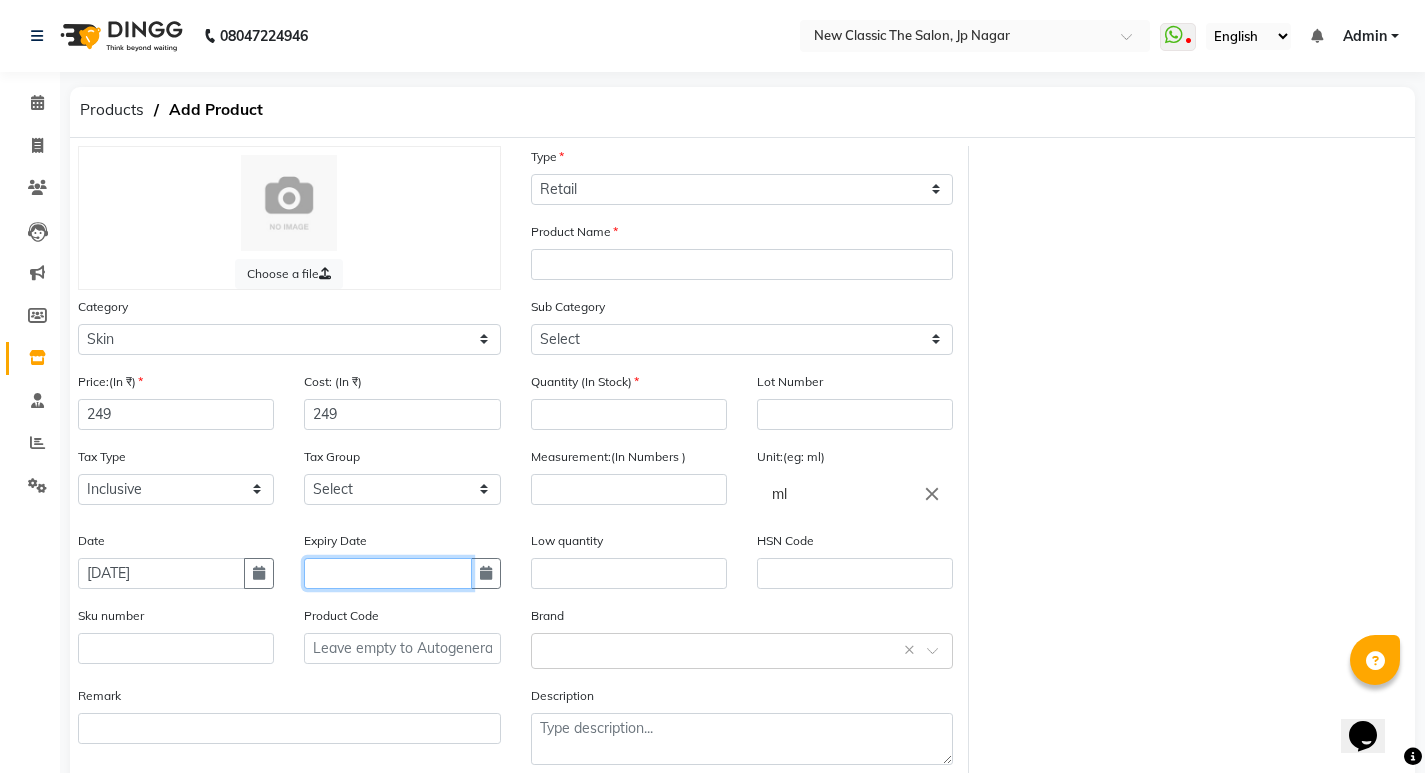 click 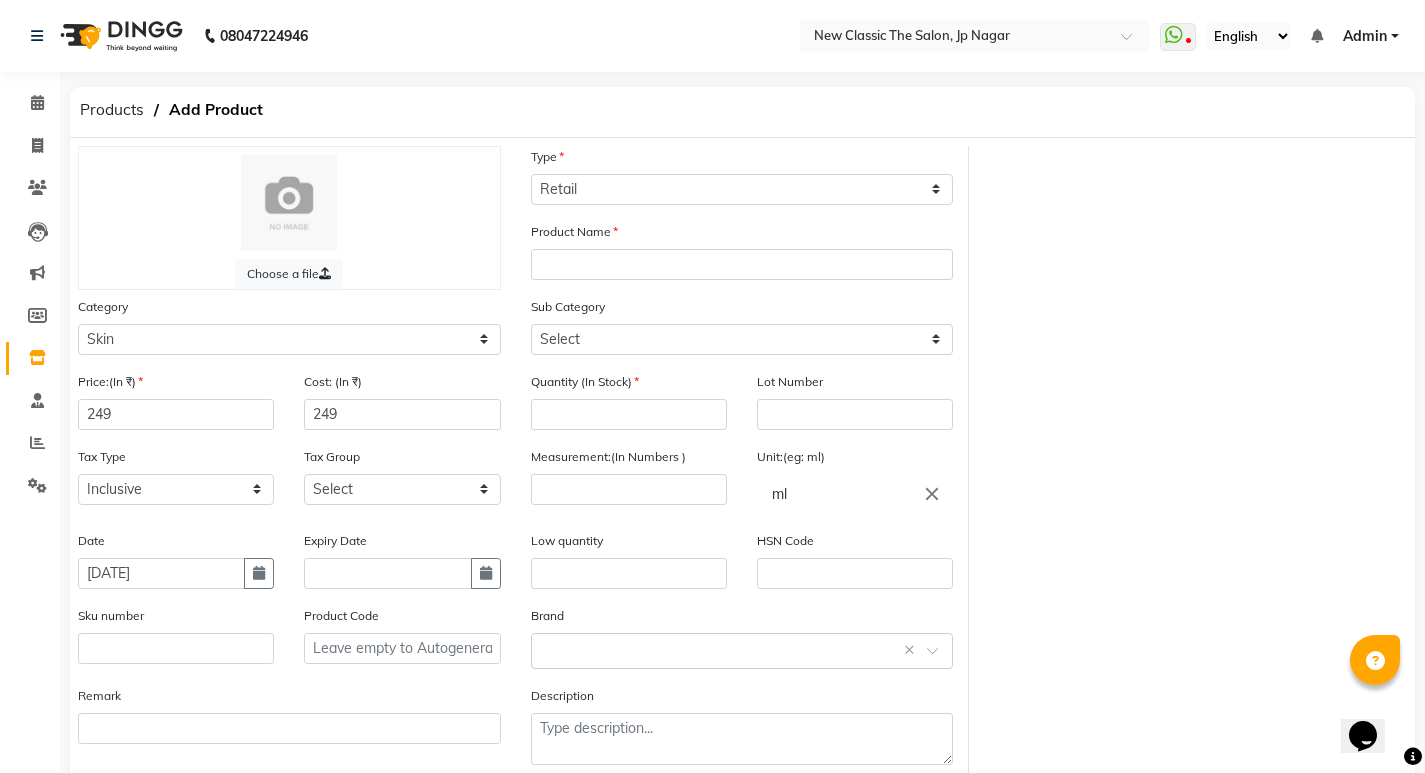 select on "7" 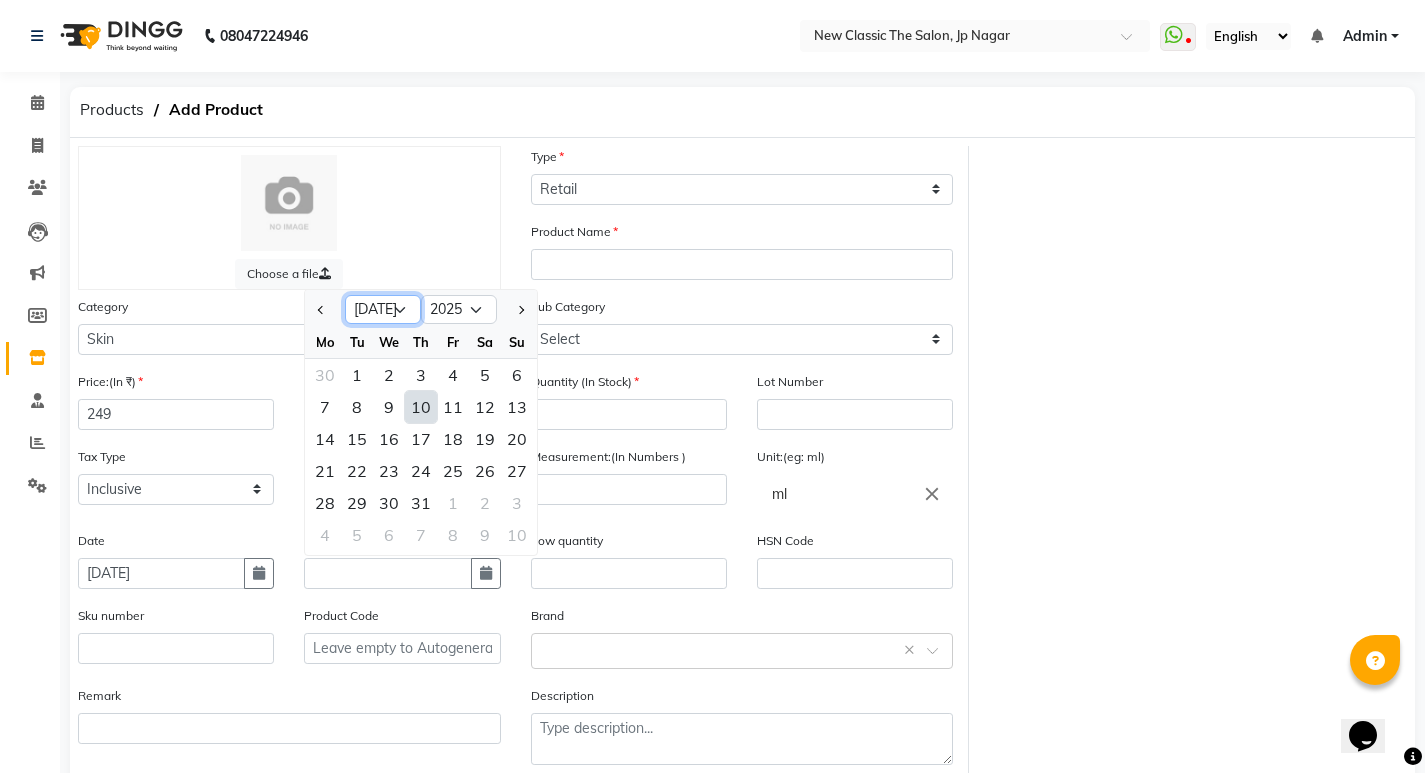 click on "Jan Feb Mar Apr May Jun Jul Aug Sep Oct Nov Dec" 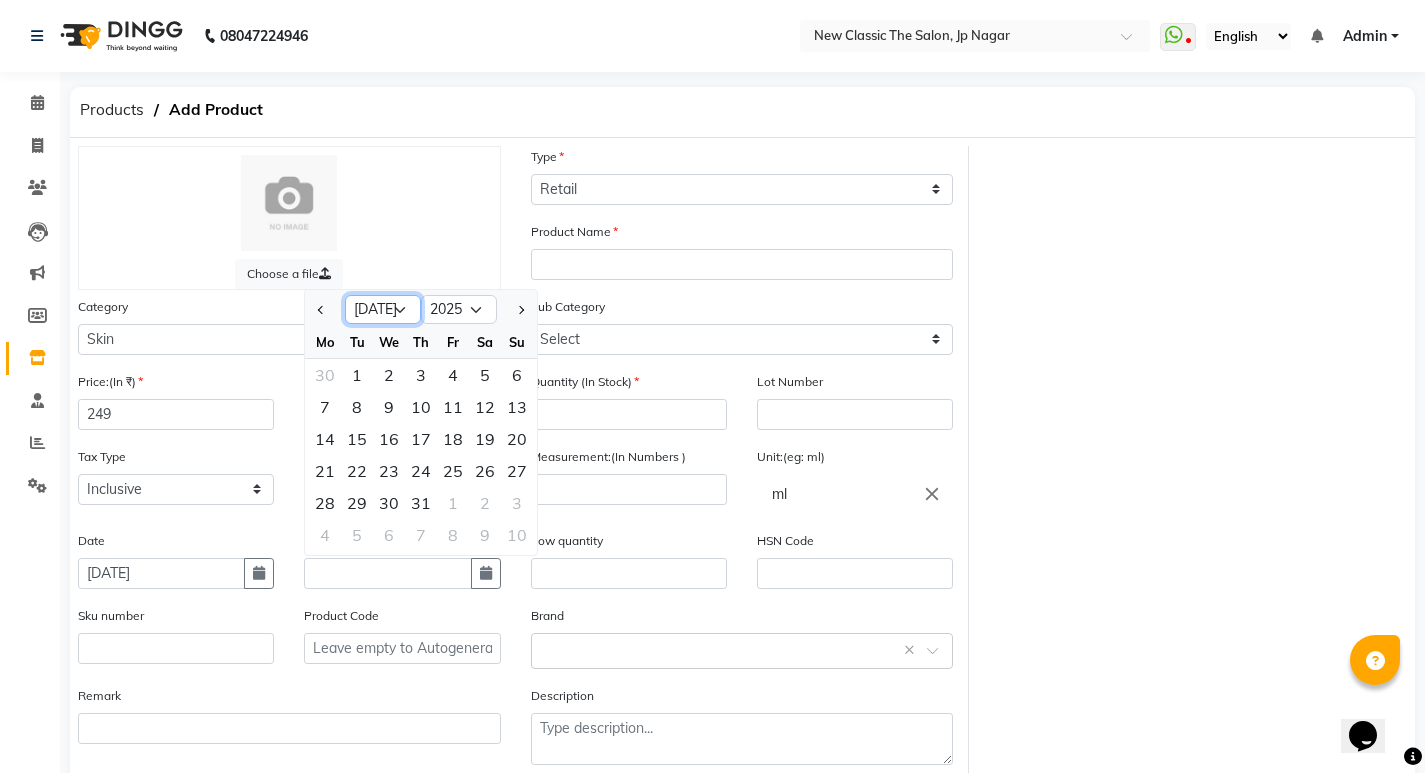 select on "3" 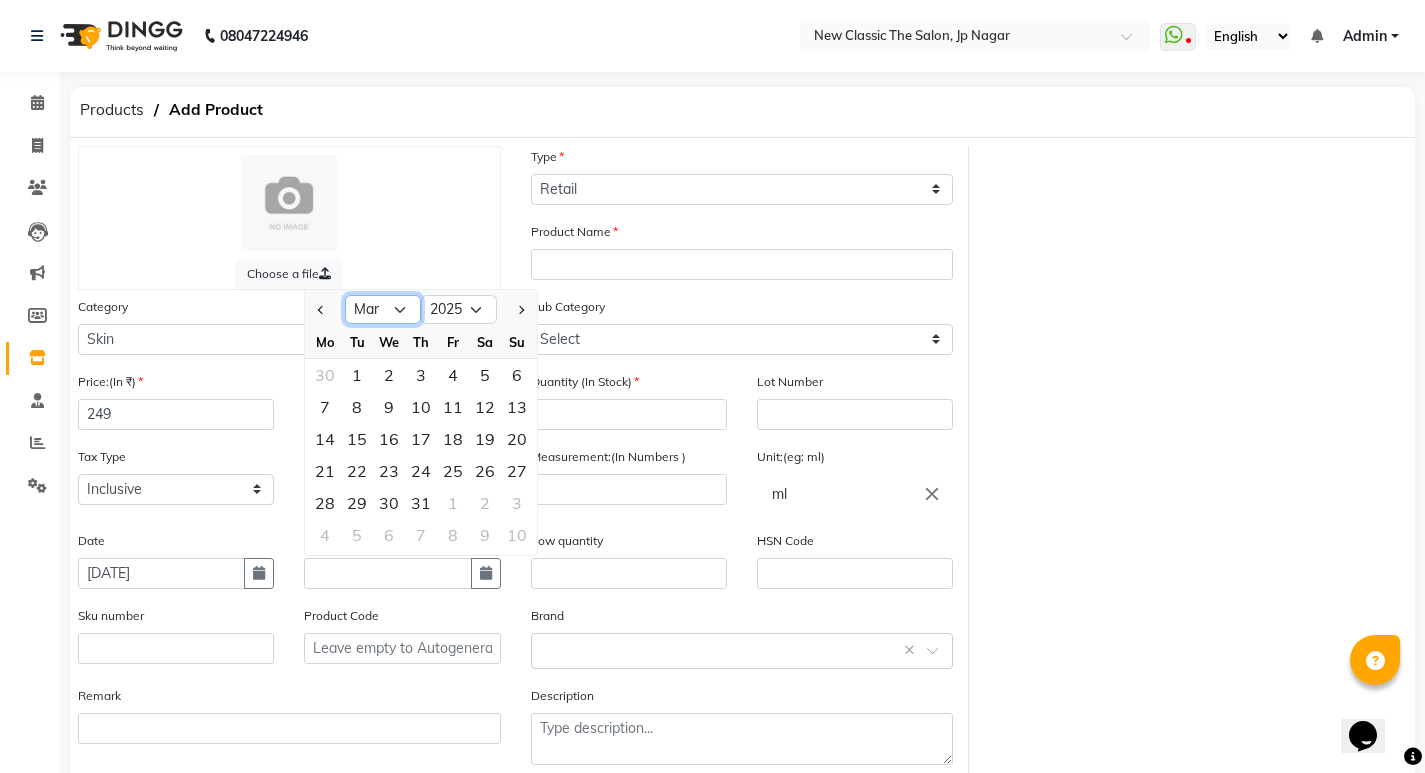 click on "Jan Feb Mar Apr May Jun Jul Aug Sep Oct Nov Dec" 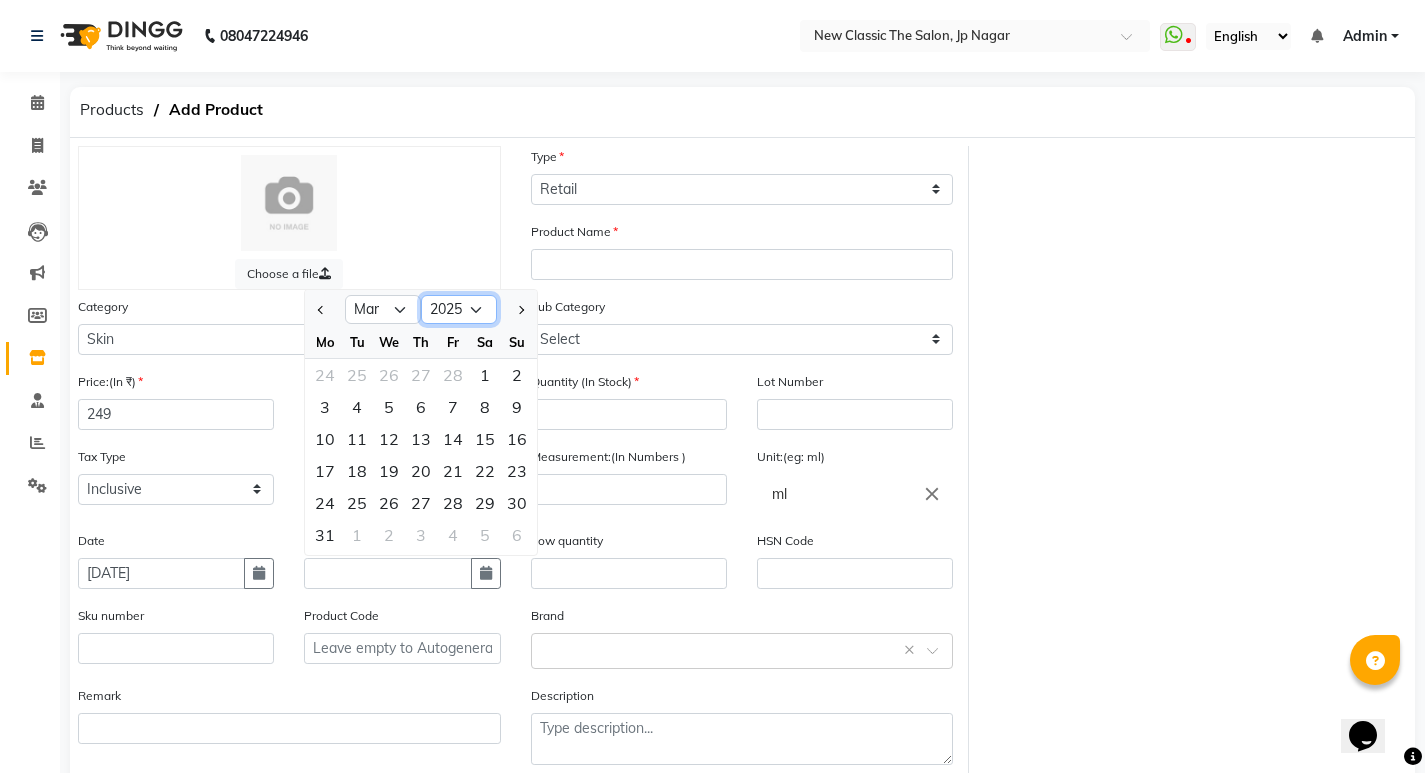 click on "2015 2016 2017 2018 2019 2020 2021 2022 2023 2024 2025 2026 2027 2028 2029 2030 2031 2032 2033 2034 2035" 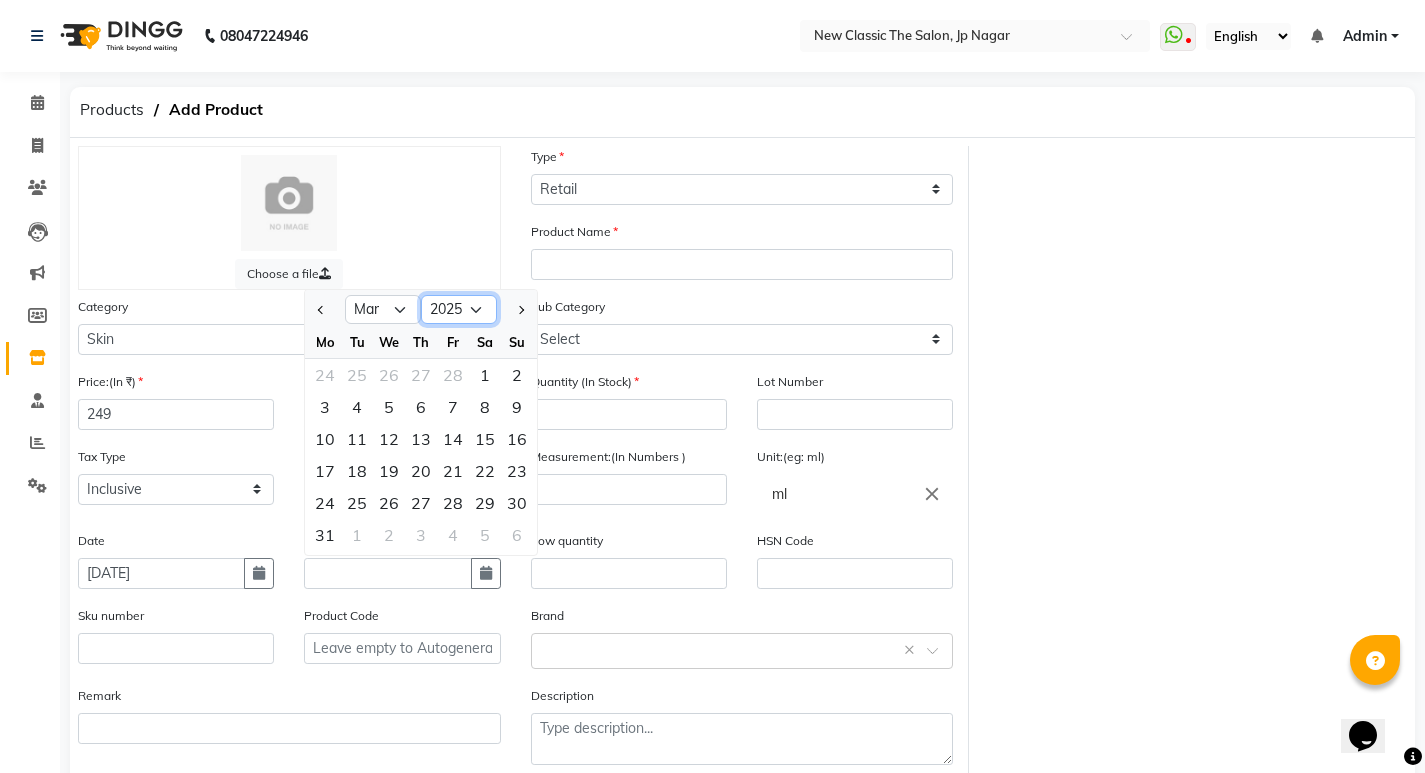 select on "2027" 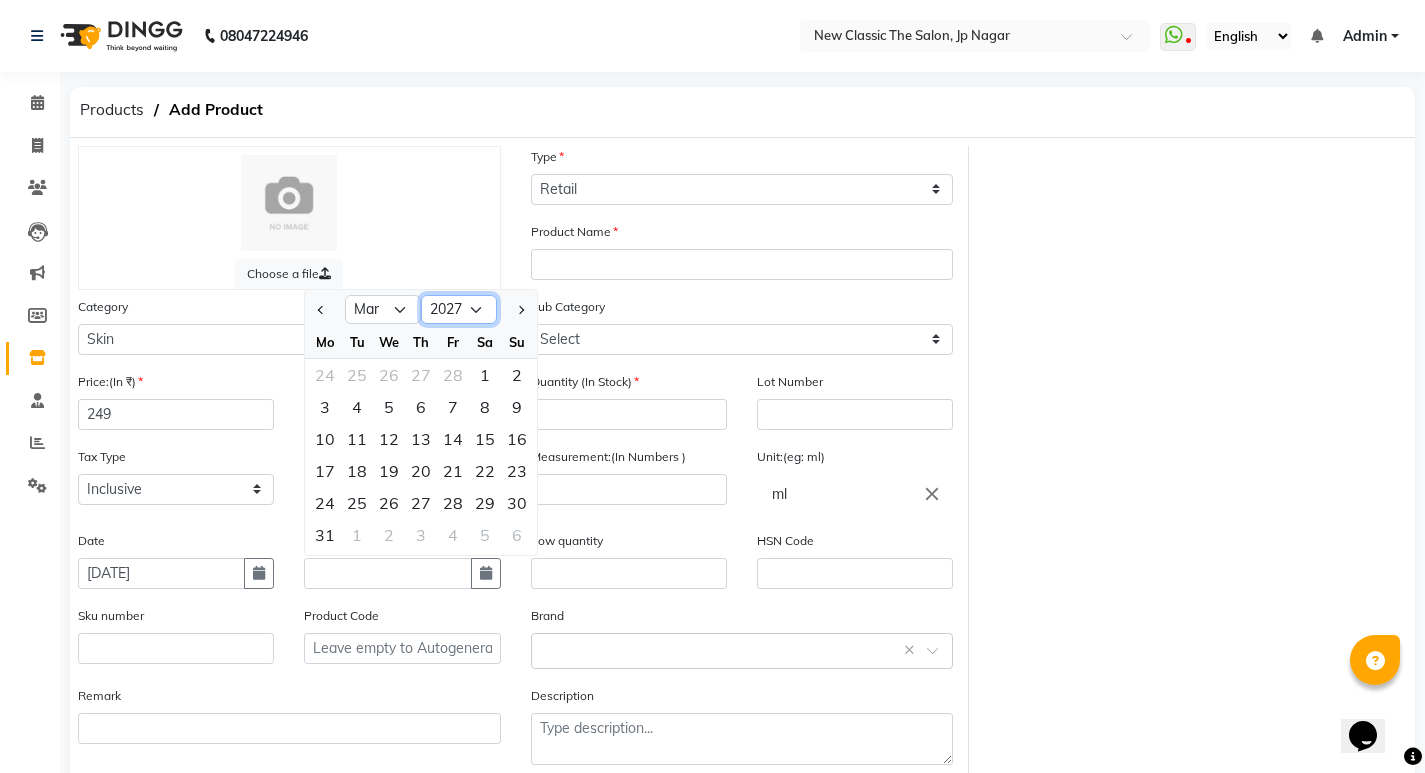 click on "2015 2016 2017 2018 2019 2020 2021 2022 2023 2024 2025 2026 2027 2028 2029 2030 2031 2032 2033 2034 2035" 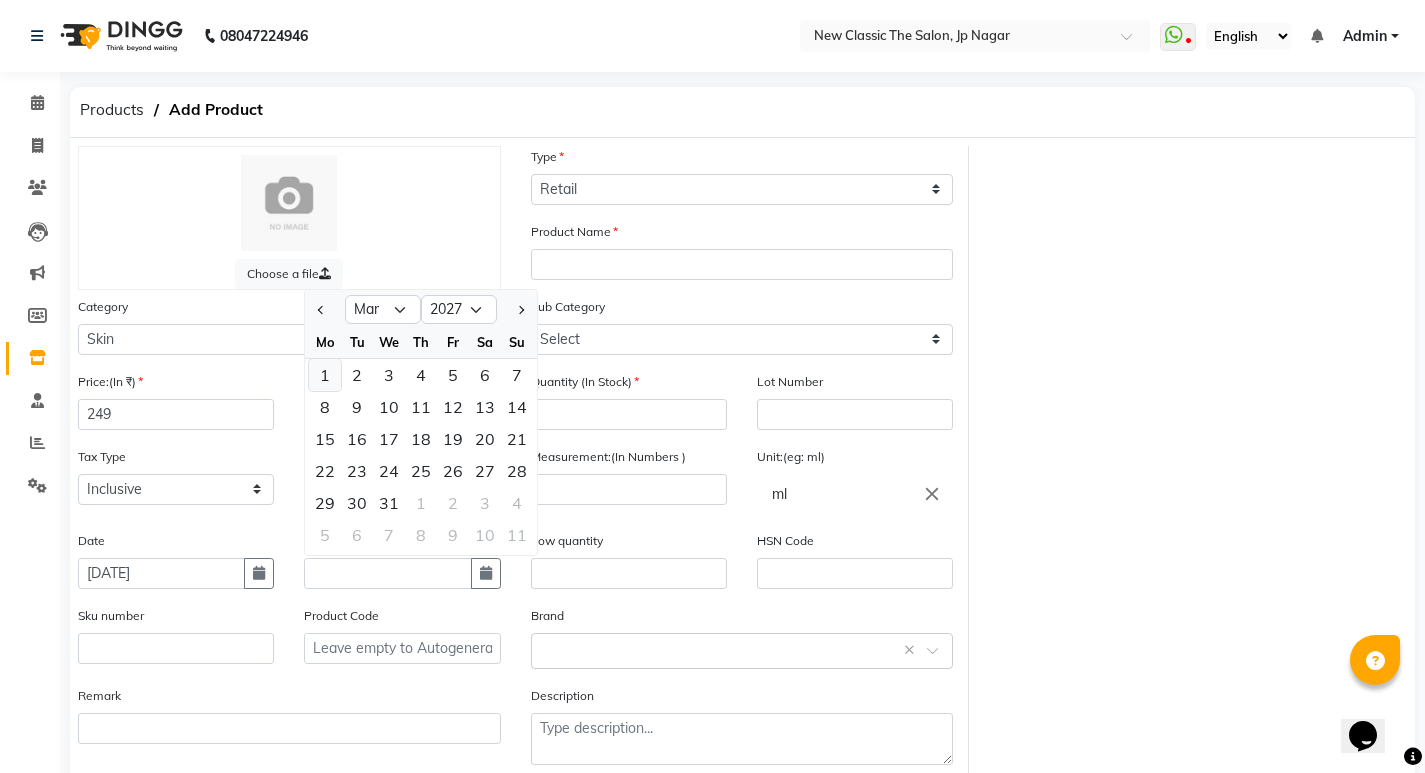 click on "1" 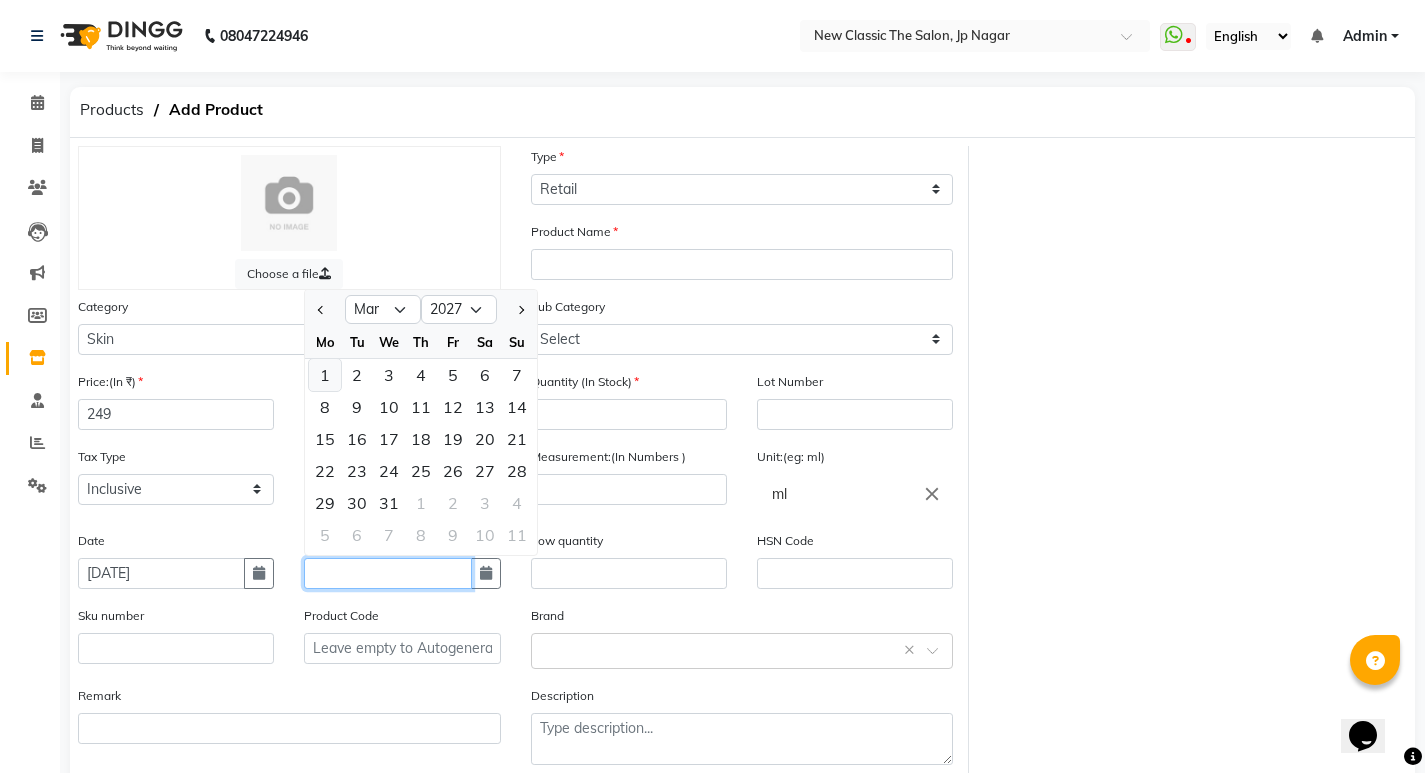 type on "01-03-2027" 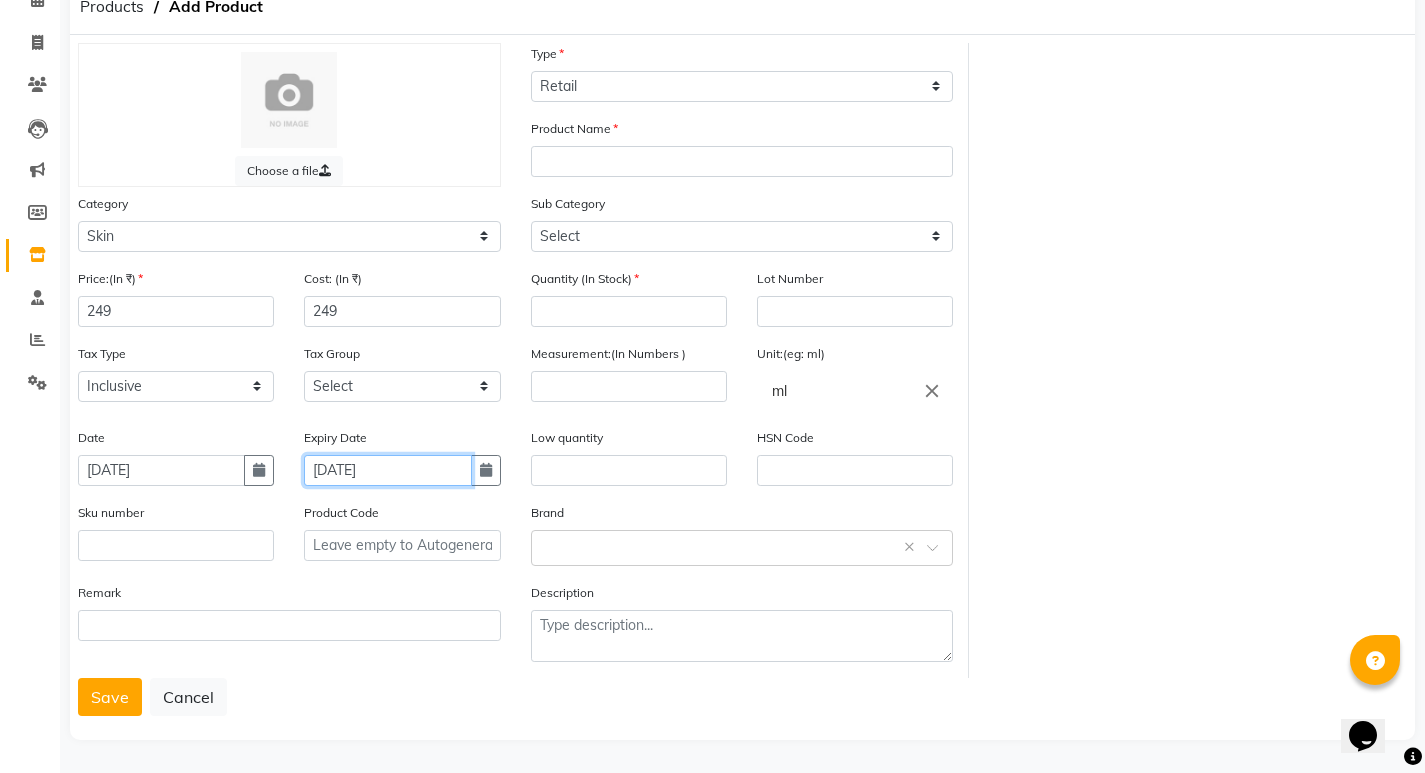 scroll, scrollTop: 104, scrollLeft: 0, axis: vertical 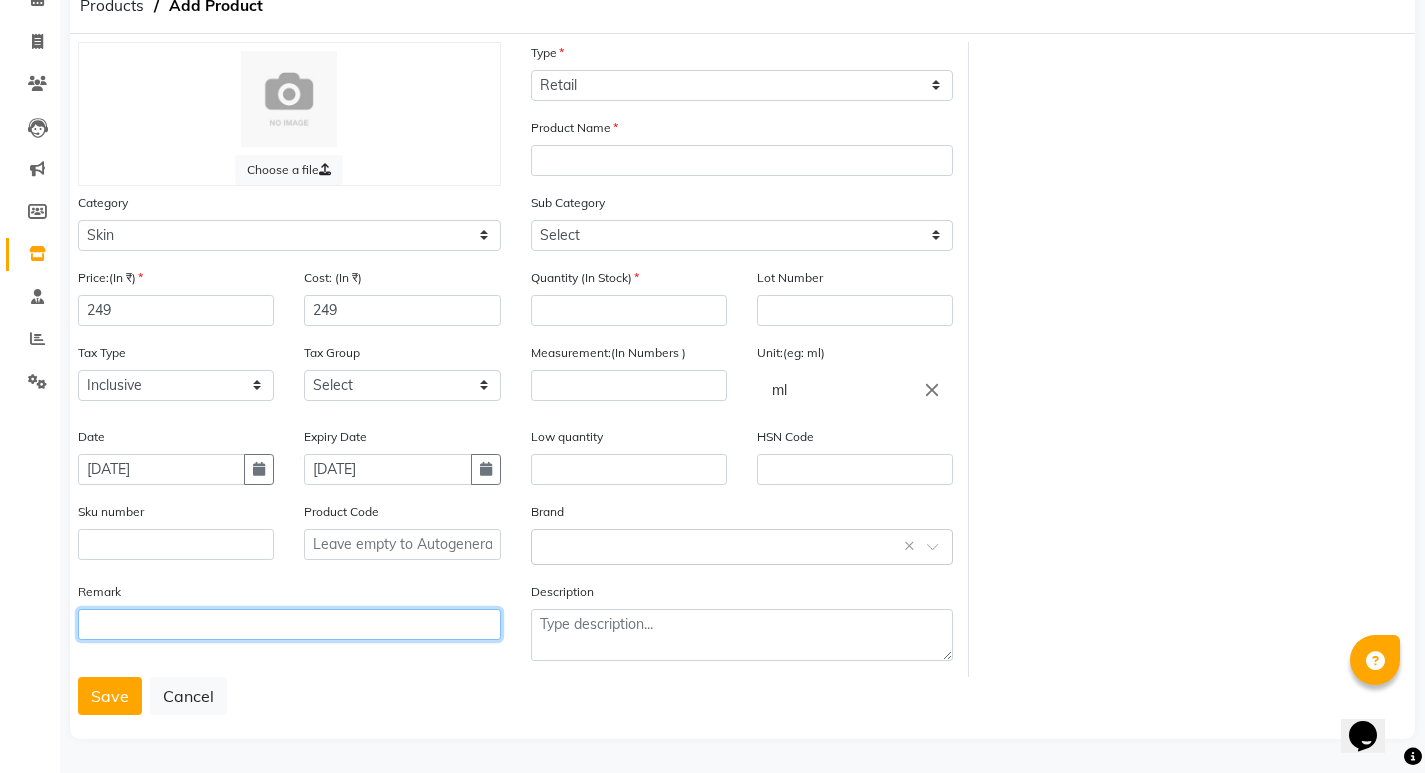 click 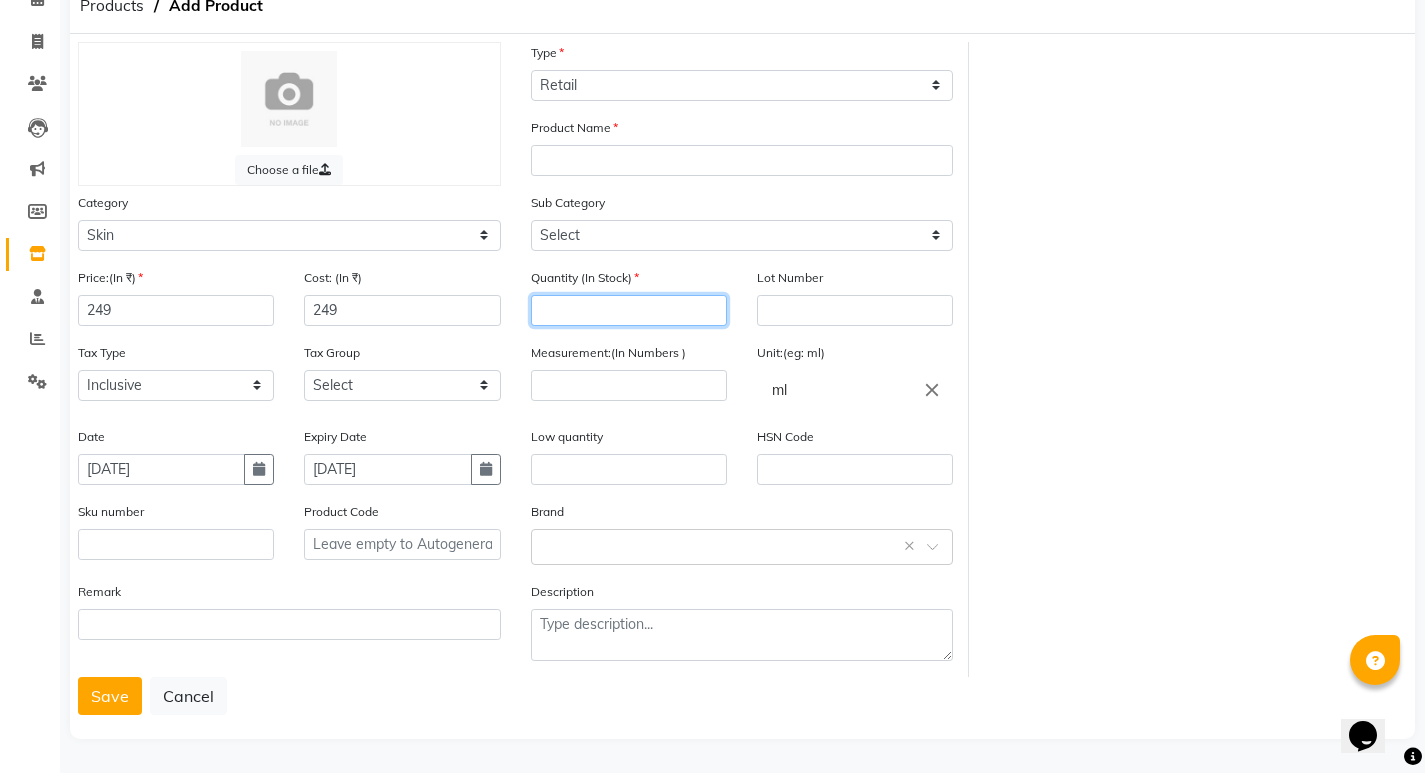 click 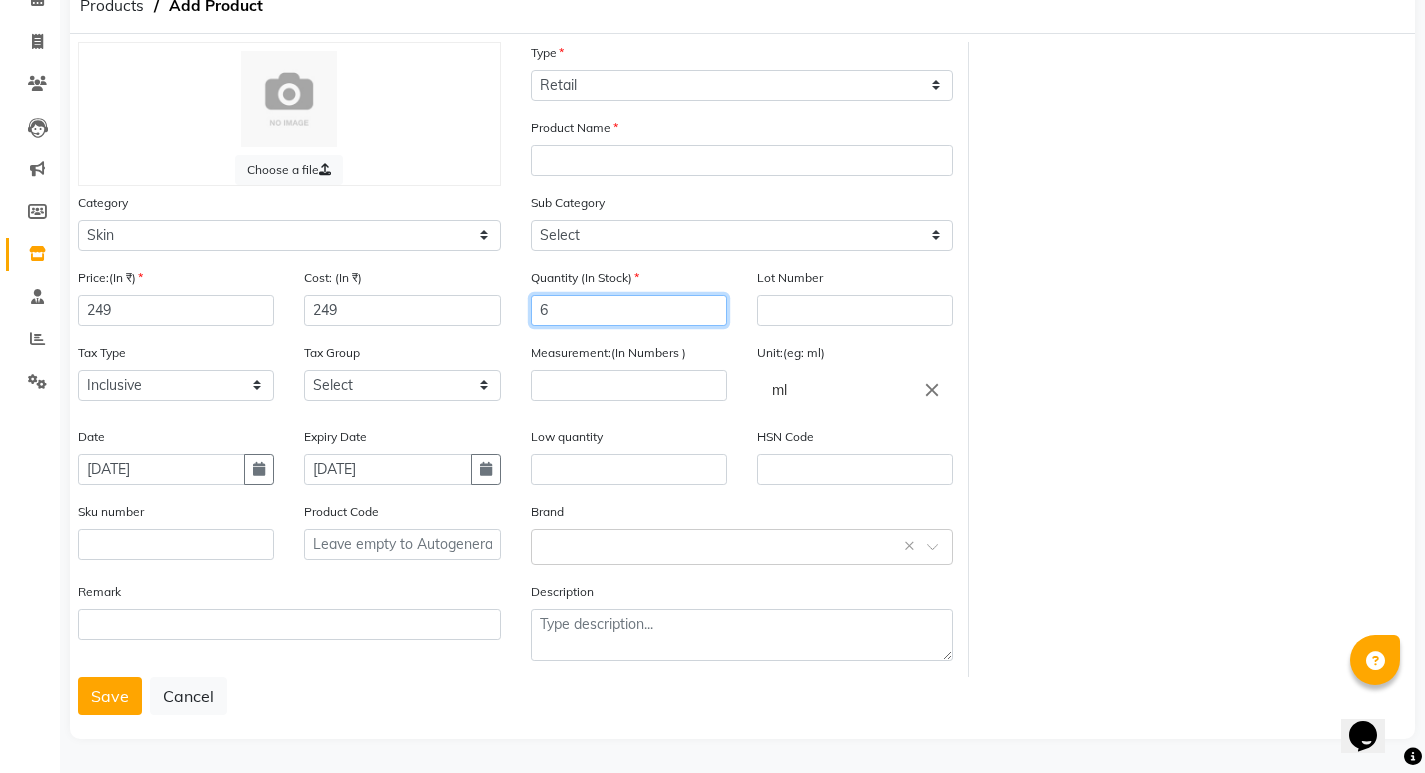 type on "6" 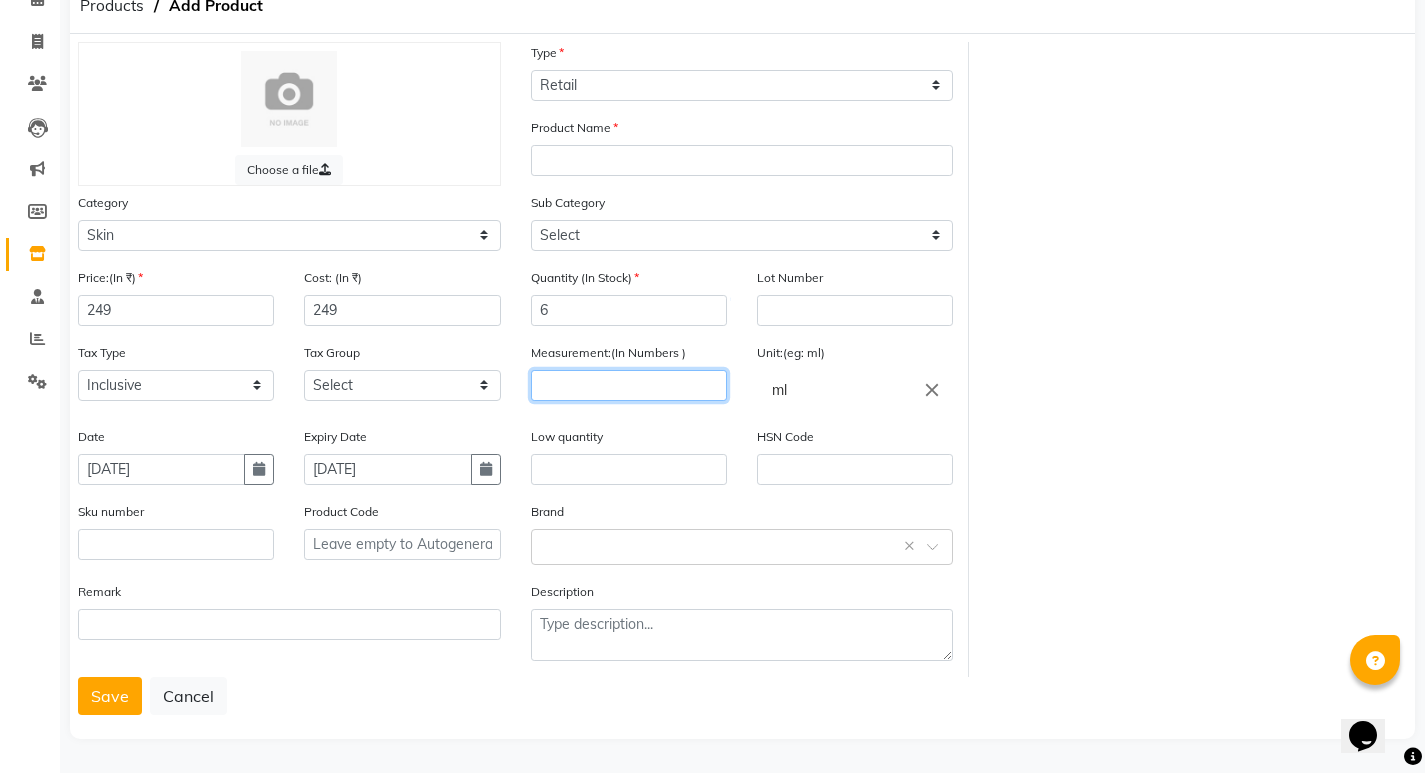 click 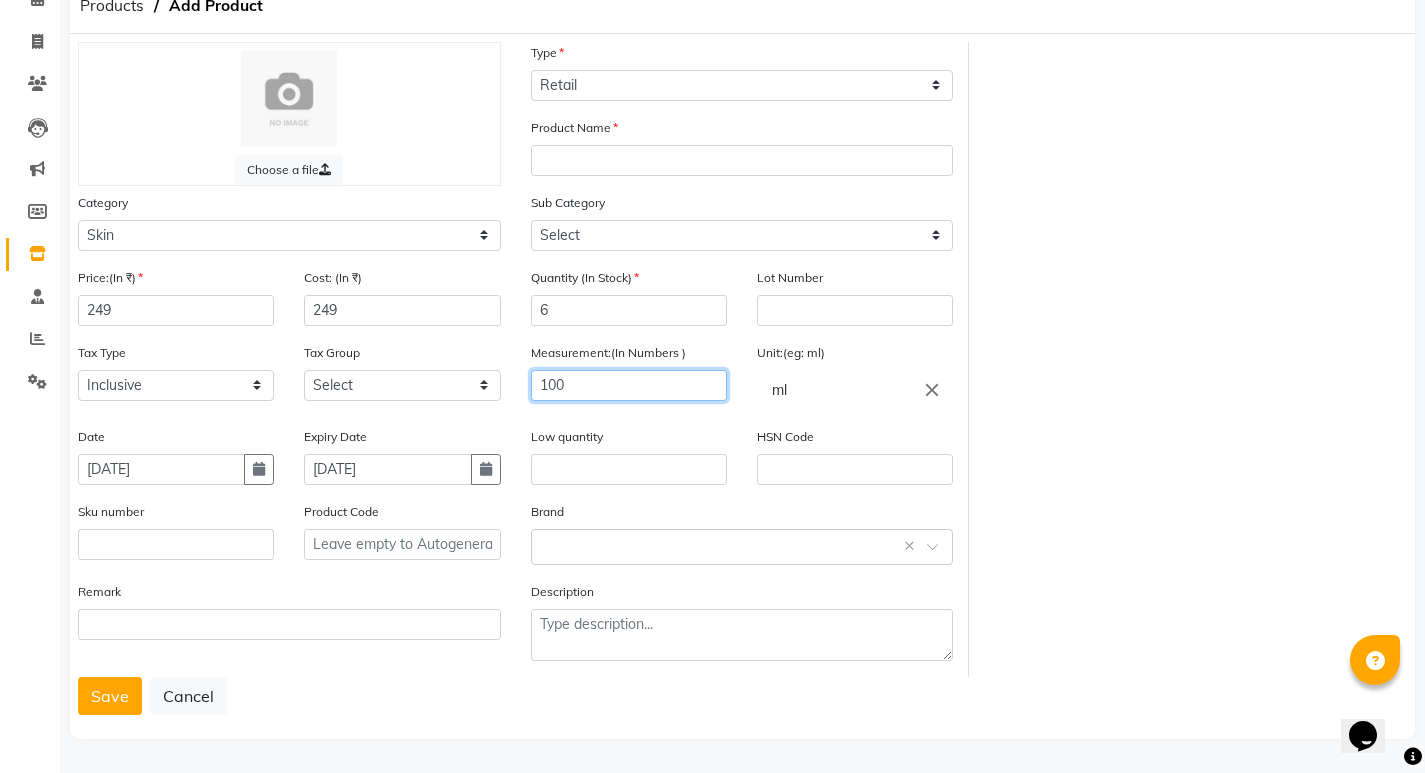 type on "100" 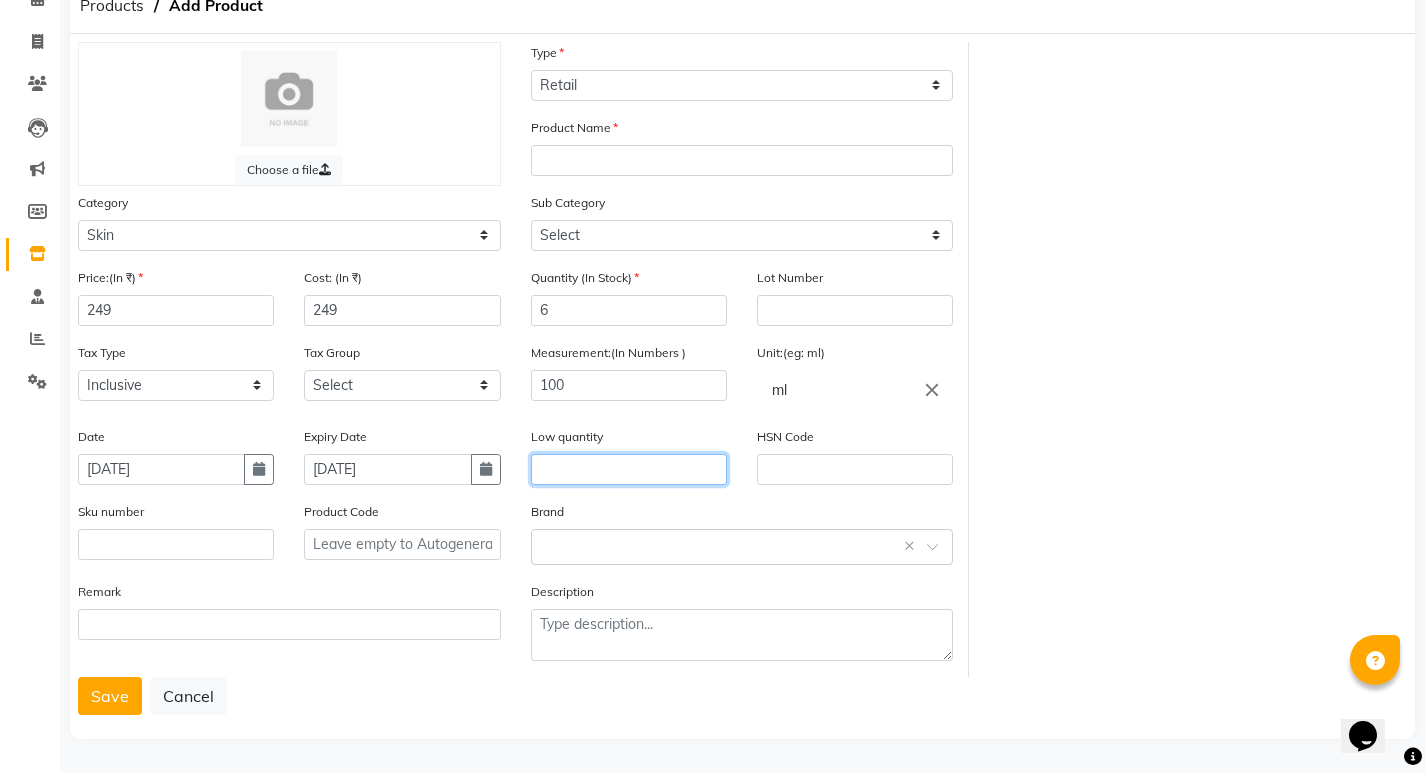 click 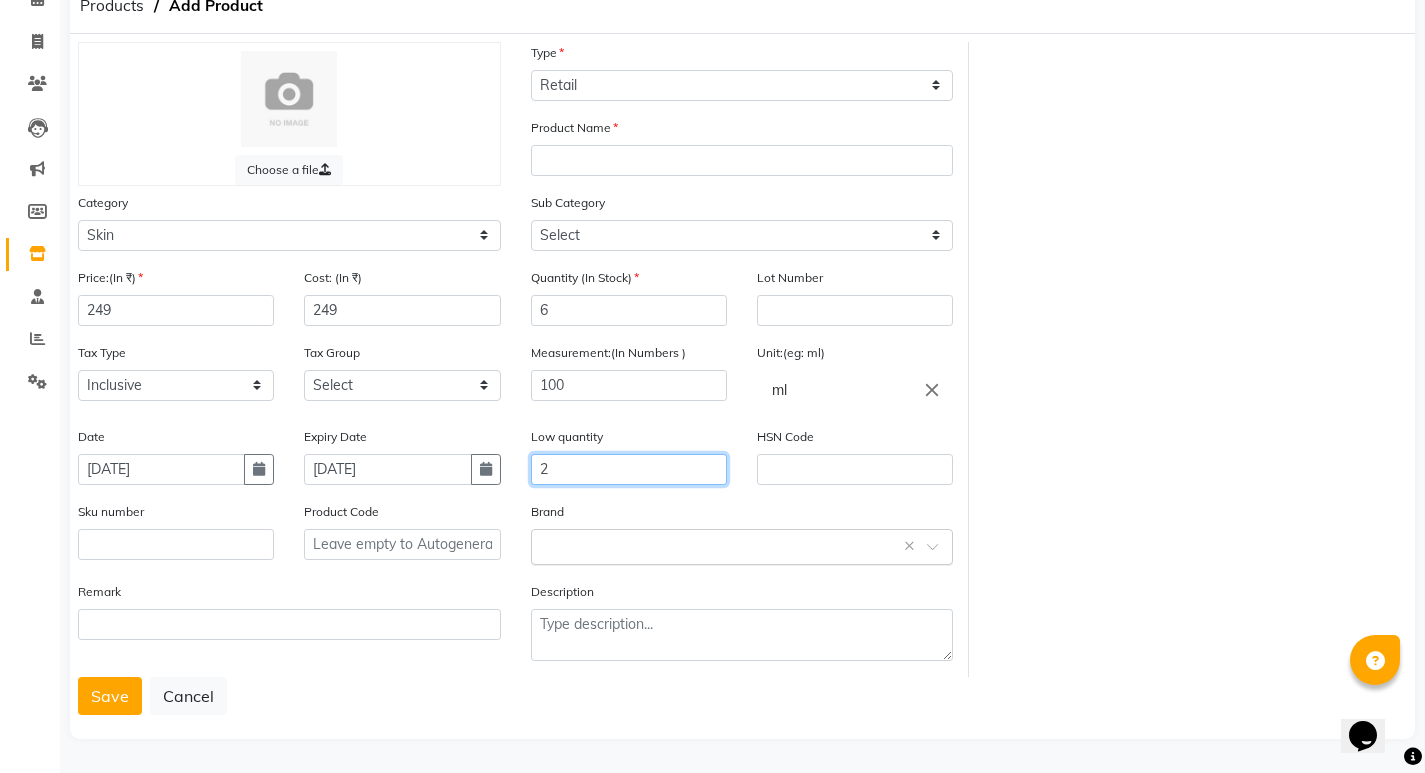 type on "2" 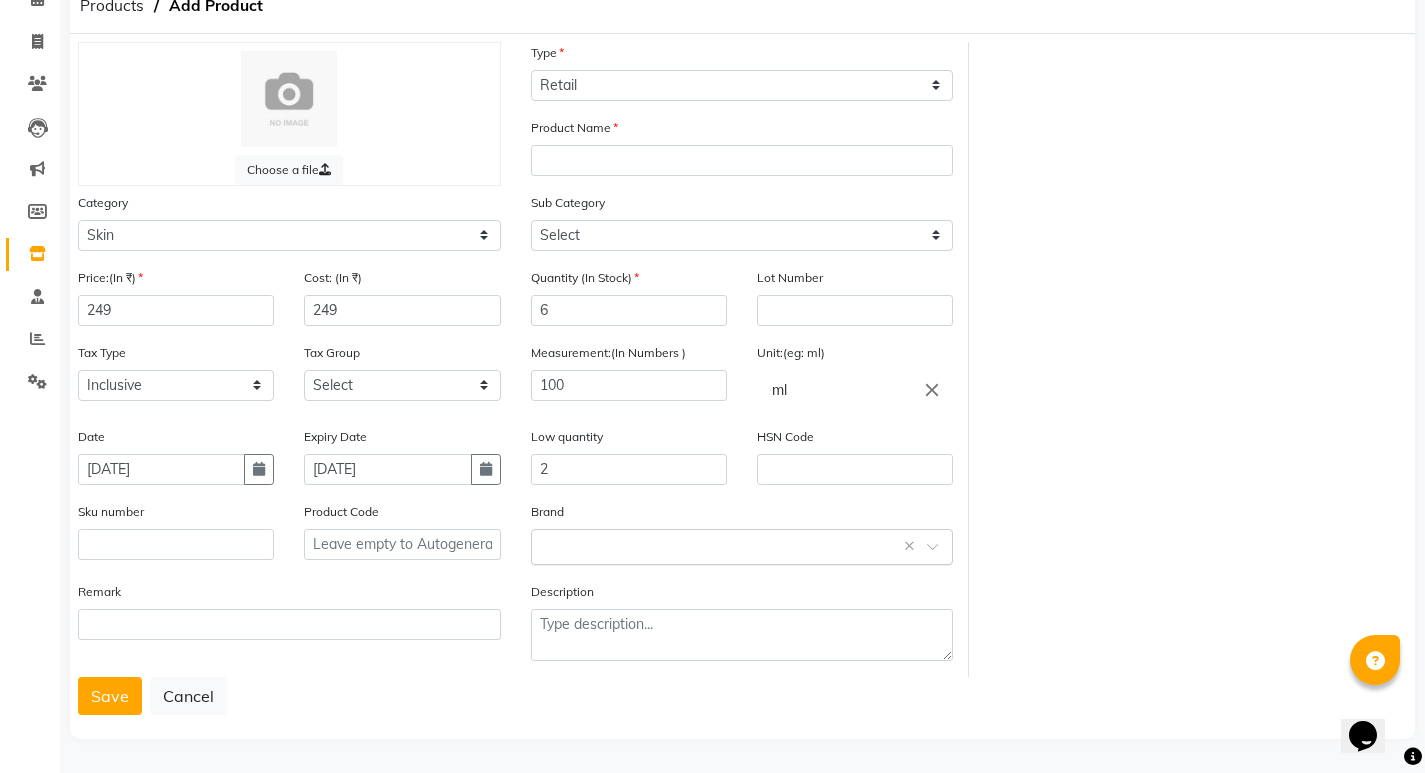 click 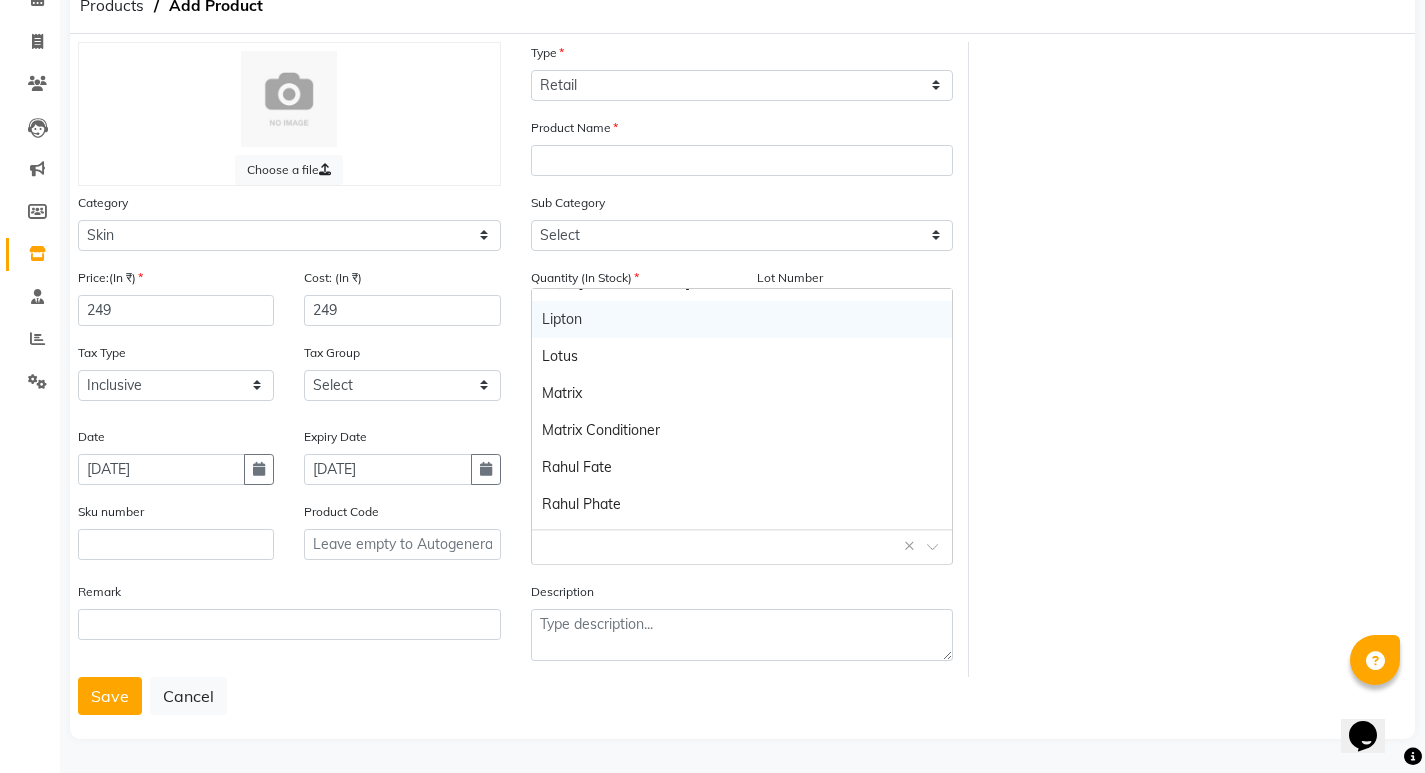 scroll, scrollTop: 600, scrollLeft: 0, axis: vertical 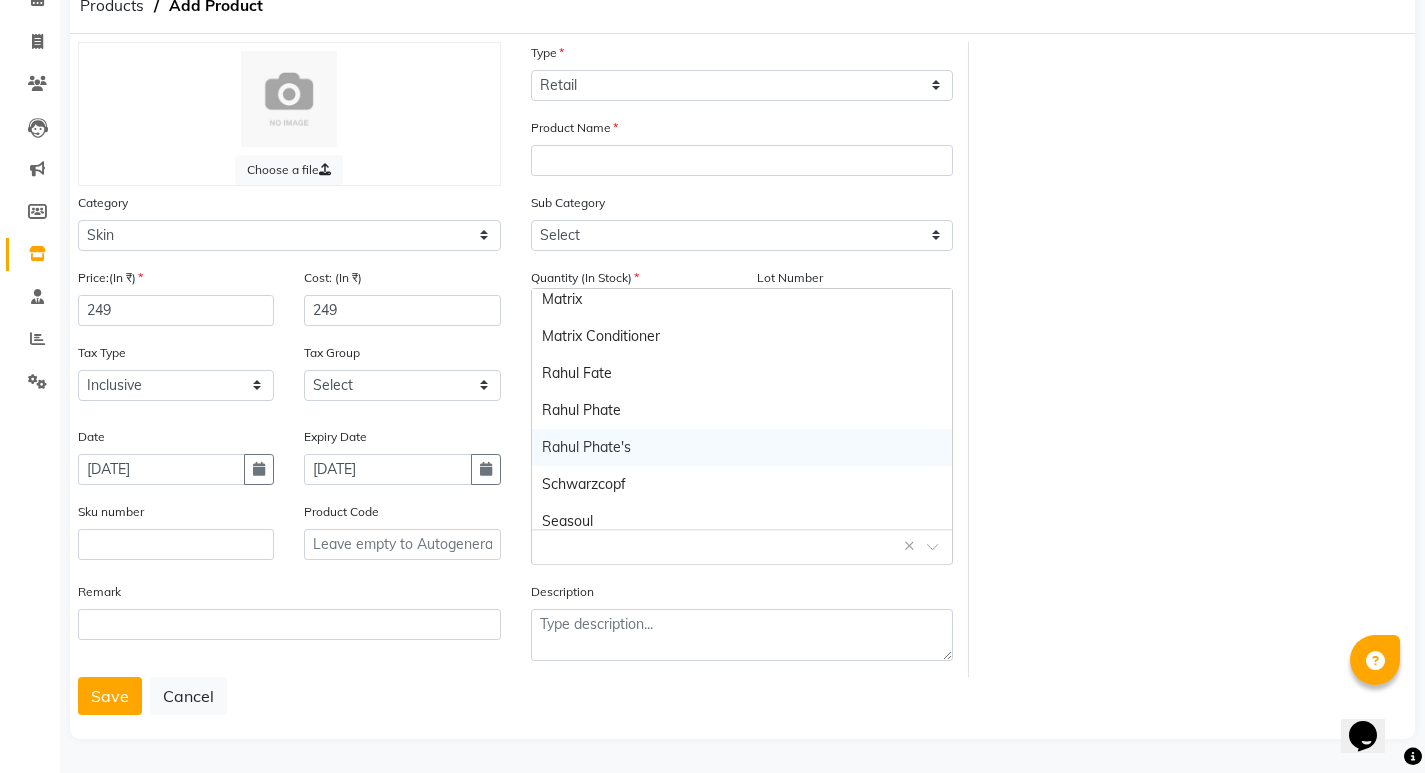 click on "Rahul Phate's" at bounding box center [742, 447] 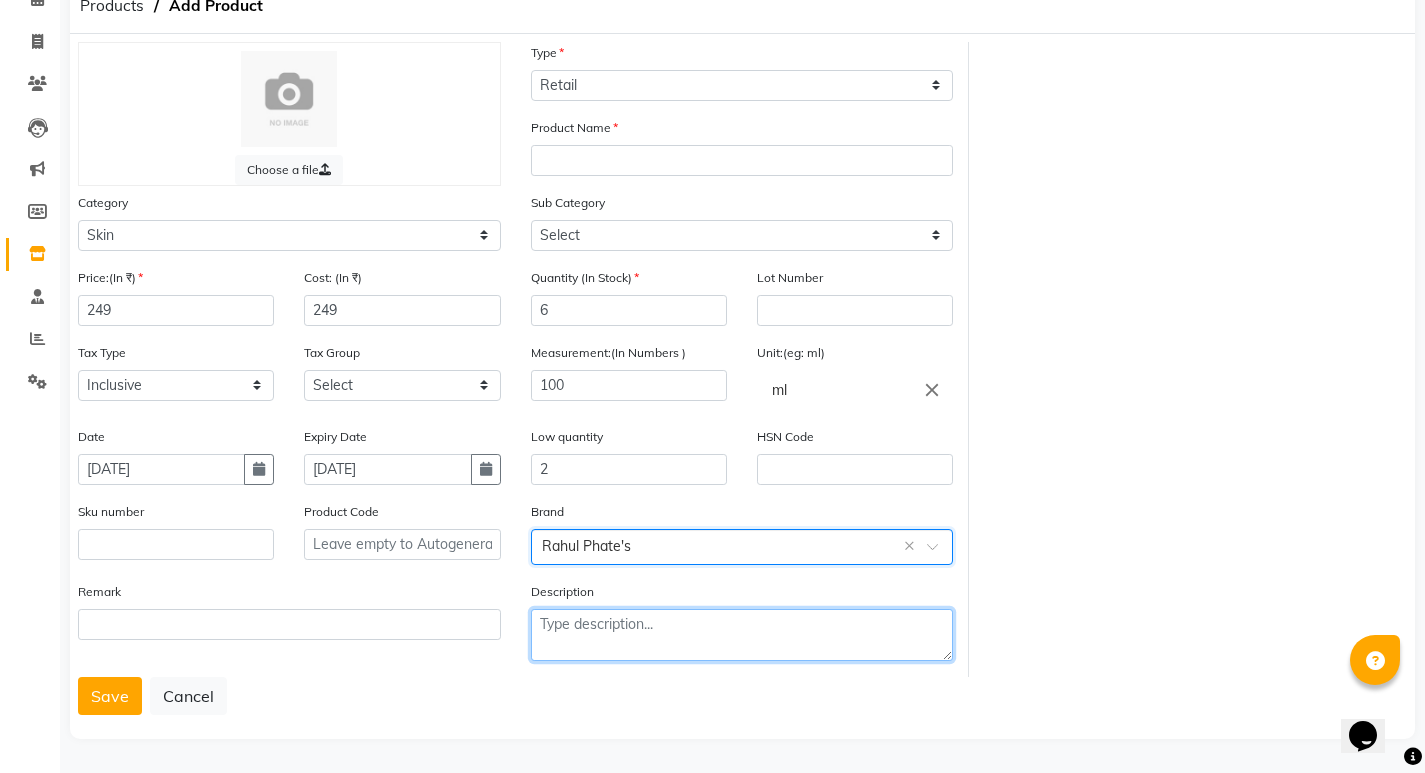 click 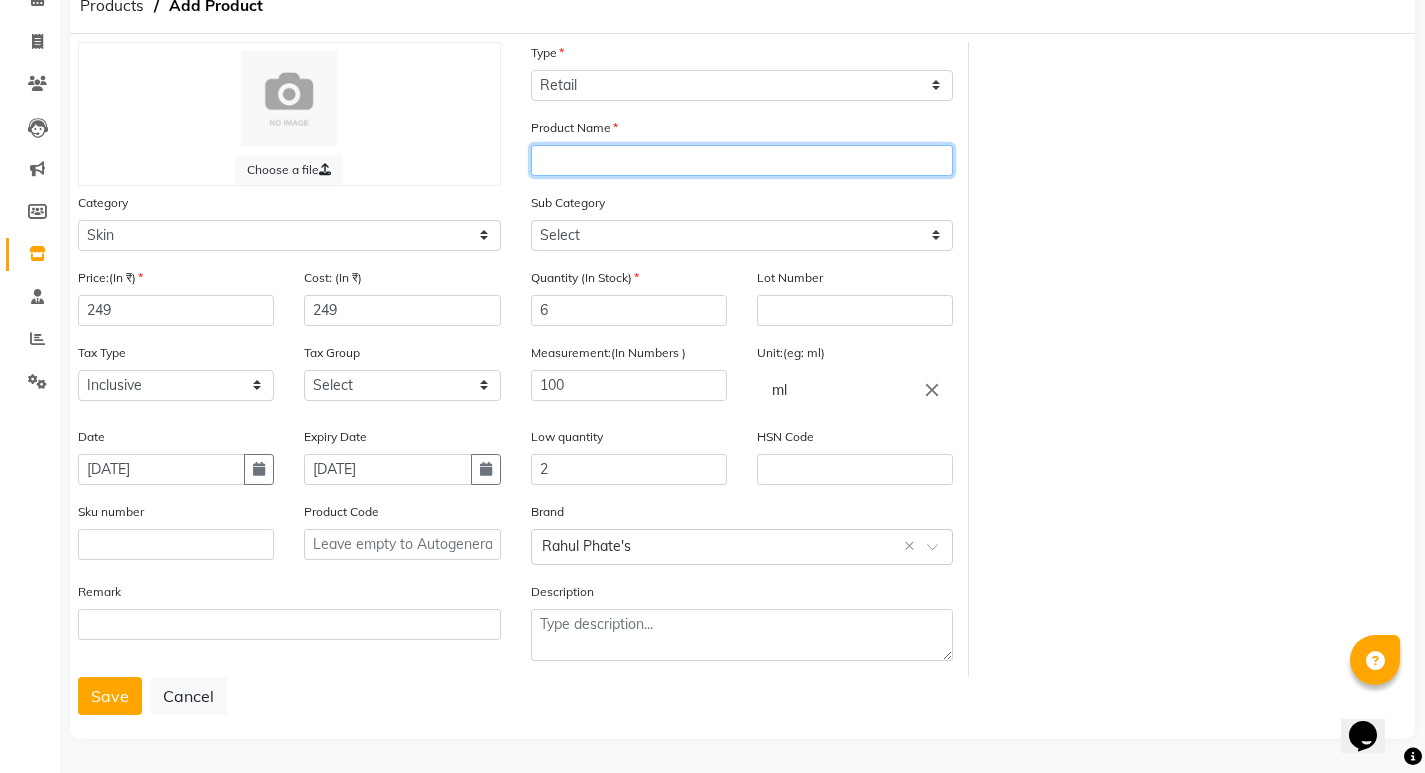 click 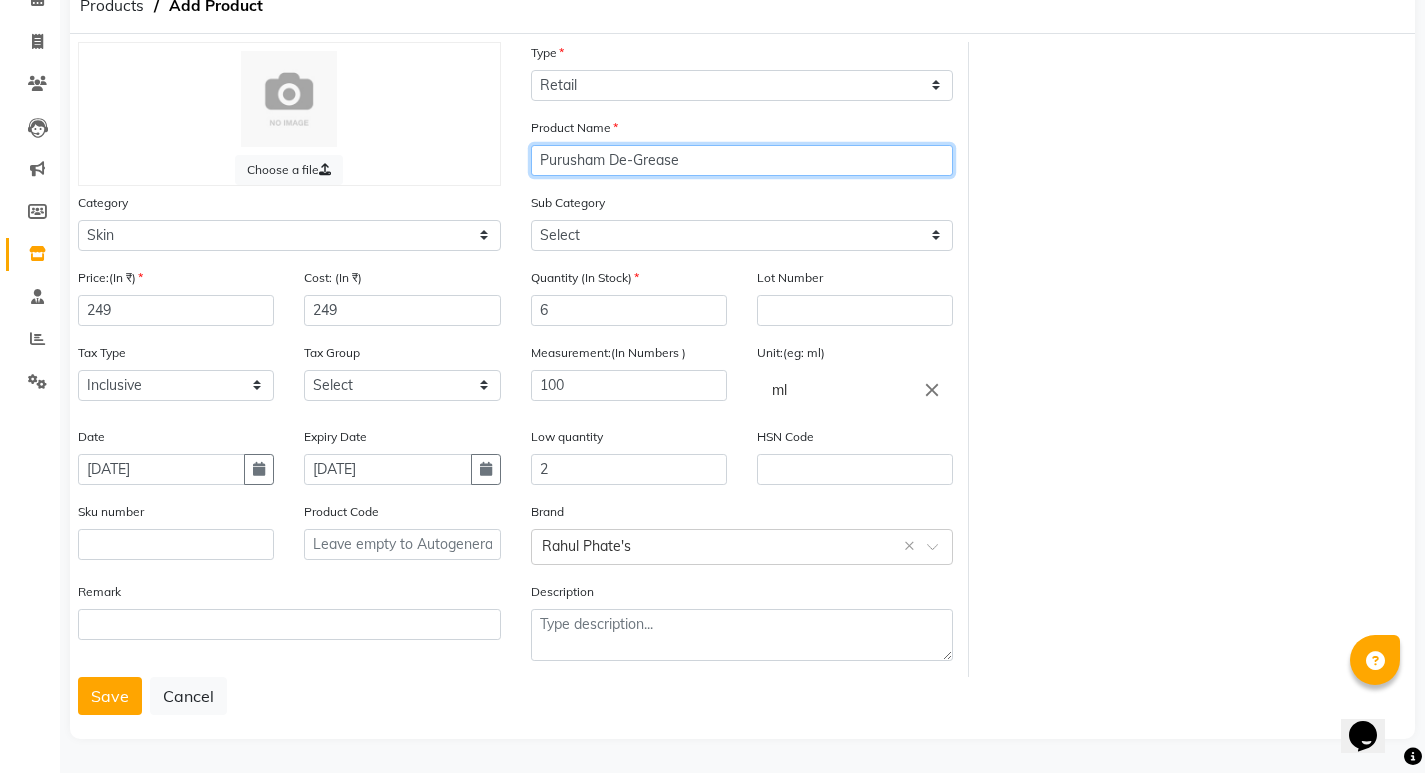 type on "Purusham De-Grease" 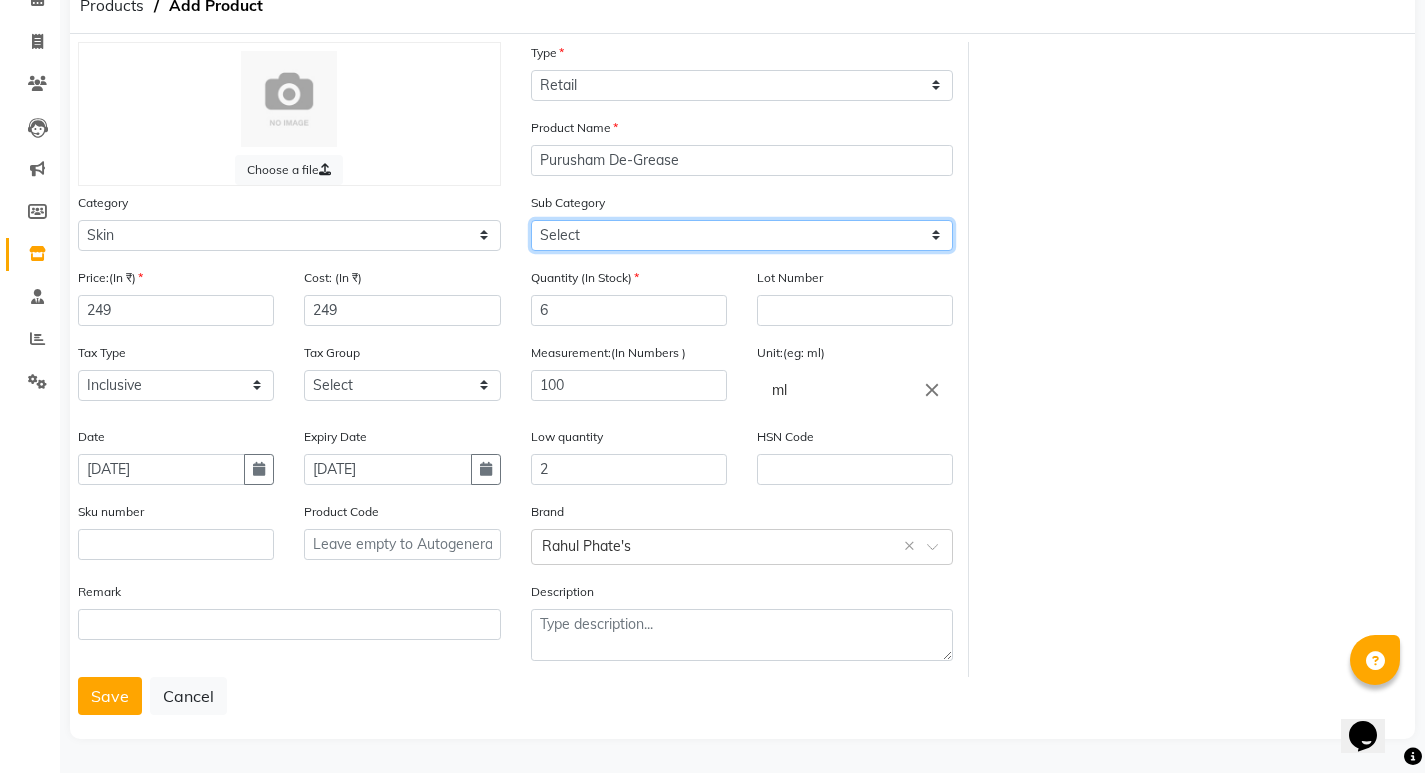 click on "Select Cleanser Facial Moisturiser Serum Toner Sun Care Masks Lip Care Eye Care Body Care Hand & Feet Kit & Combo Treatment Appliances Other Skin after shav lotion" 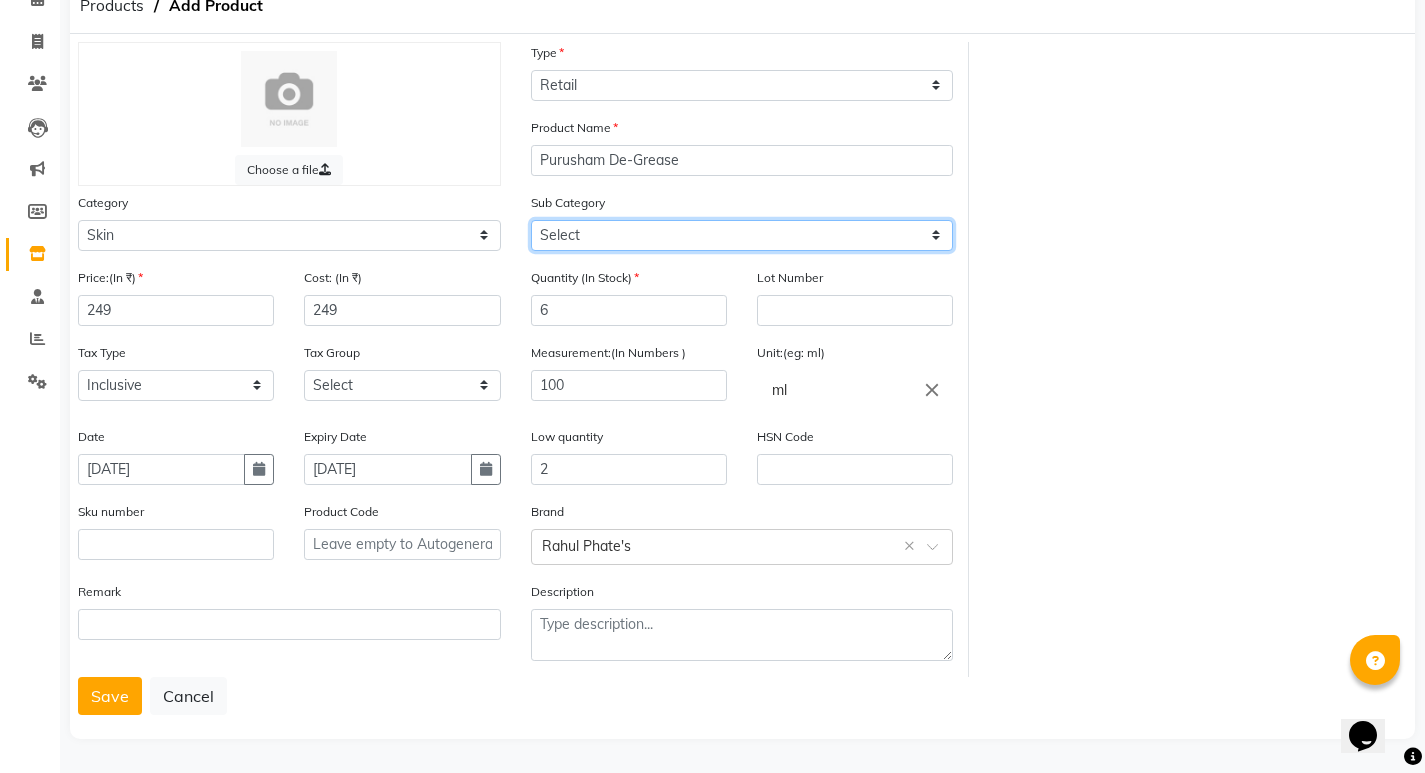 select on "640001151" 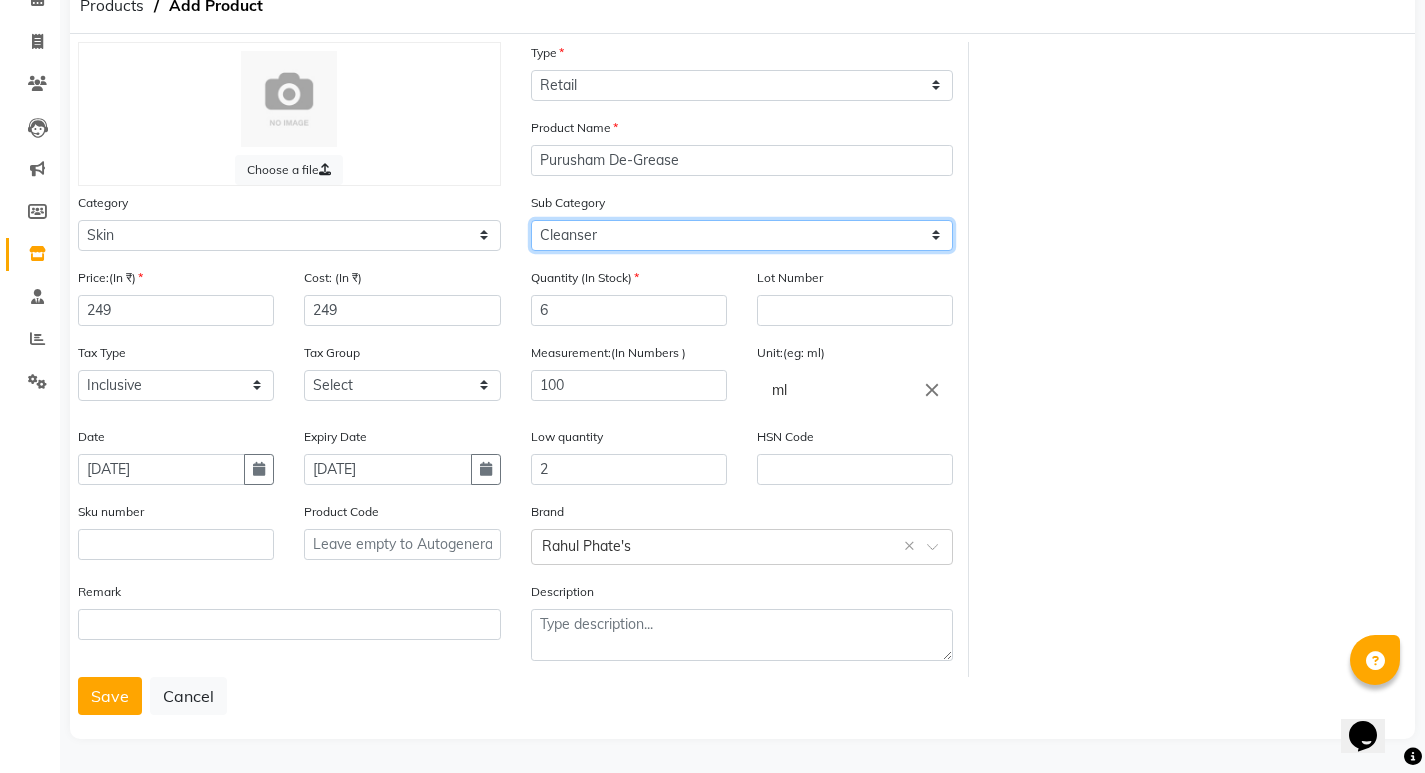 click on "Select Cleanser Facial Moisturiser Serum Toner Sun Care Masks Lip Care Eye Care Body Care Hand & Feet Kit & Combo Treatment Appliances Other Skin after shav lotion" 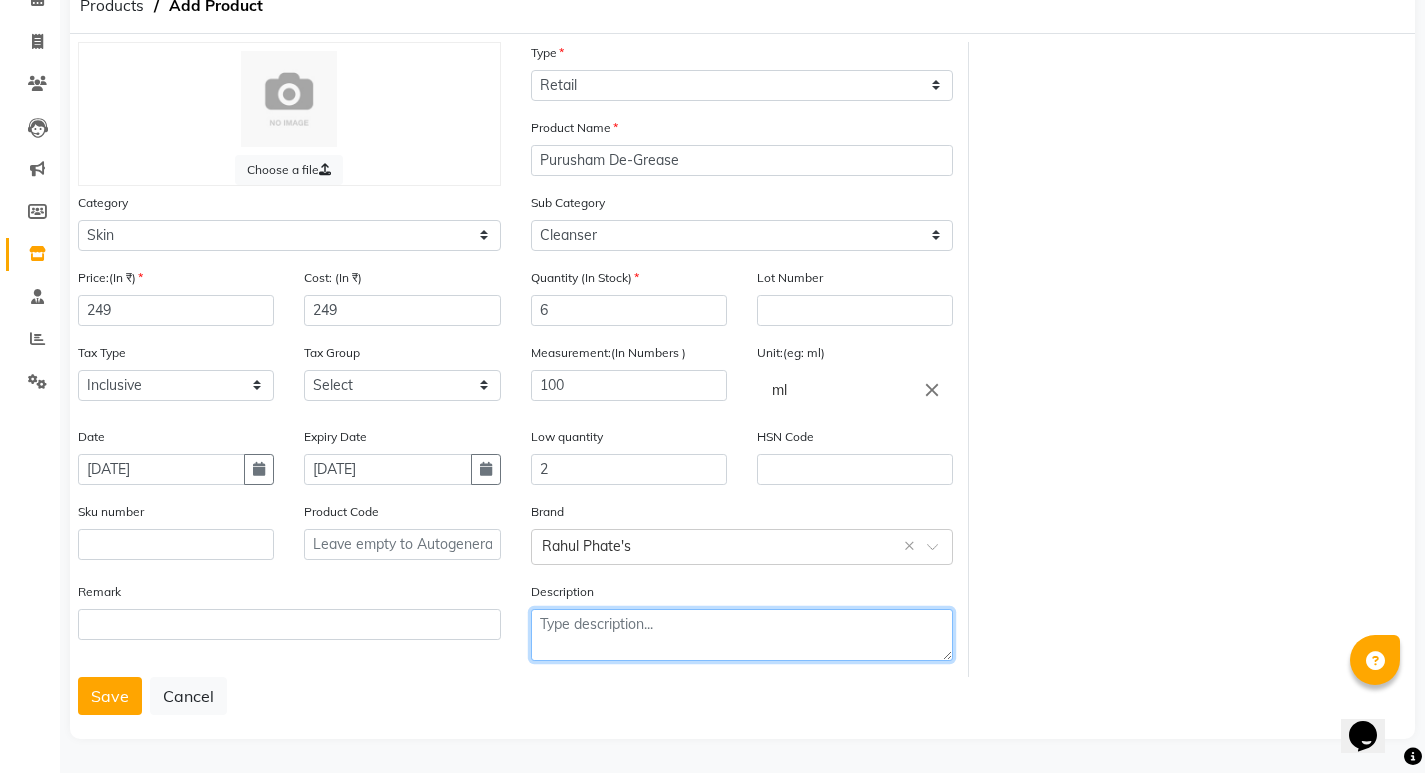 click 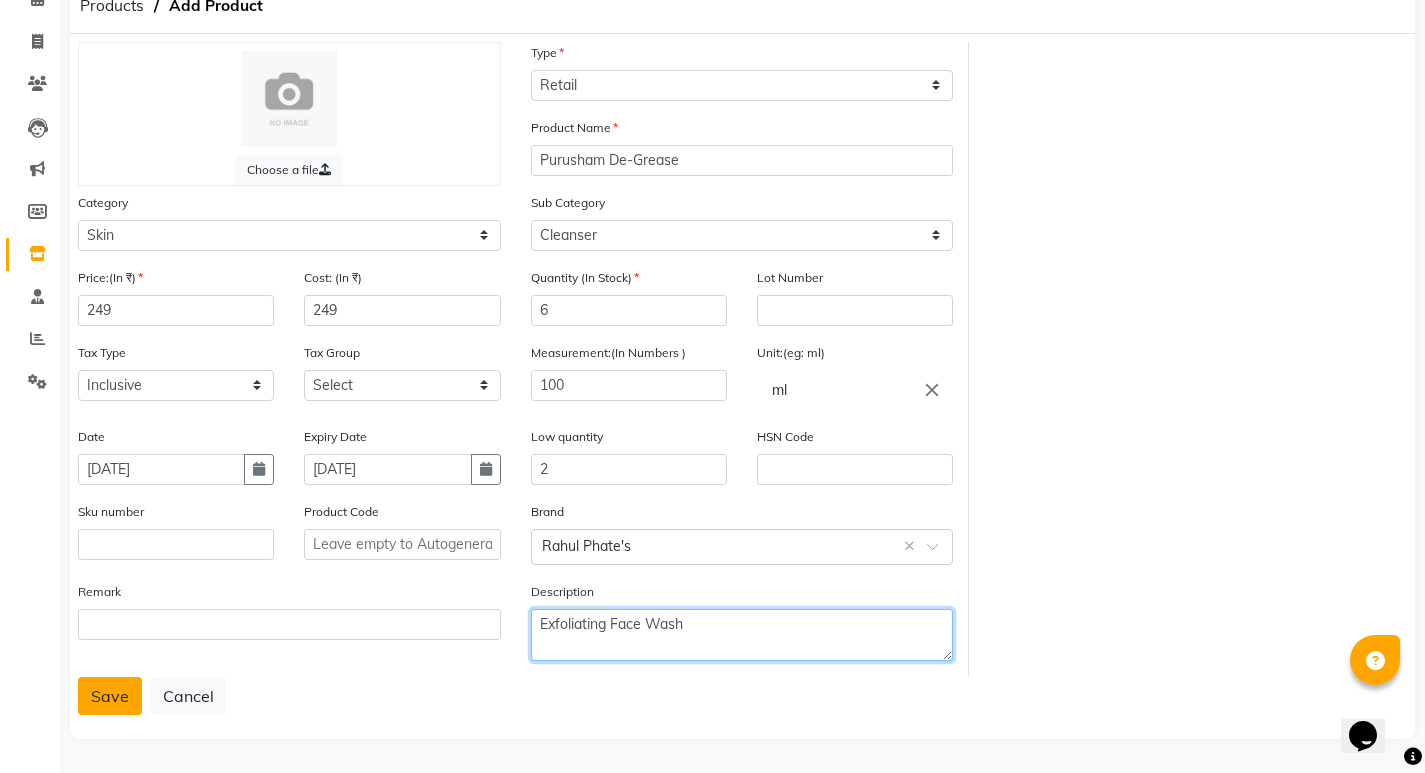 type on "Exfoliating Face Wash" 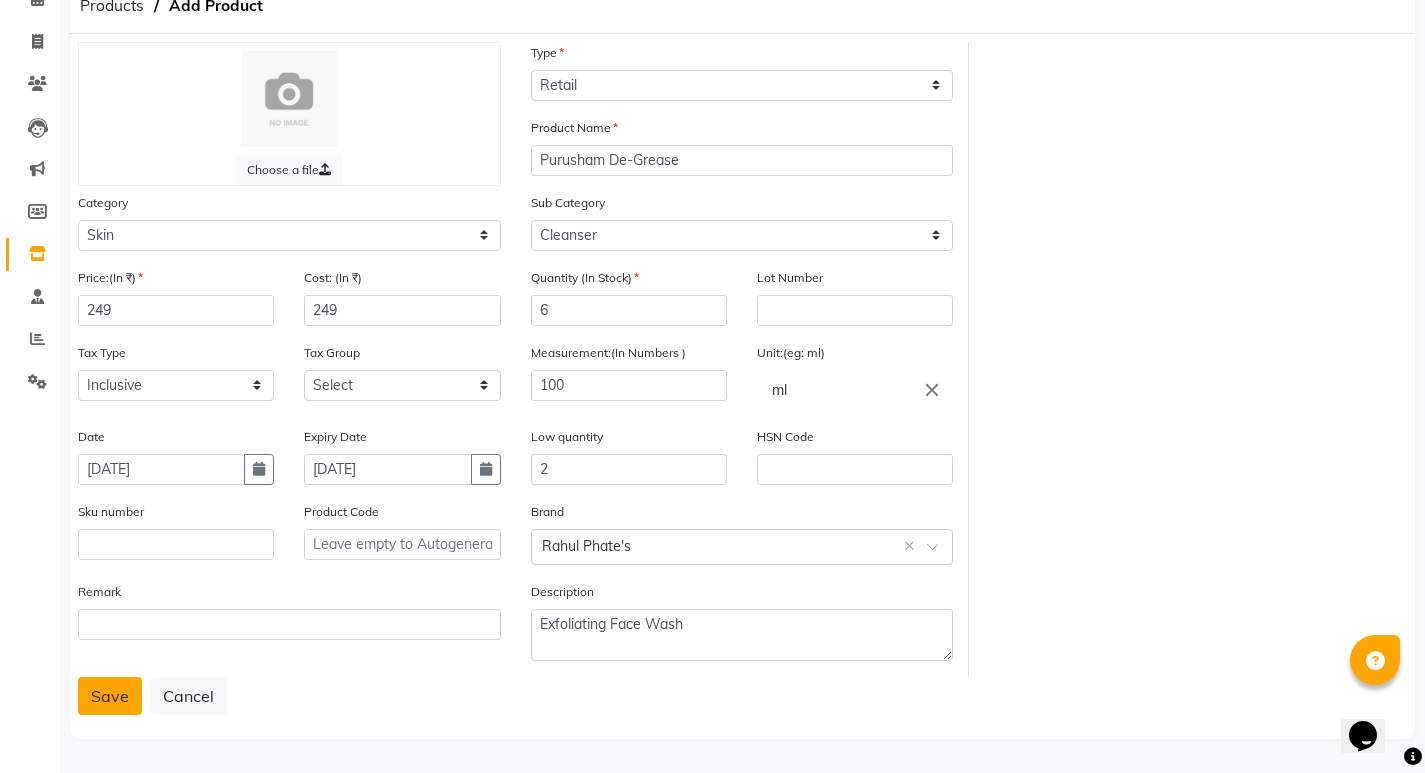 click on "Save" 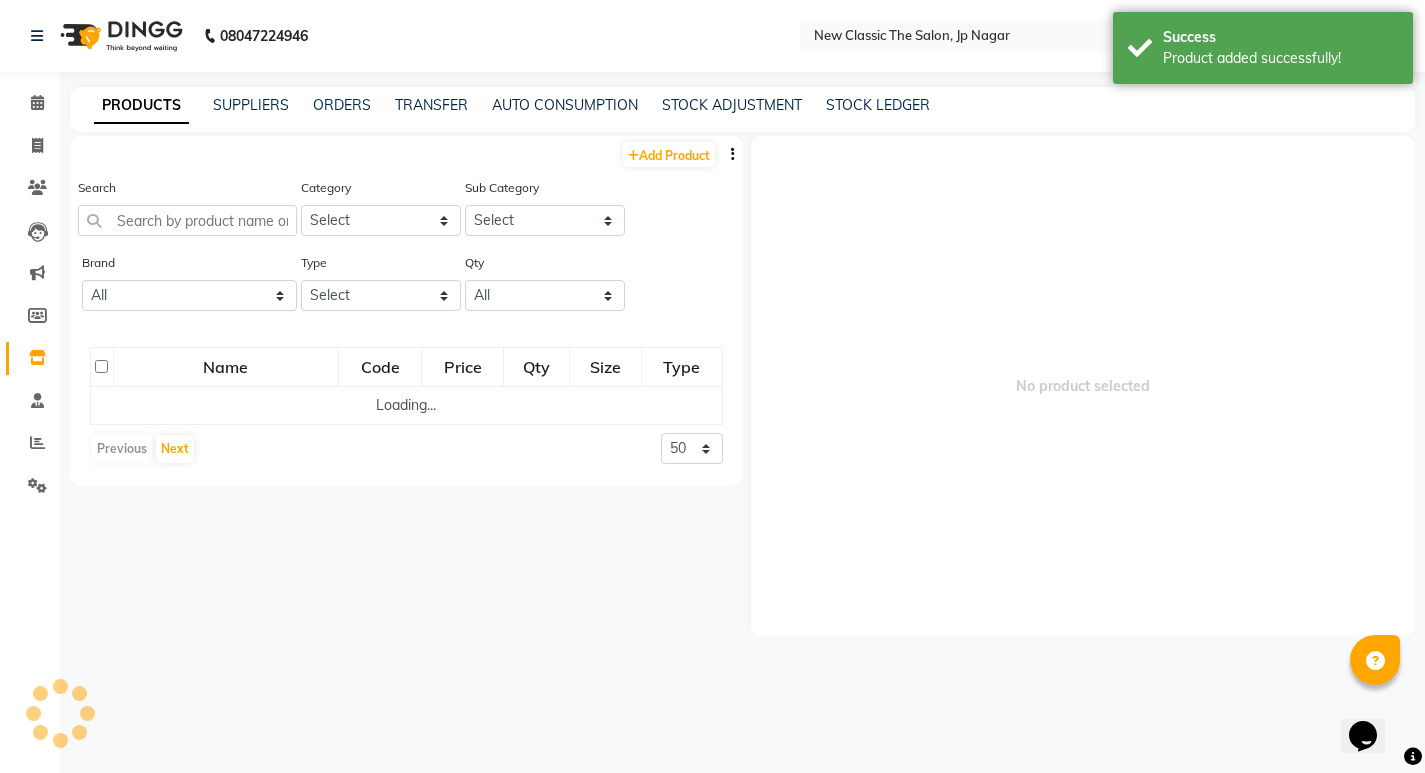 scroll, scrollTop: 0, scrollLeft: 0, axis: both 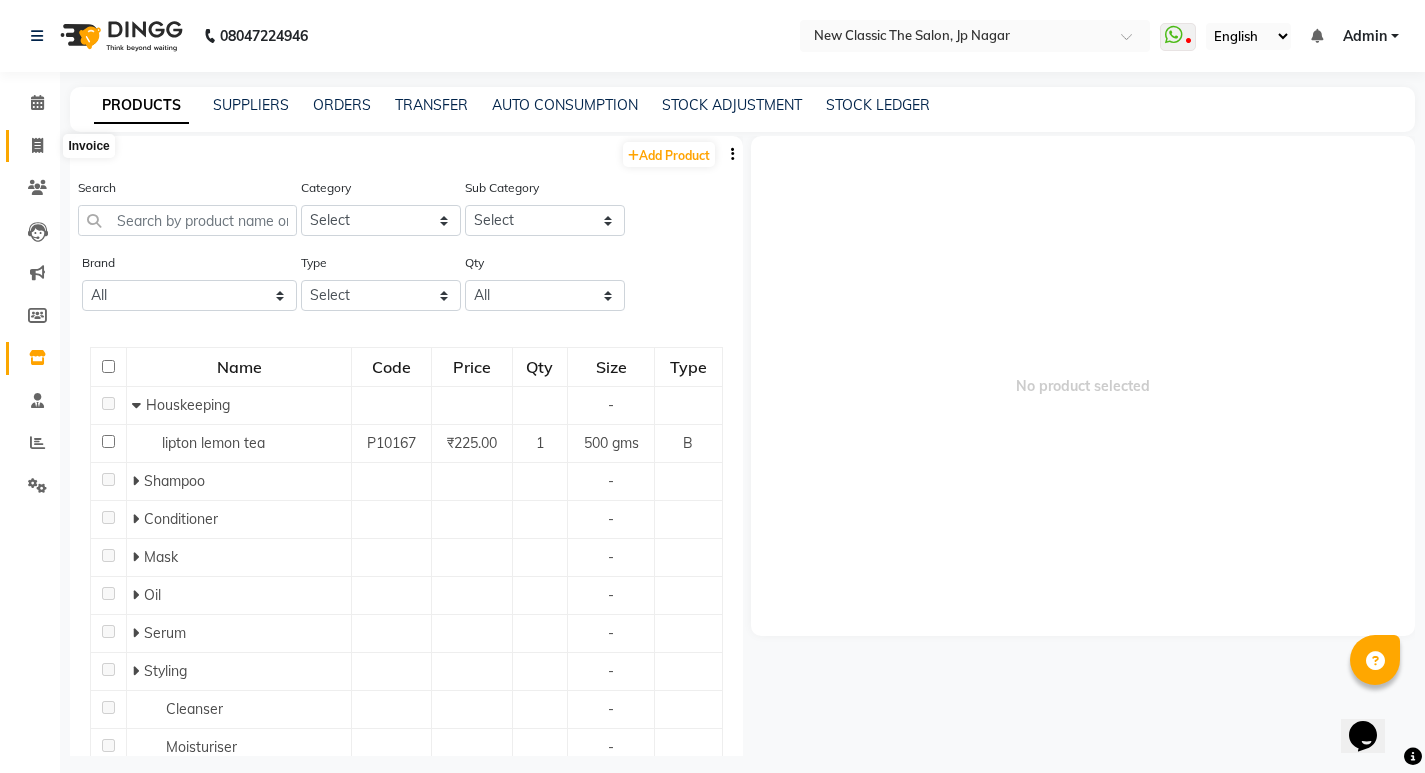 click 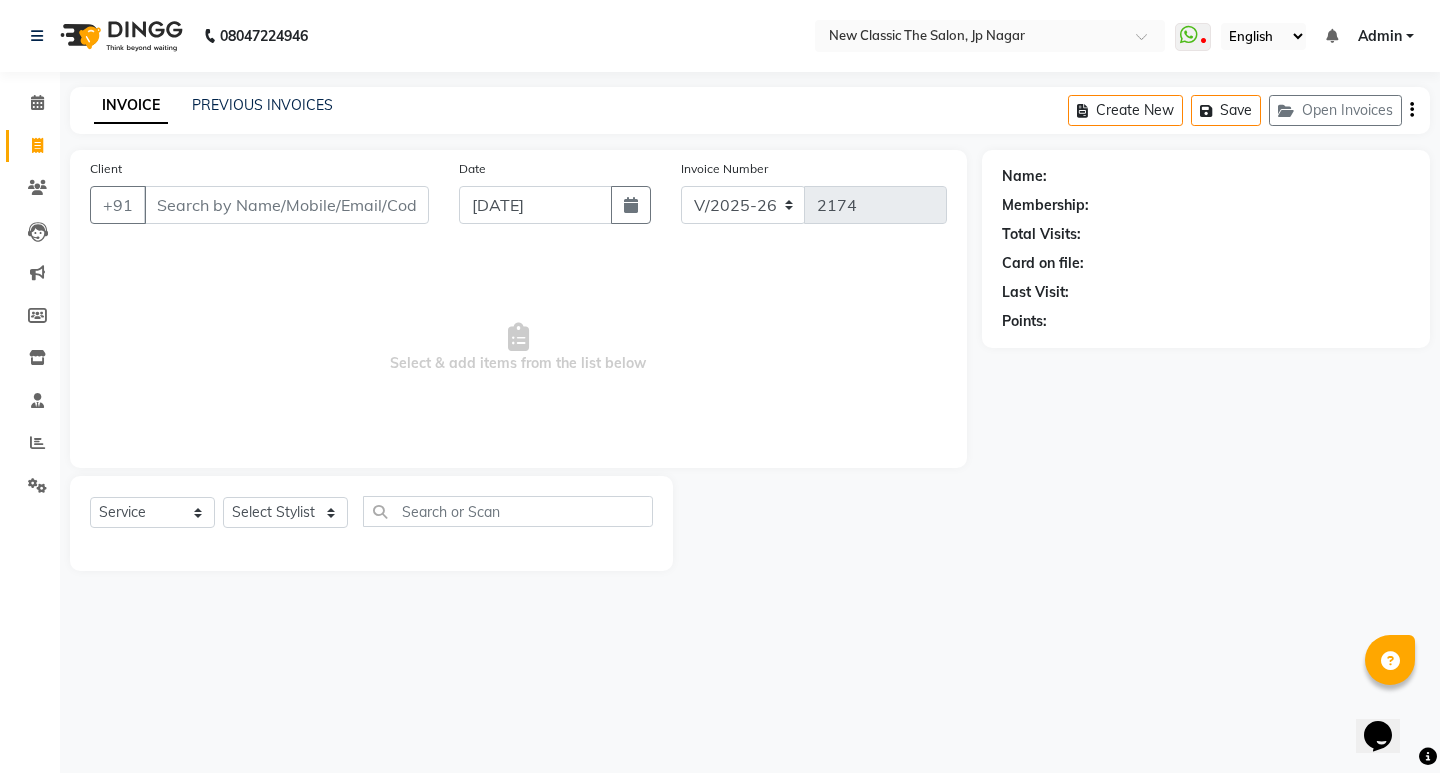 click on "Client" at bounding box center [286, 205] 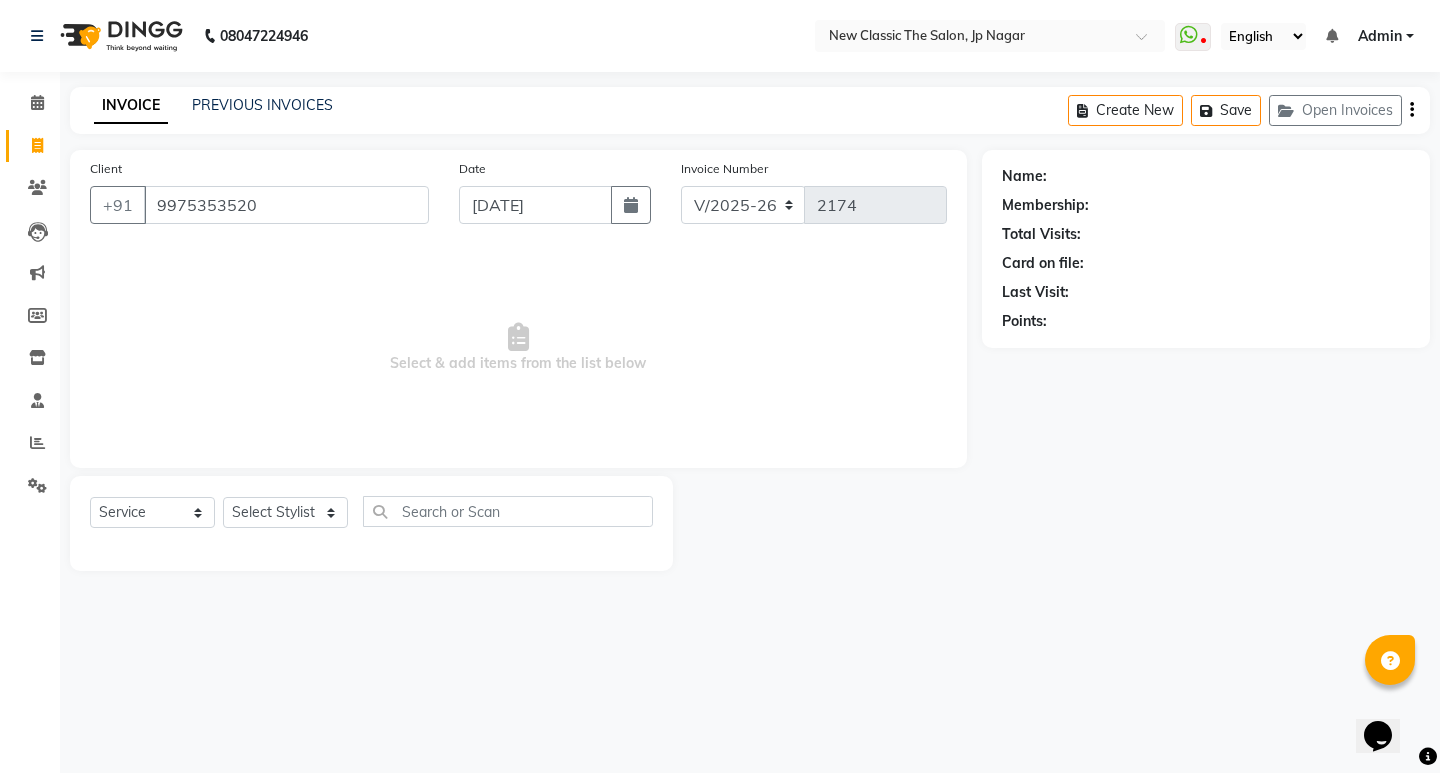 type on "9975353520" 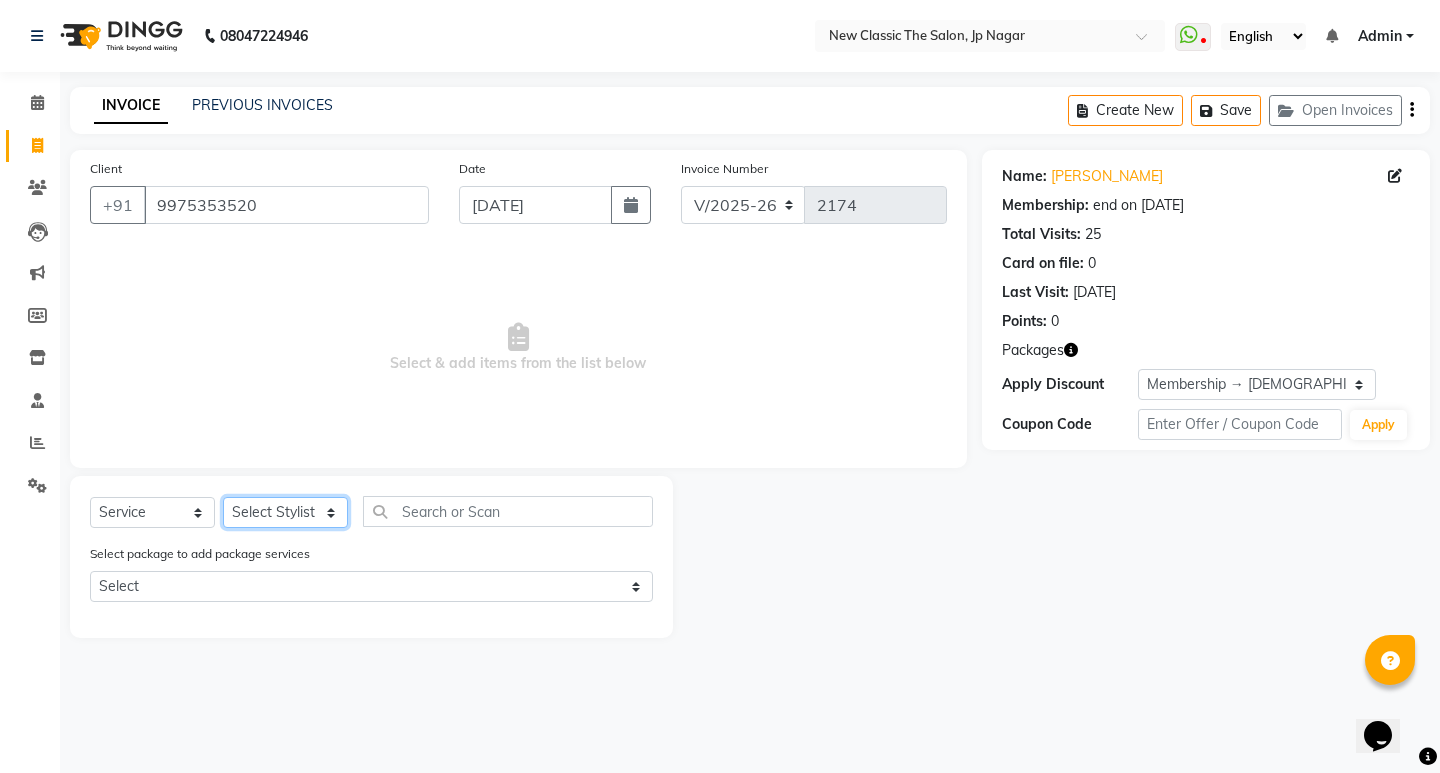 click on "Select Stylist Amit Amol Anil Kirti Komal Manager Prachi Rina Shital Smita surendra" 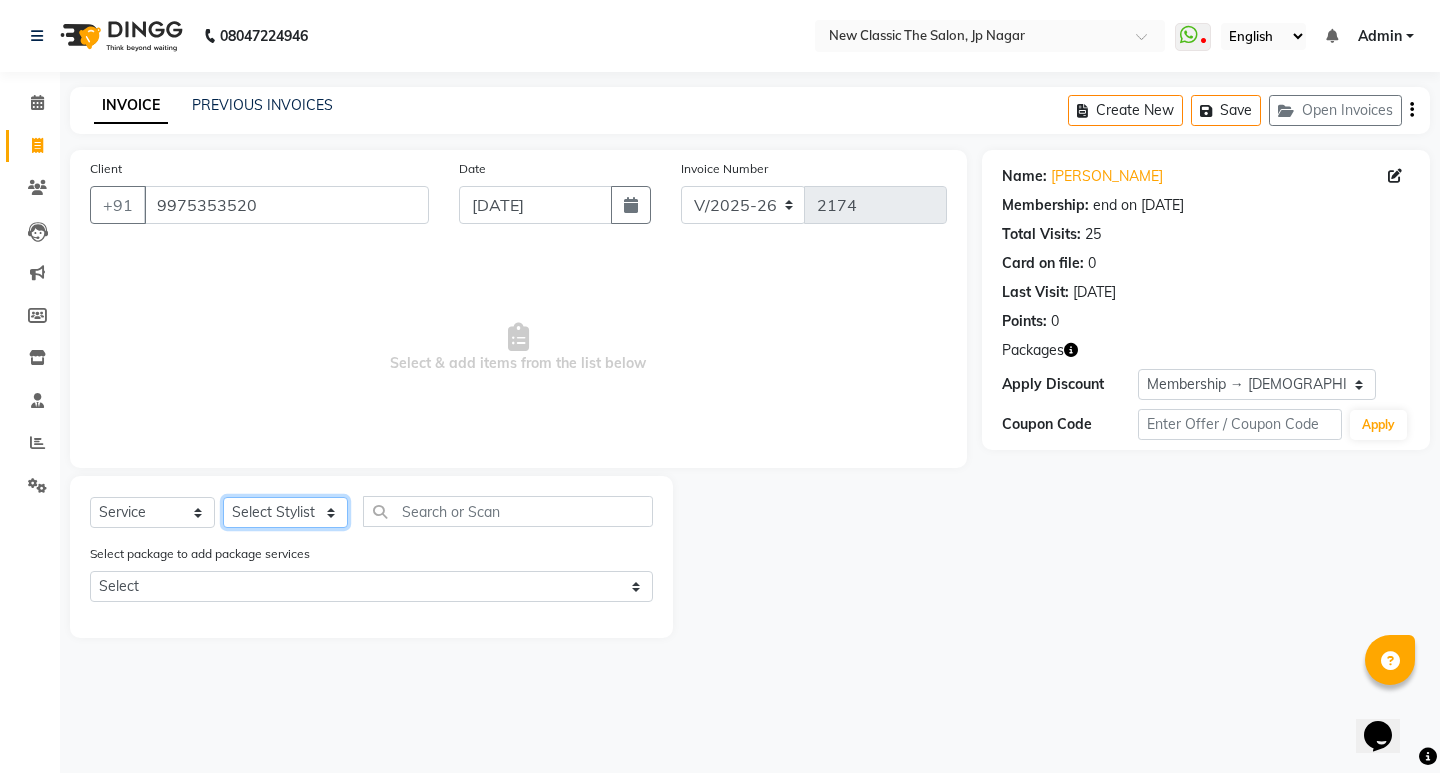 select on "27627" 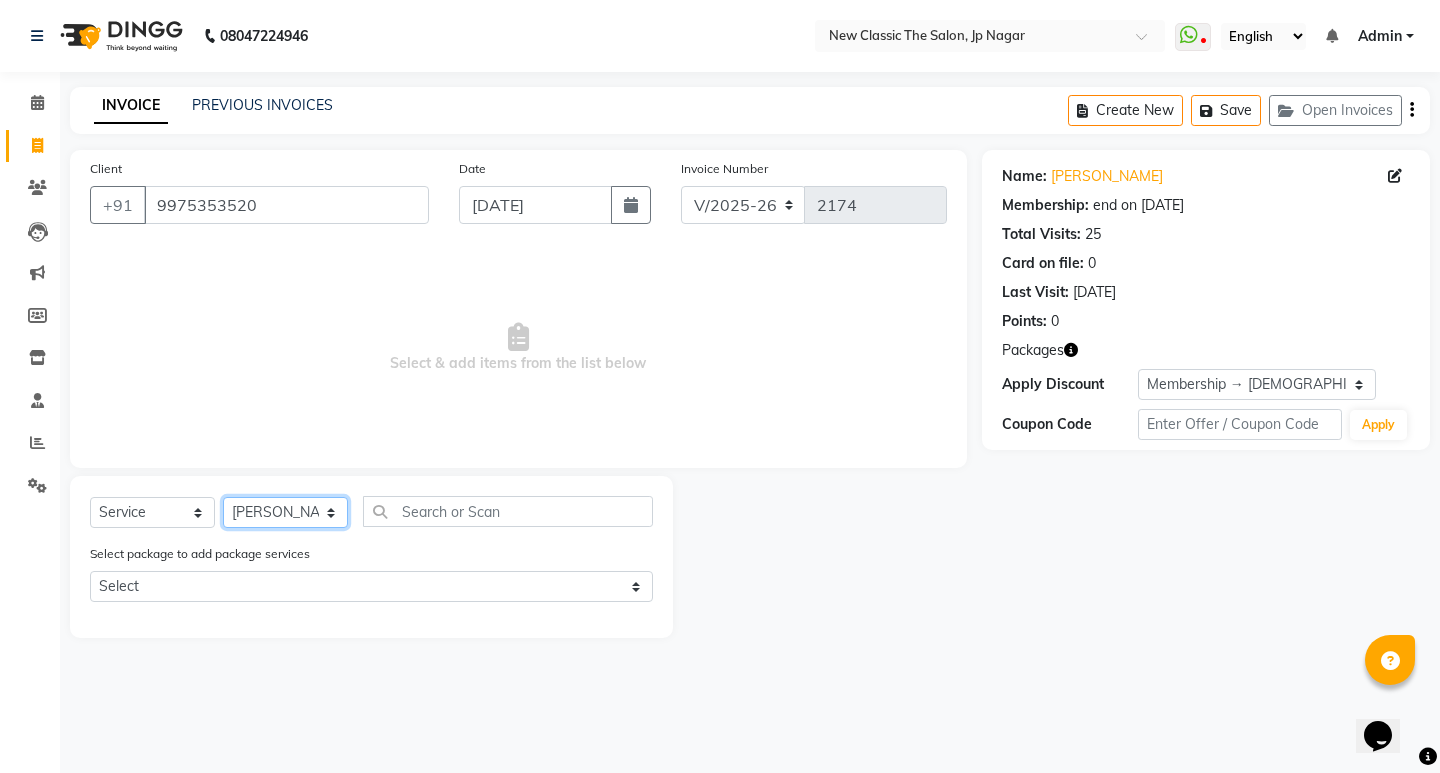 click on "Select Stylist Amit Amol Anil Kirti Komal Manager Prachi Rina Shital Smita surendra" 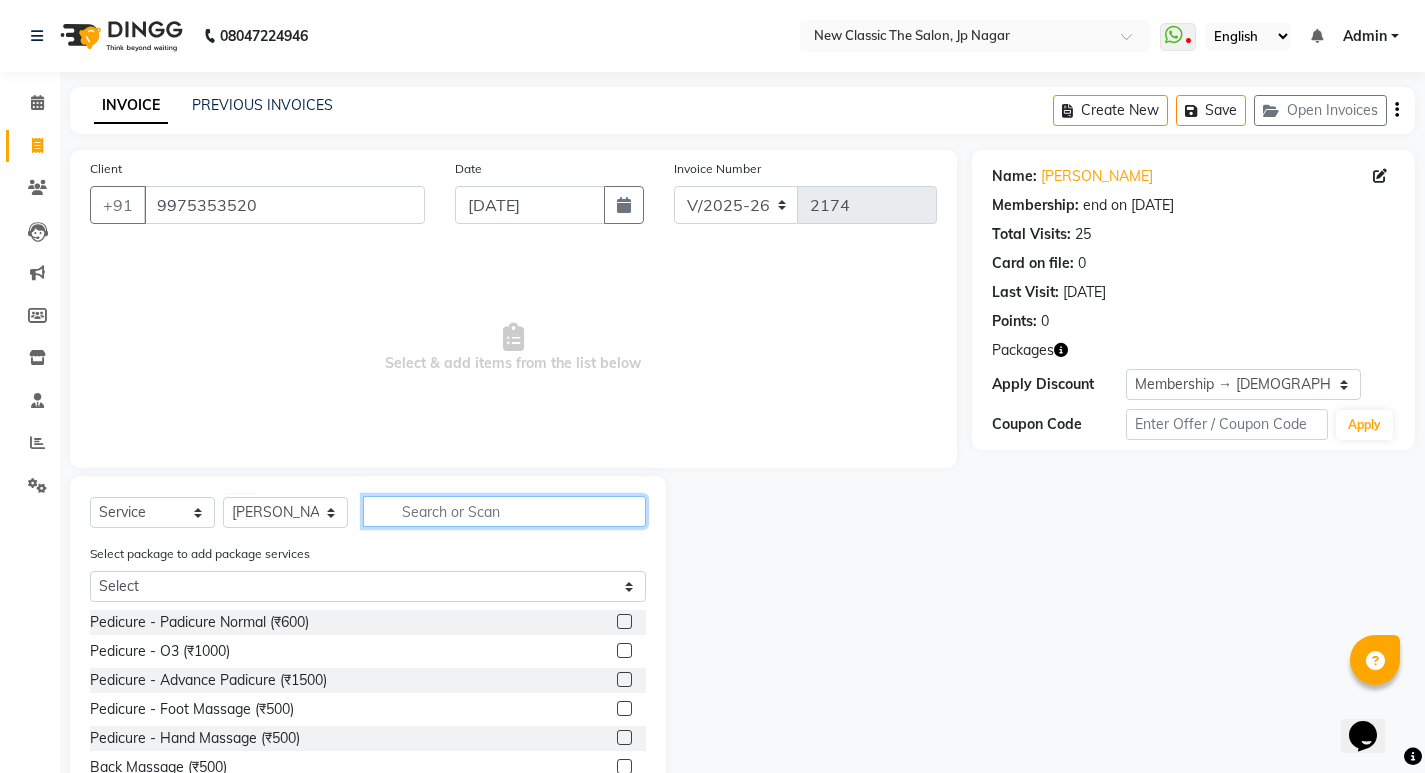 click 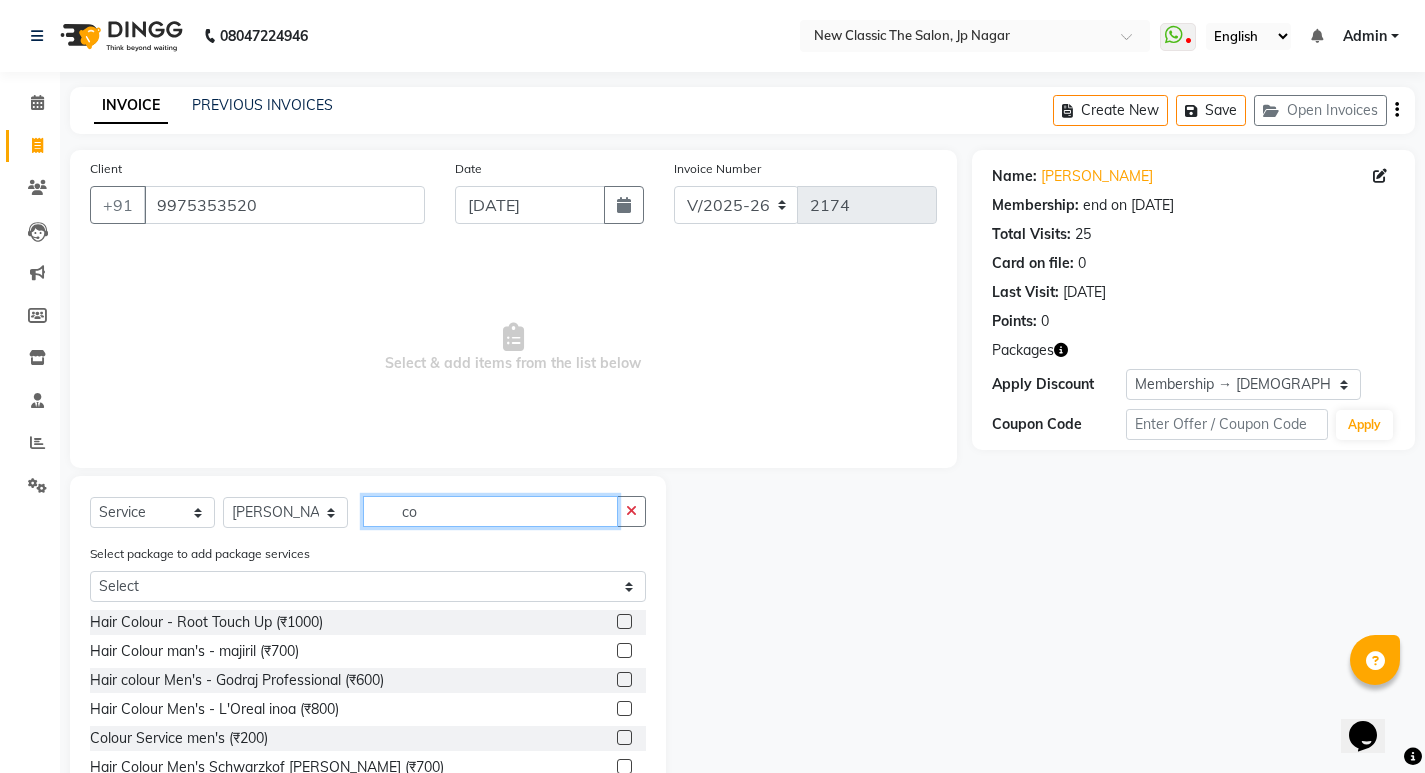 type on "c" 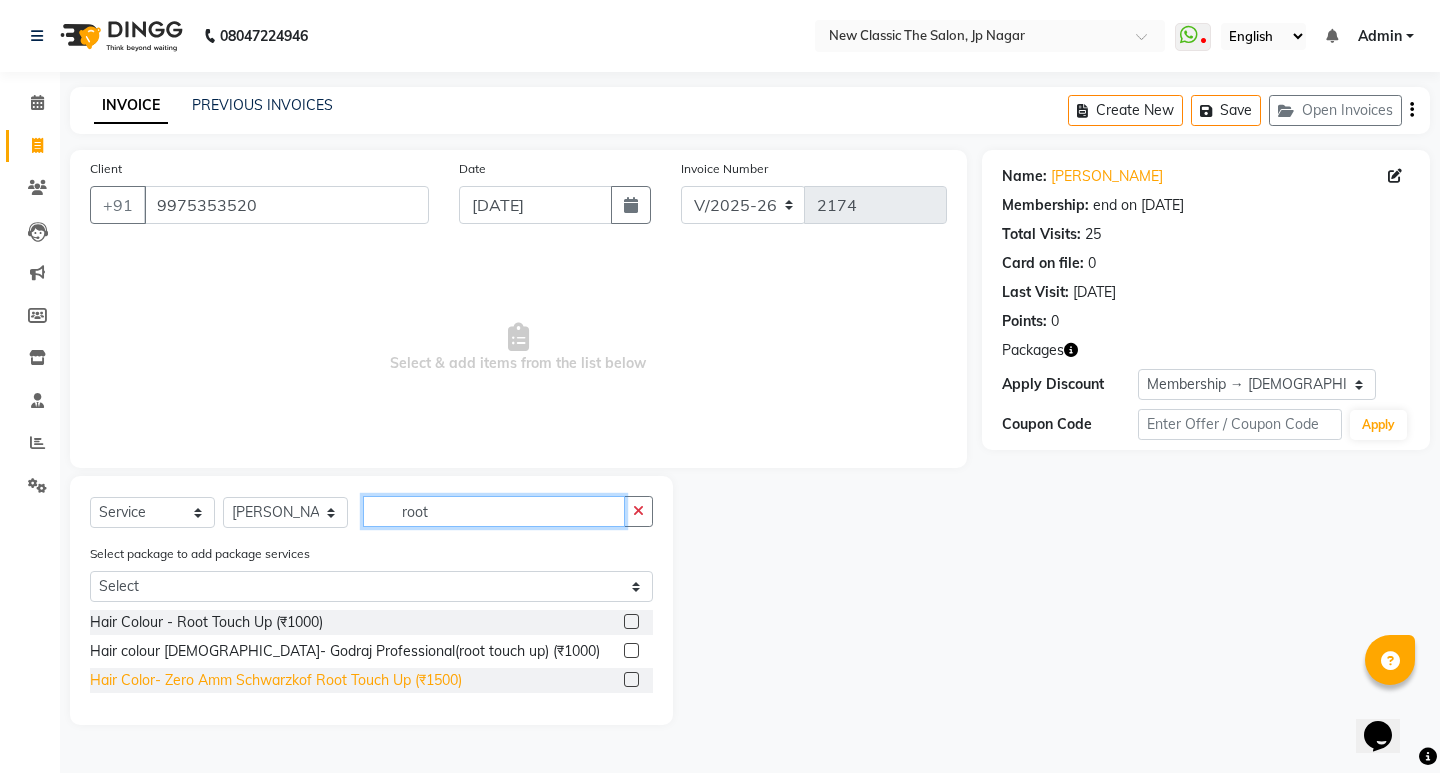 type on "root" 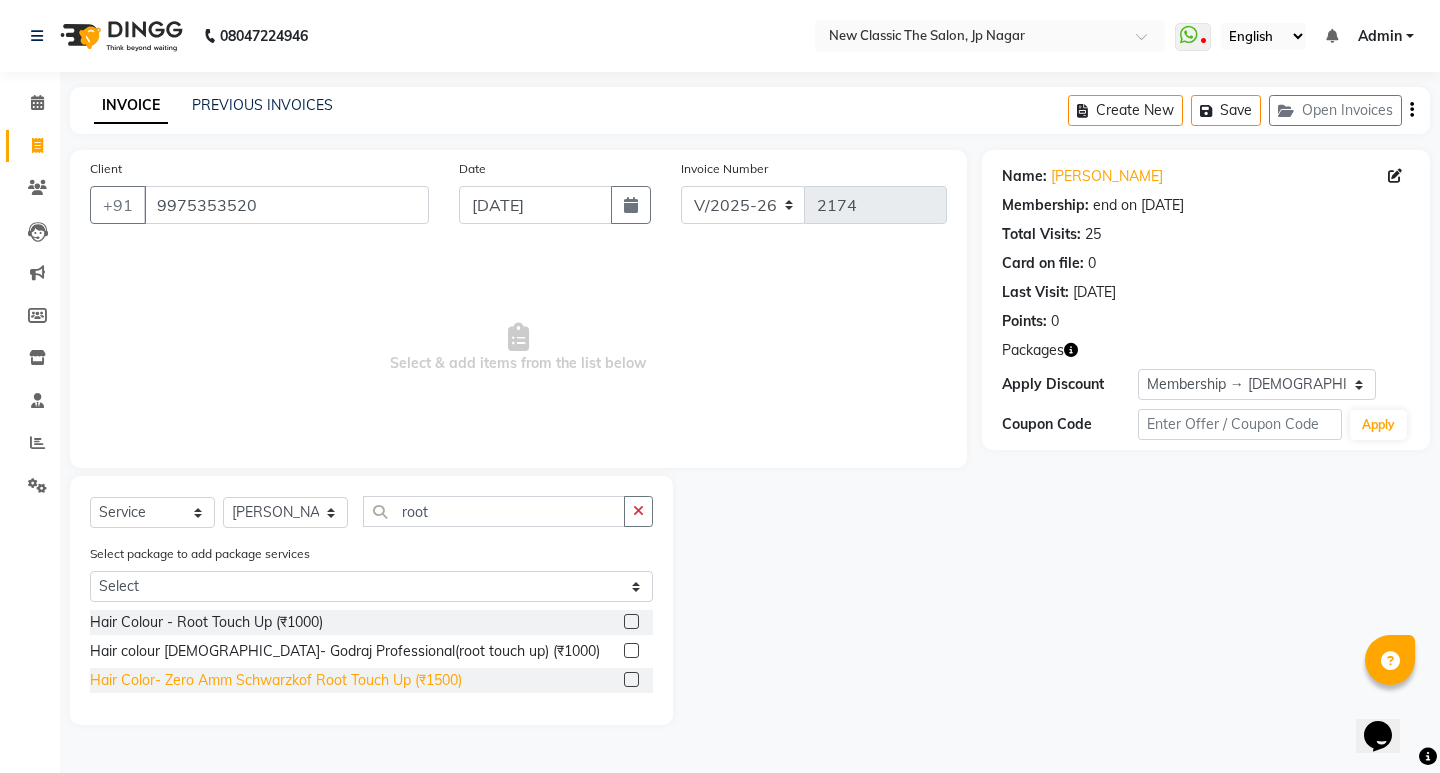 click on "Hair Color- Zero Amm Schwarzkof Root Touch Up (₹1500)" 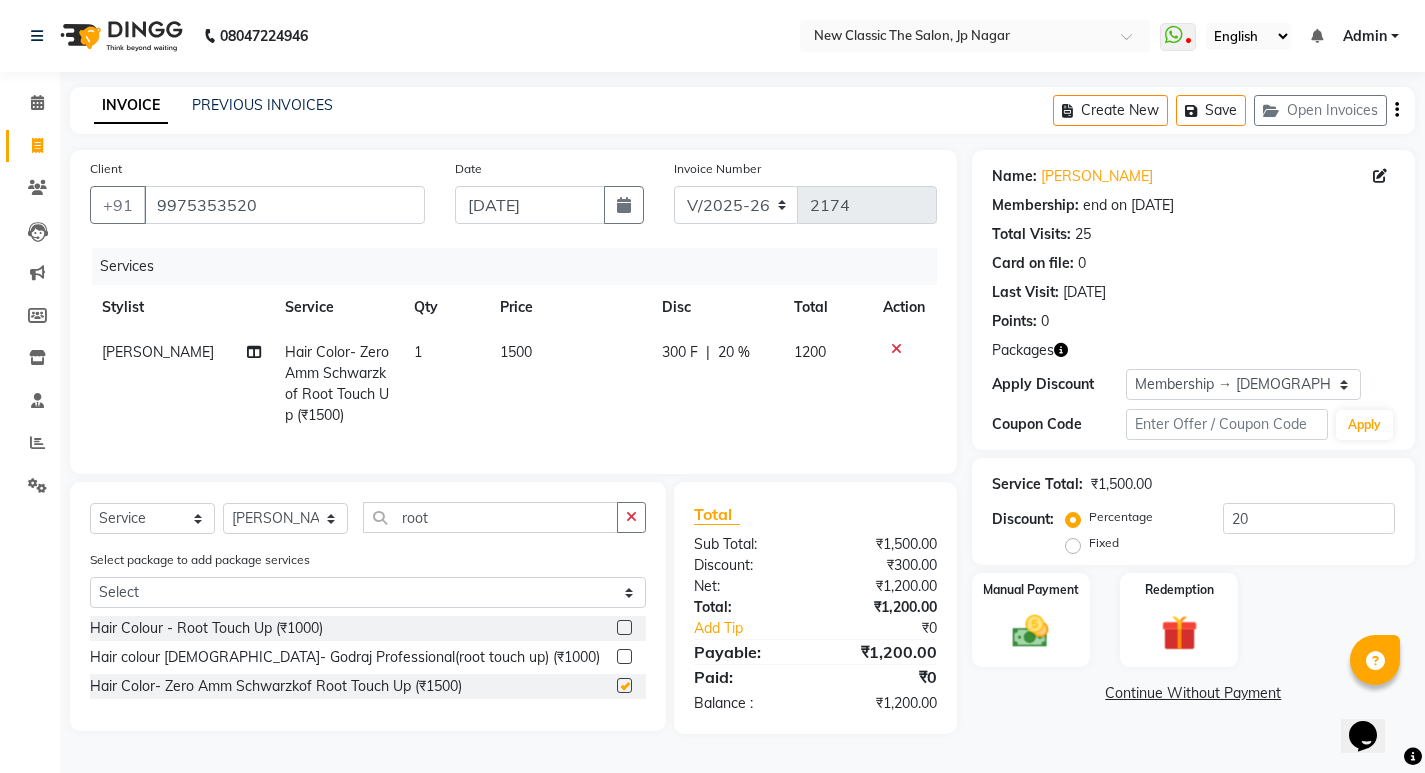 checkbox on "false" 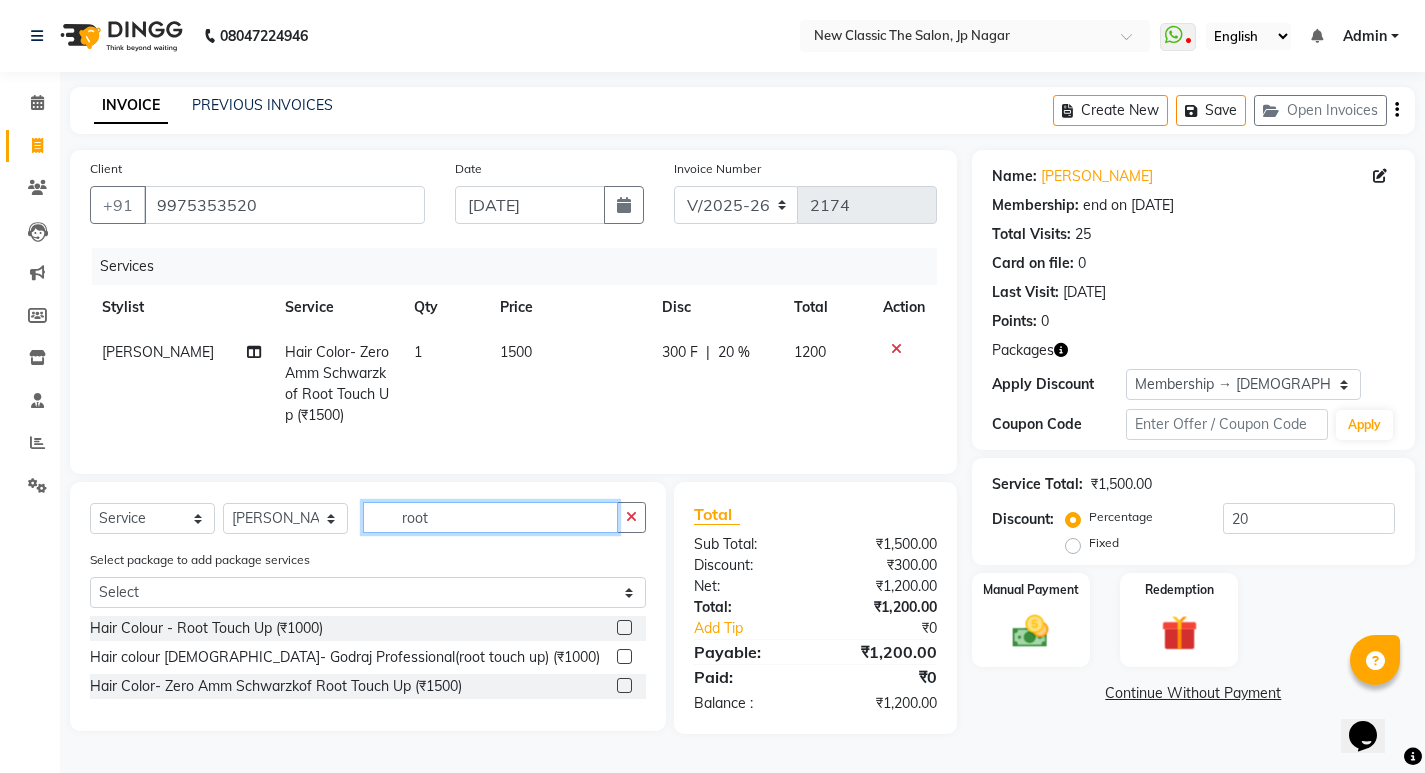 click on "root" 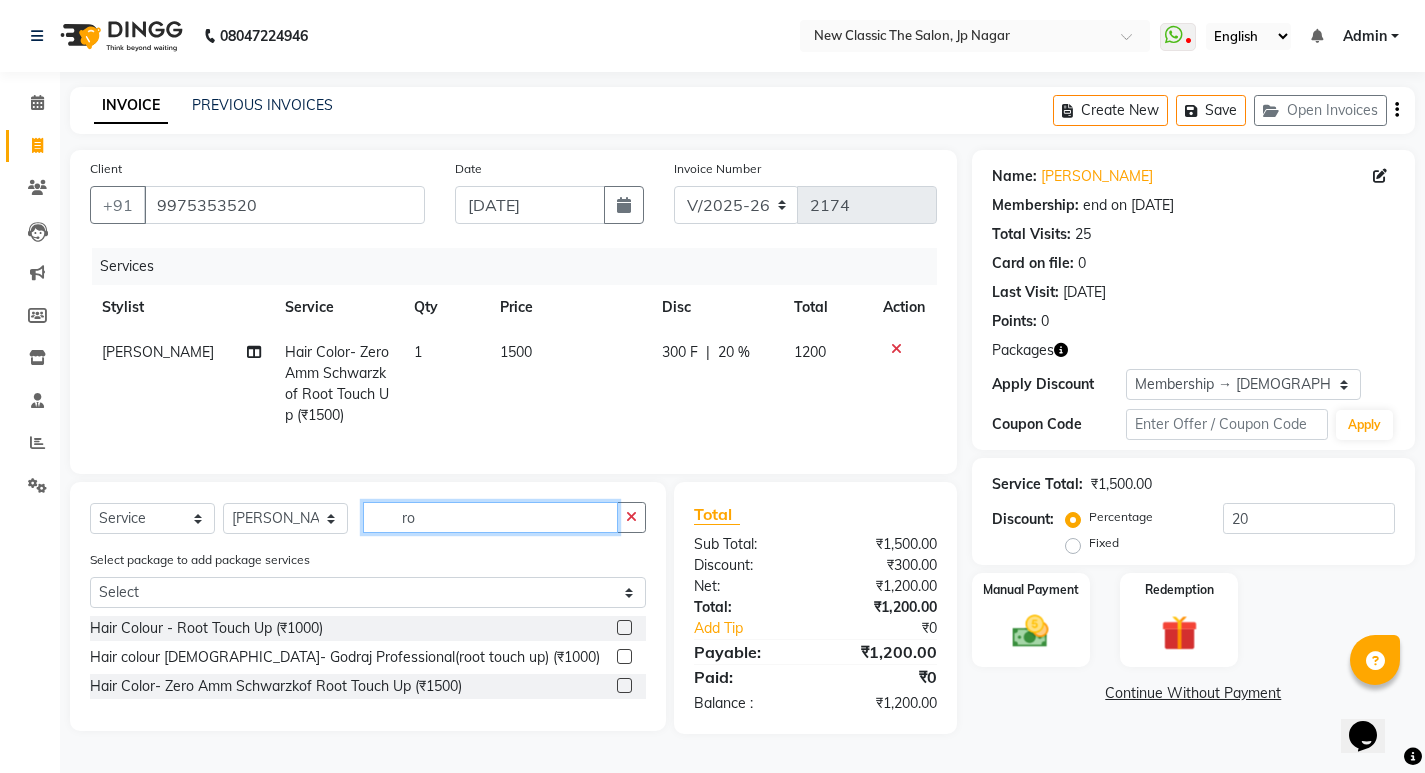 type on "r" 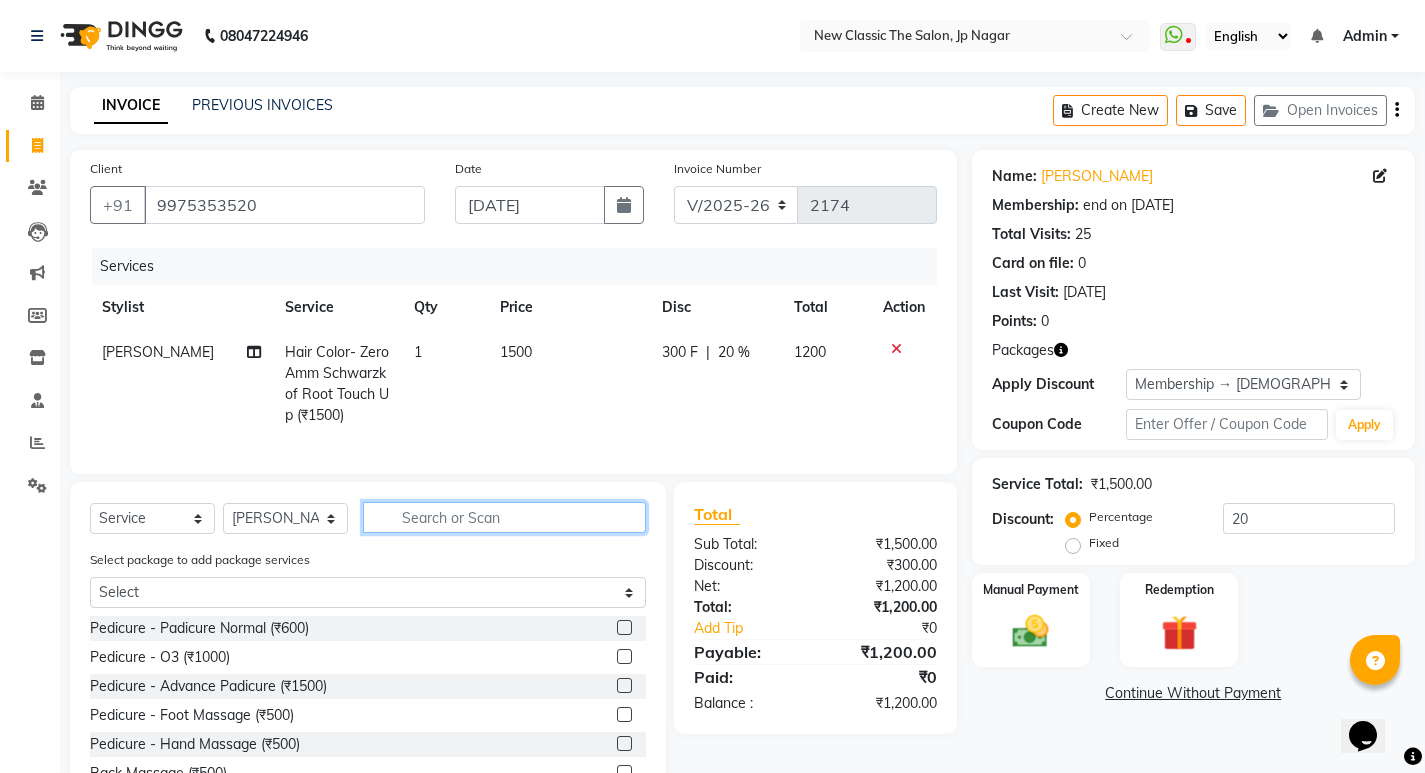 type 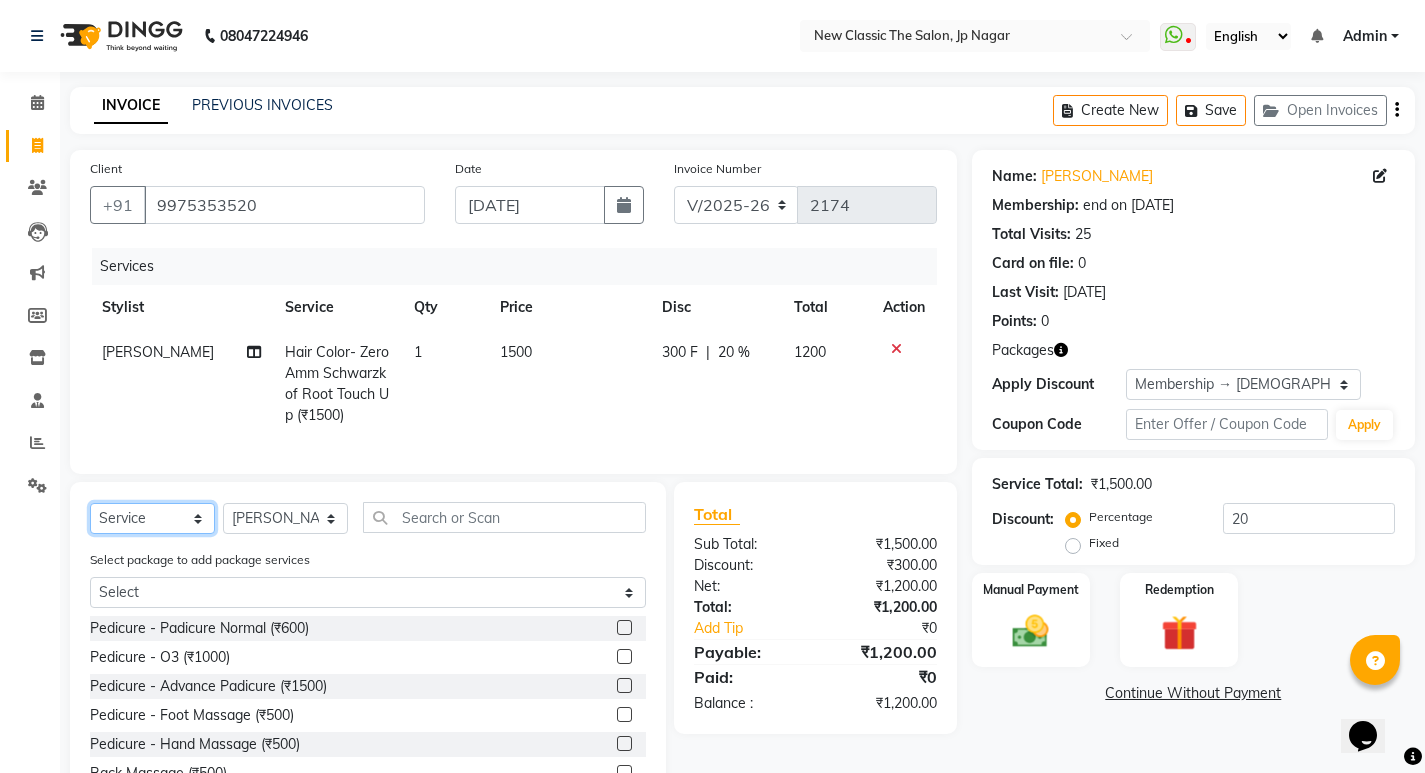 click on "Select  Service  Product  Membership  Package Voucher Prepaid Gift Card" 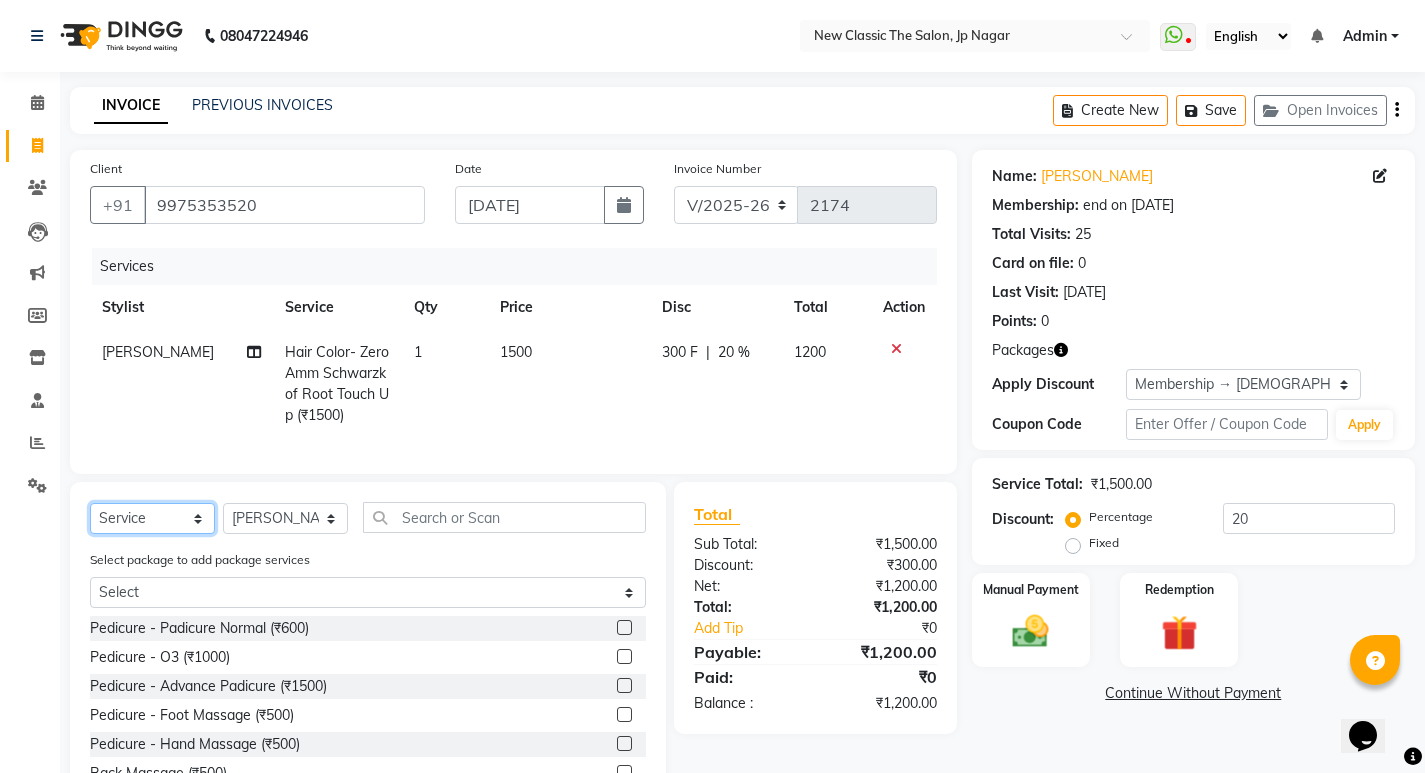 select on "product" 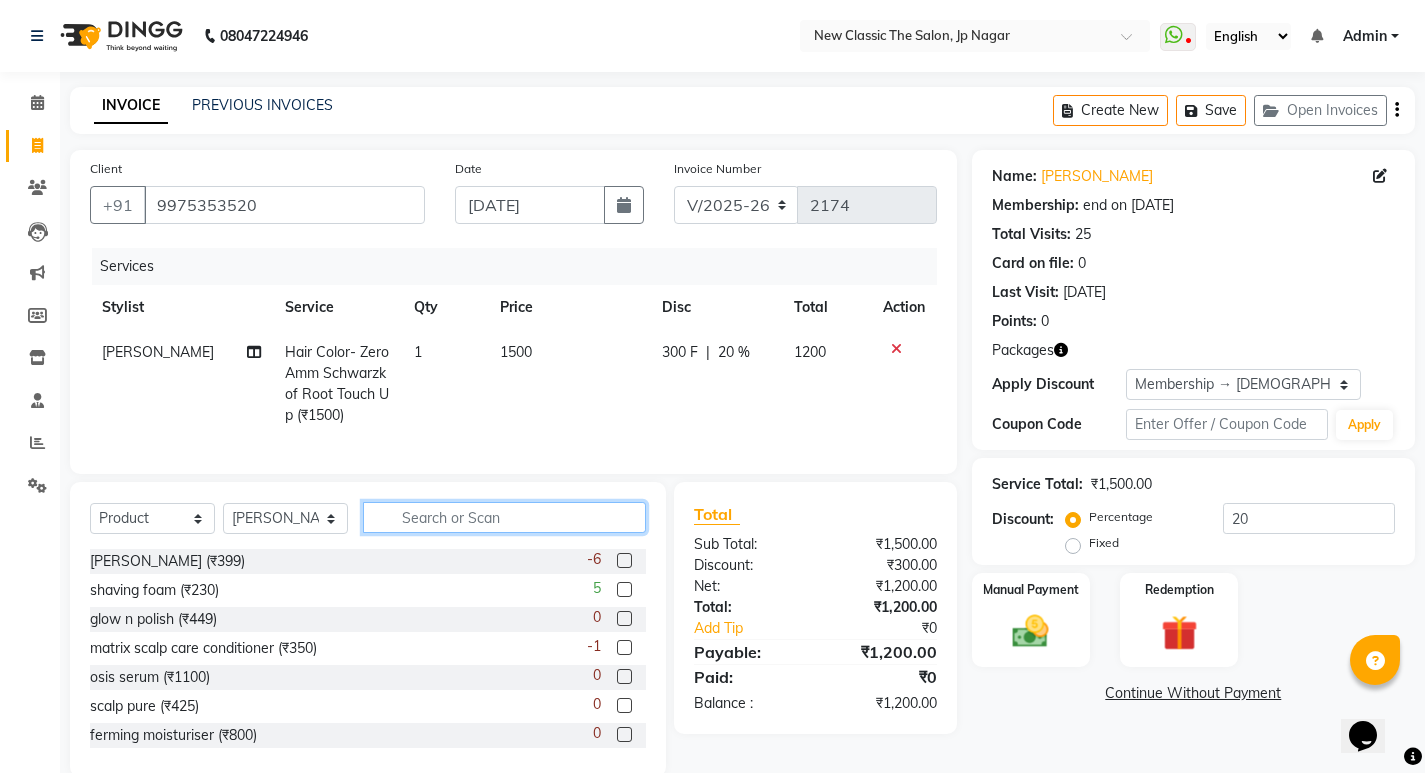 click 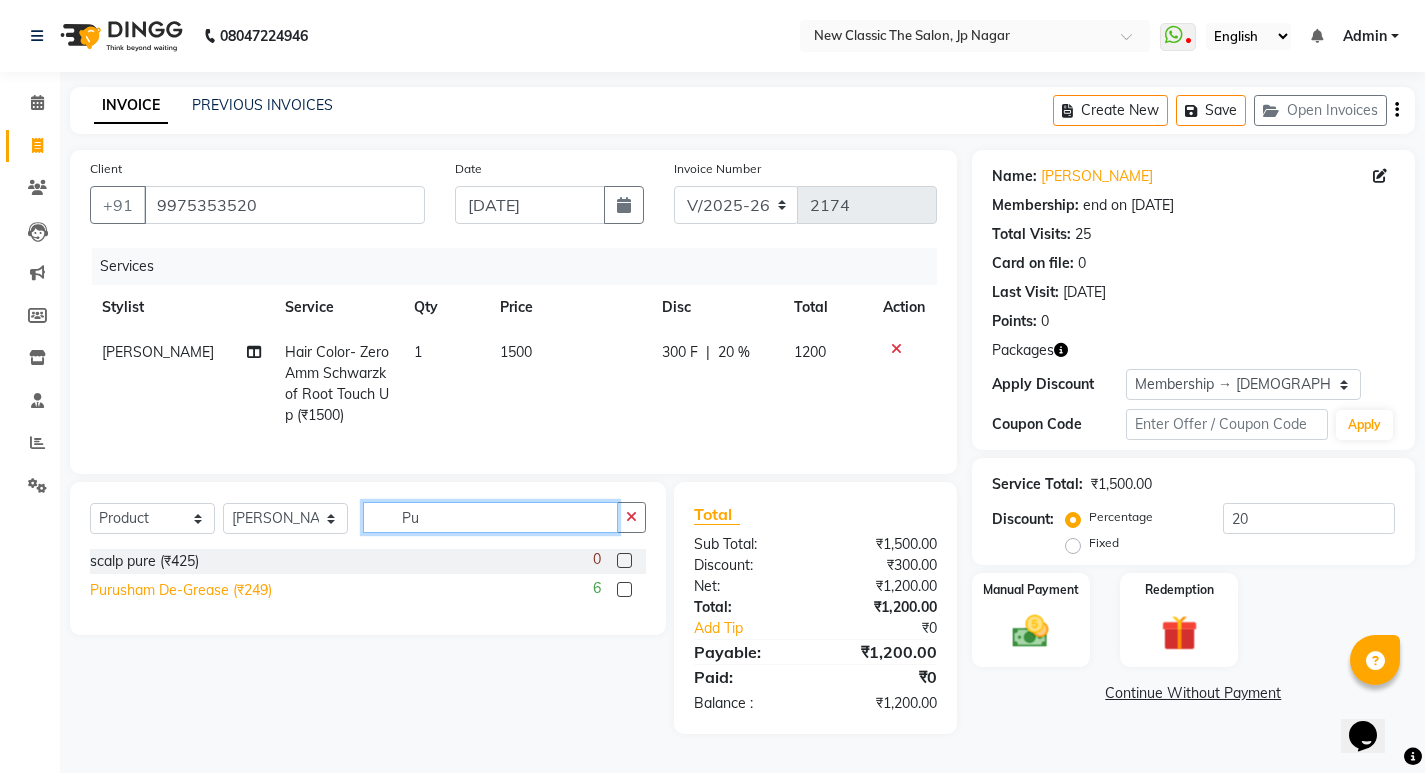 type on "Pu" 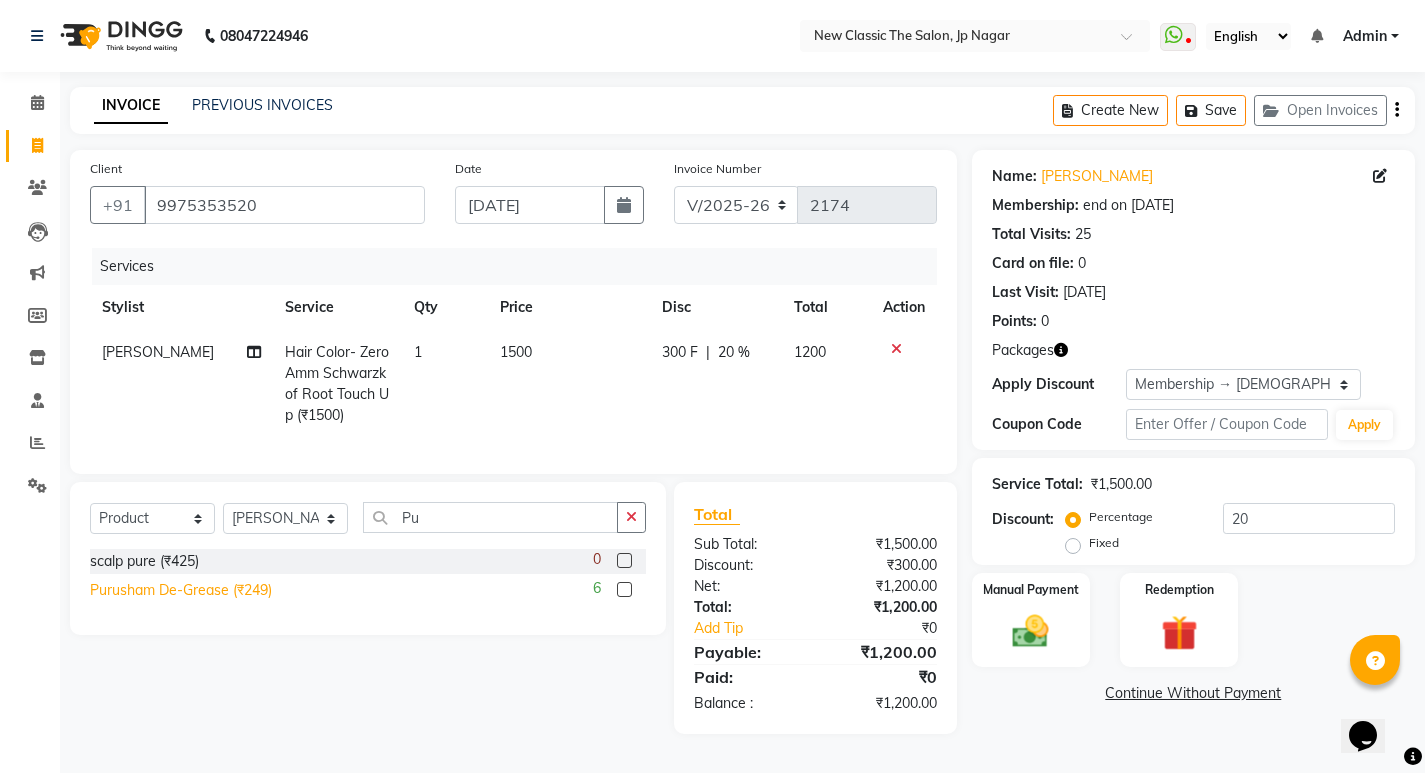 click on "Purusham De-Grease (₹249)" 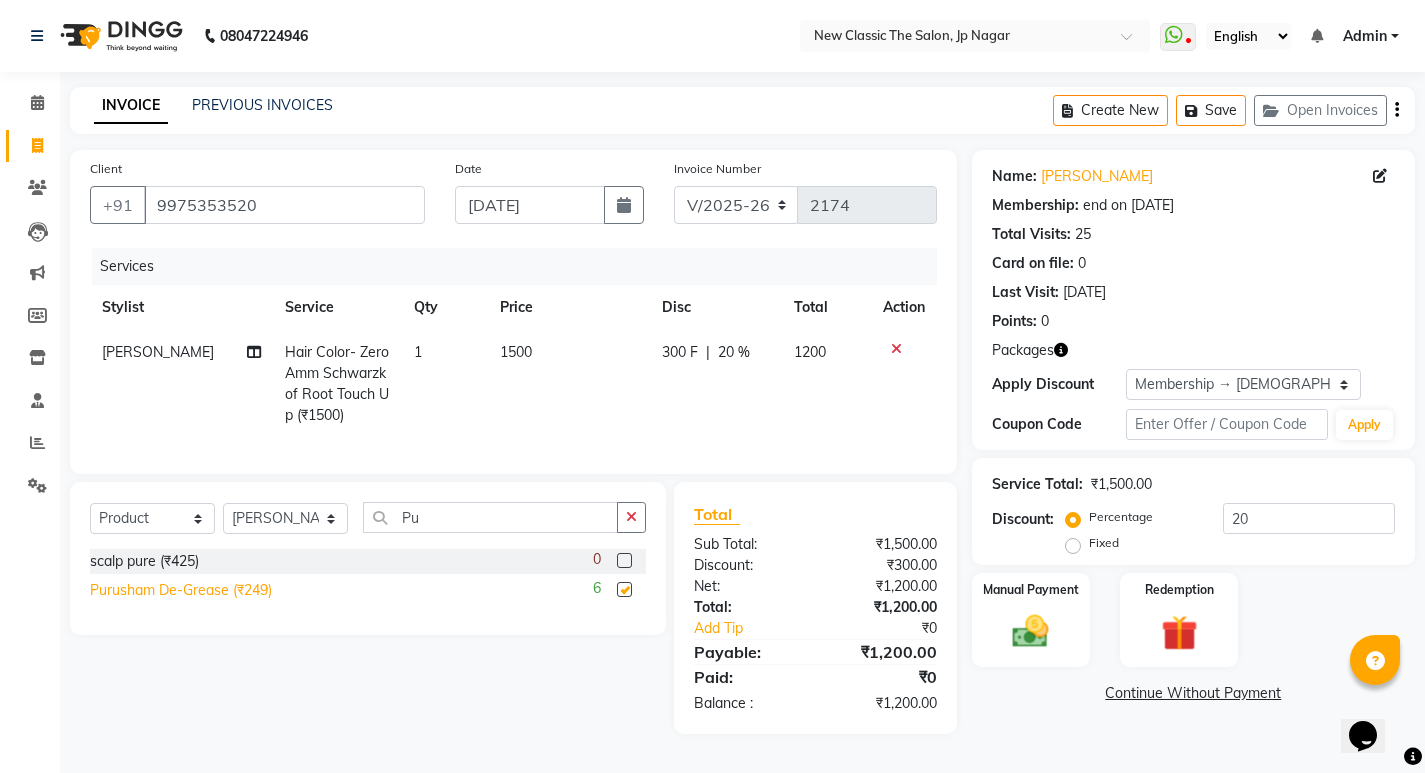checkbox on "false" 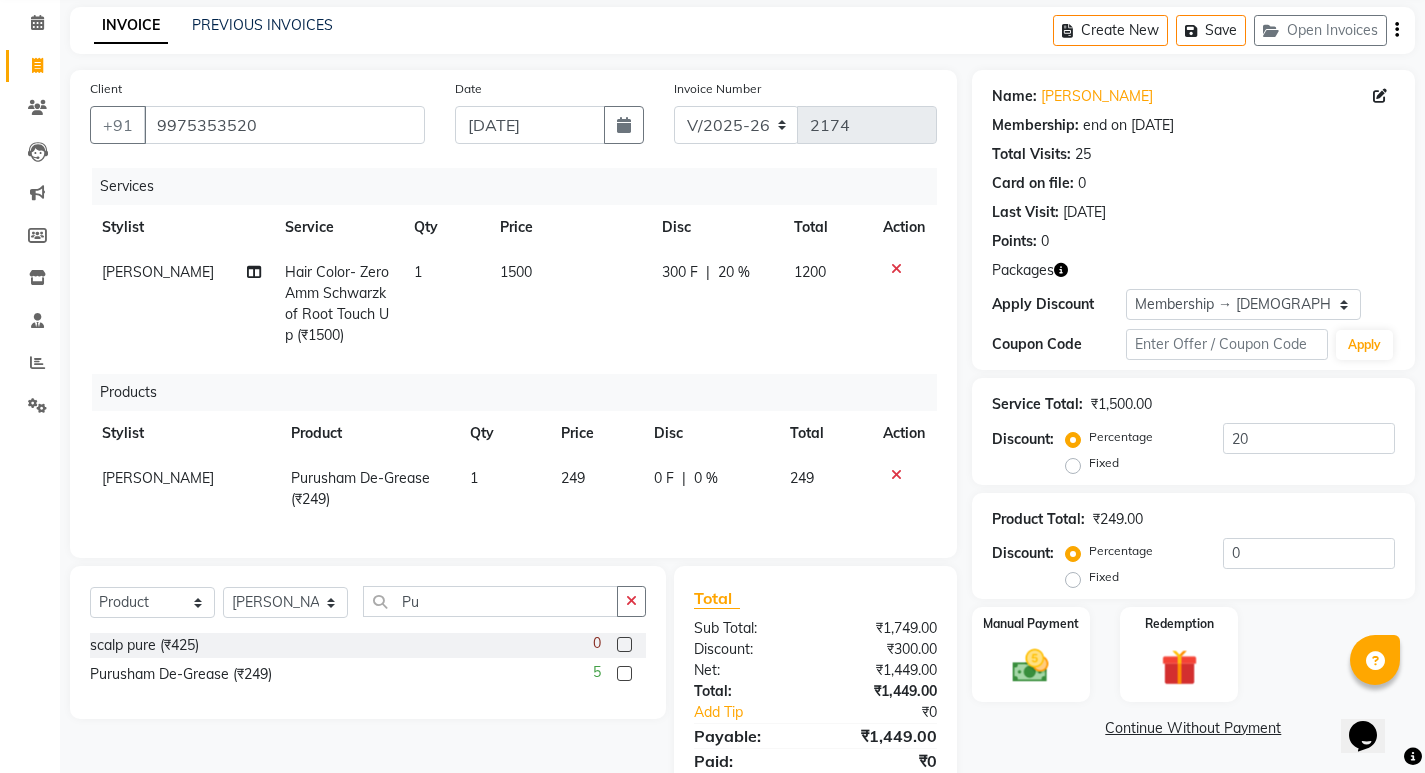 scroll, scrollTop: 170, scrollLeft: 0, axis: vertical 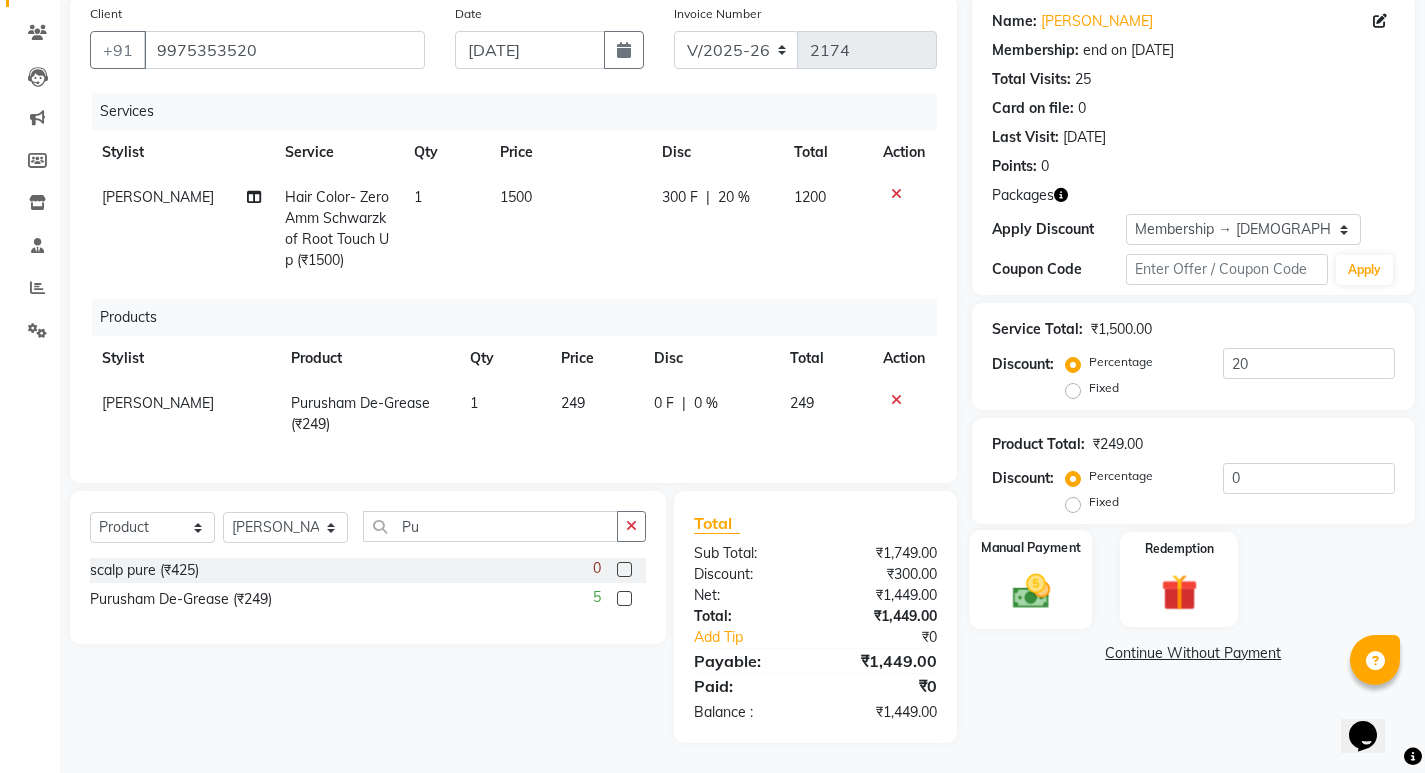click 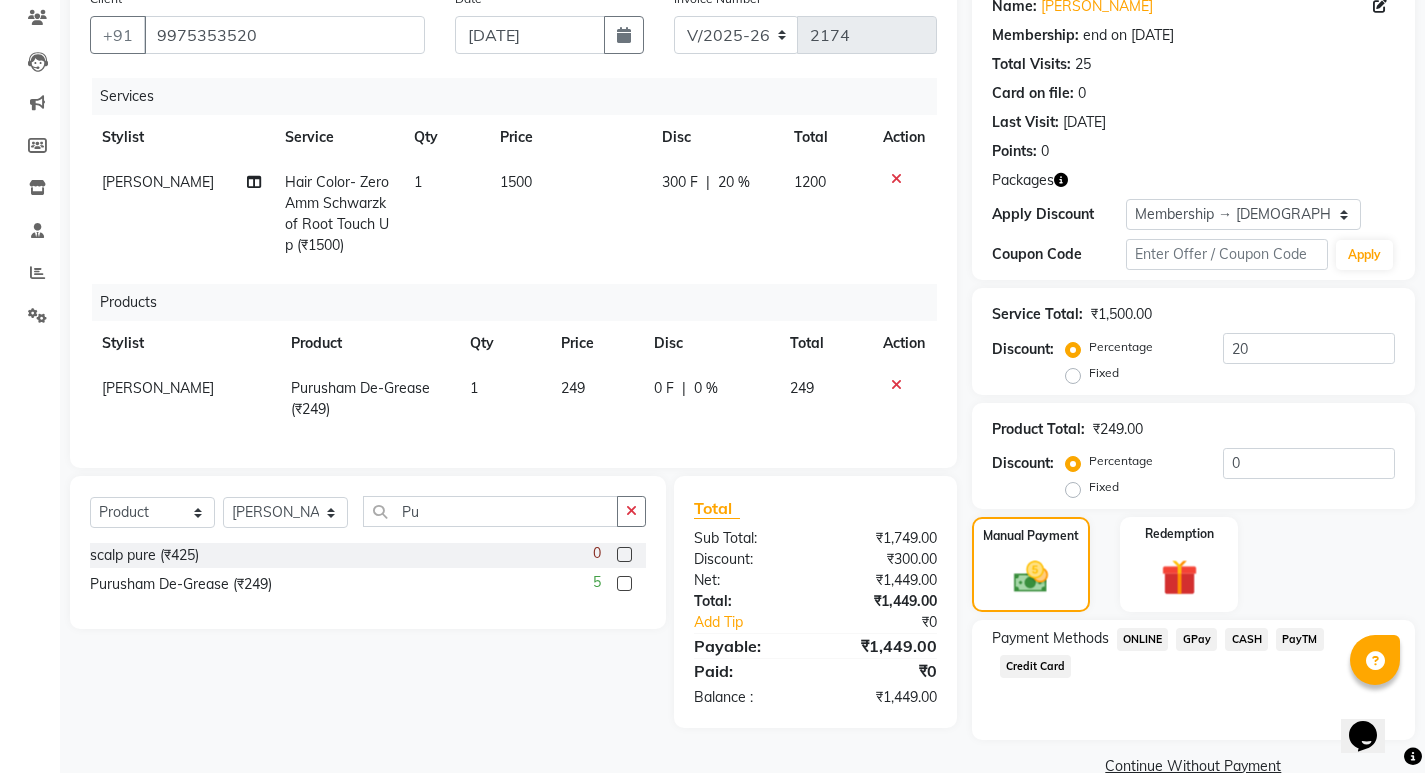click on "CASH" 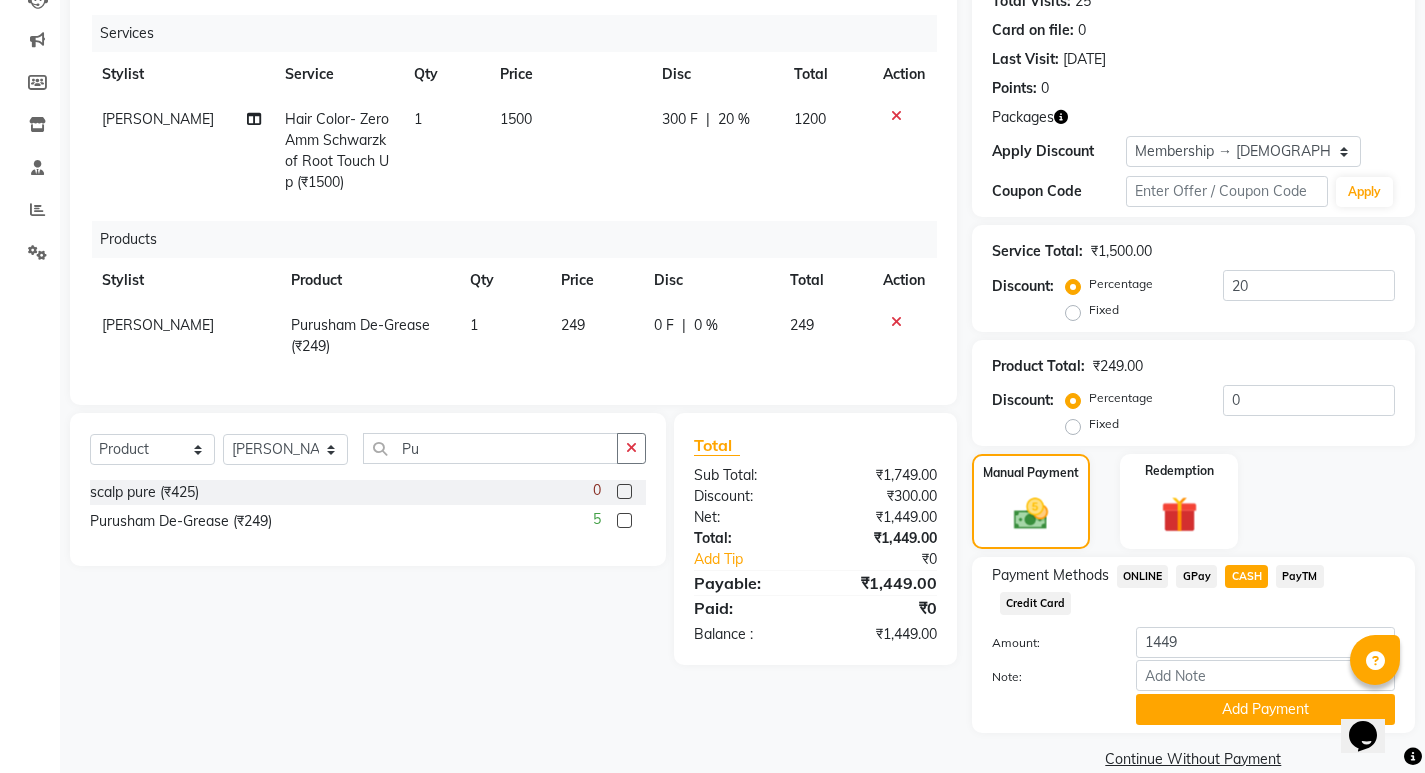 scroll, scrollTop: 264, scrollLeft: 0, axis: vertical 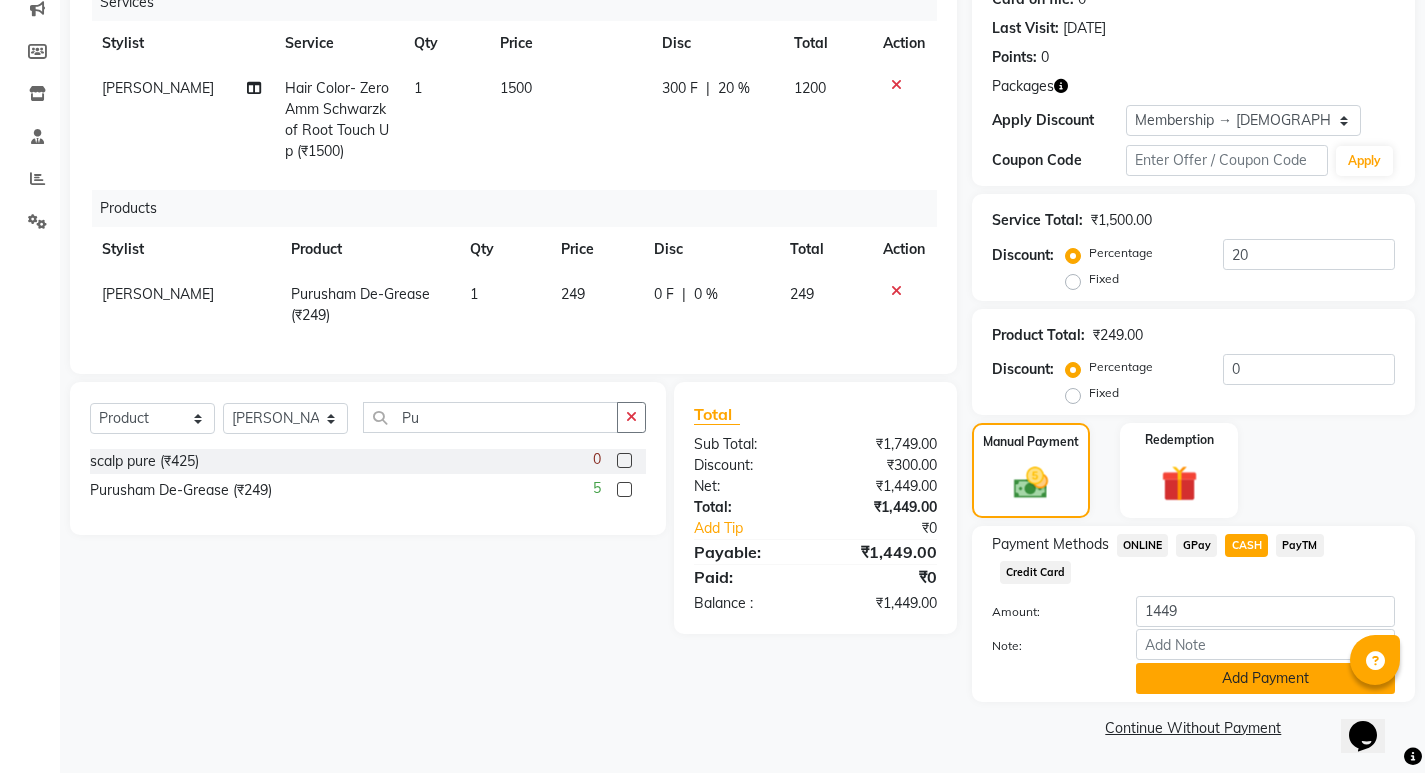 click on "Add Payment" 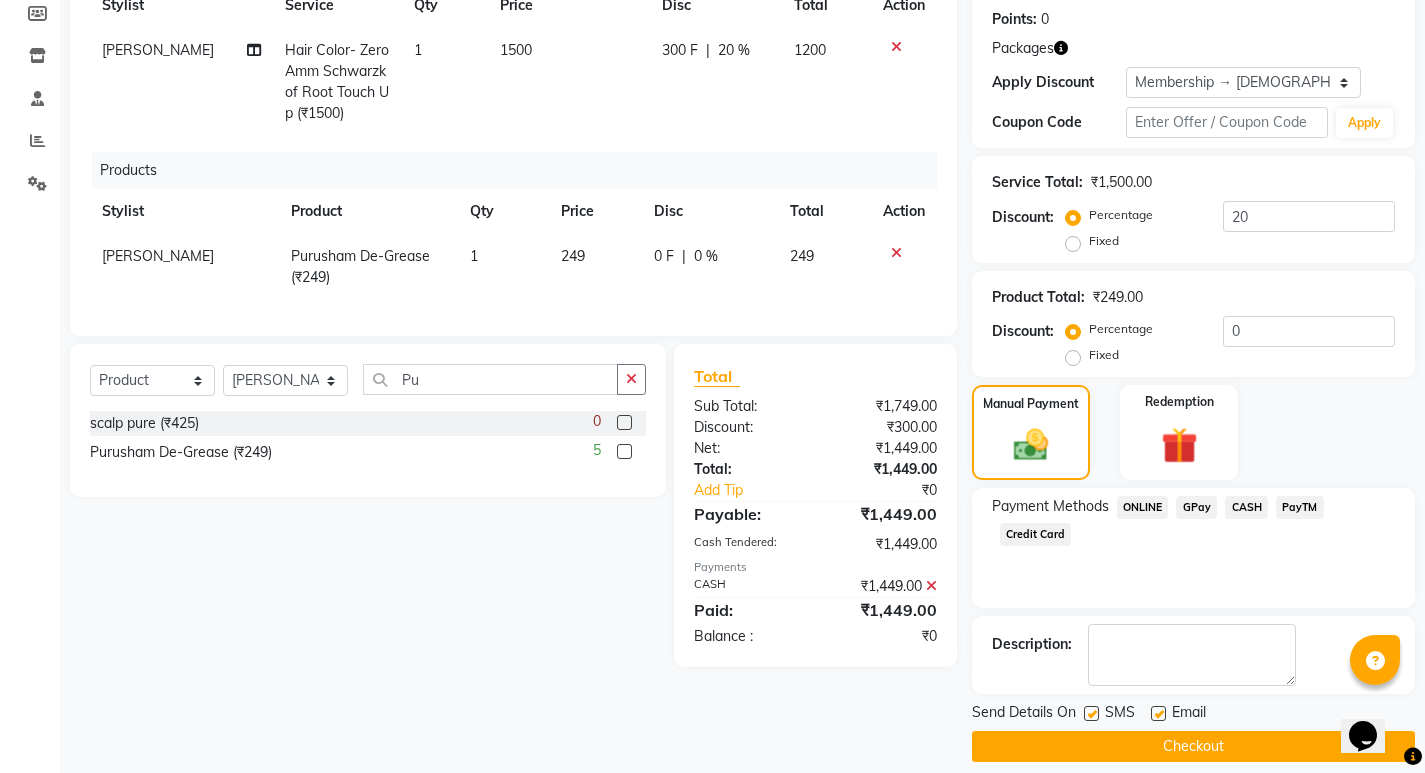 scroll, scrollTop: 321, scrollLeft: 0, axis: vertical 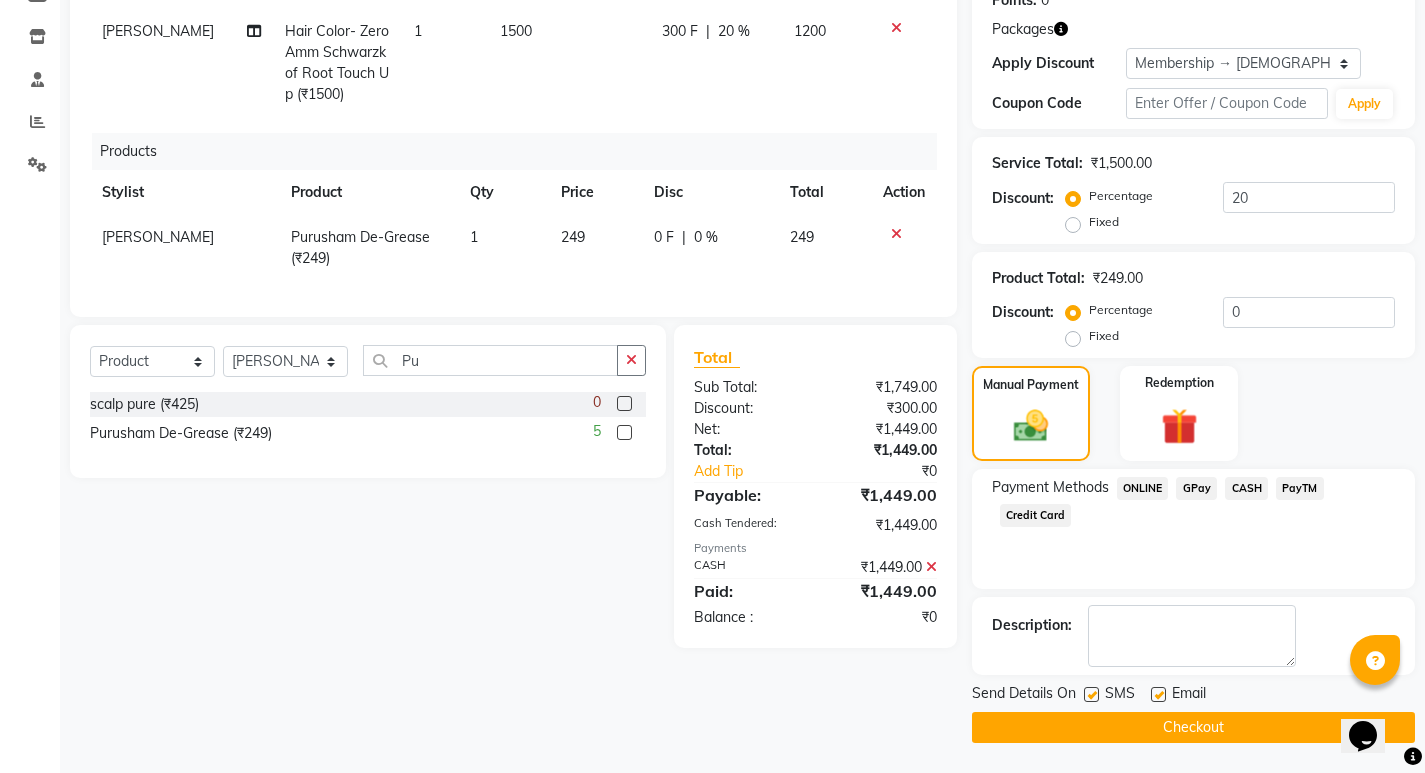 click on "Checkout" 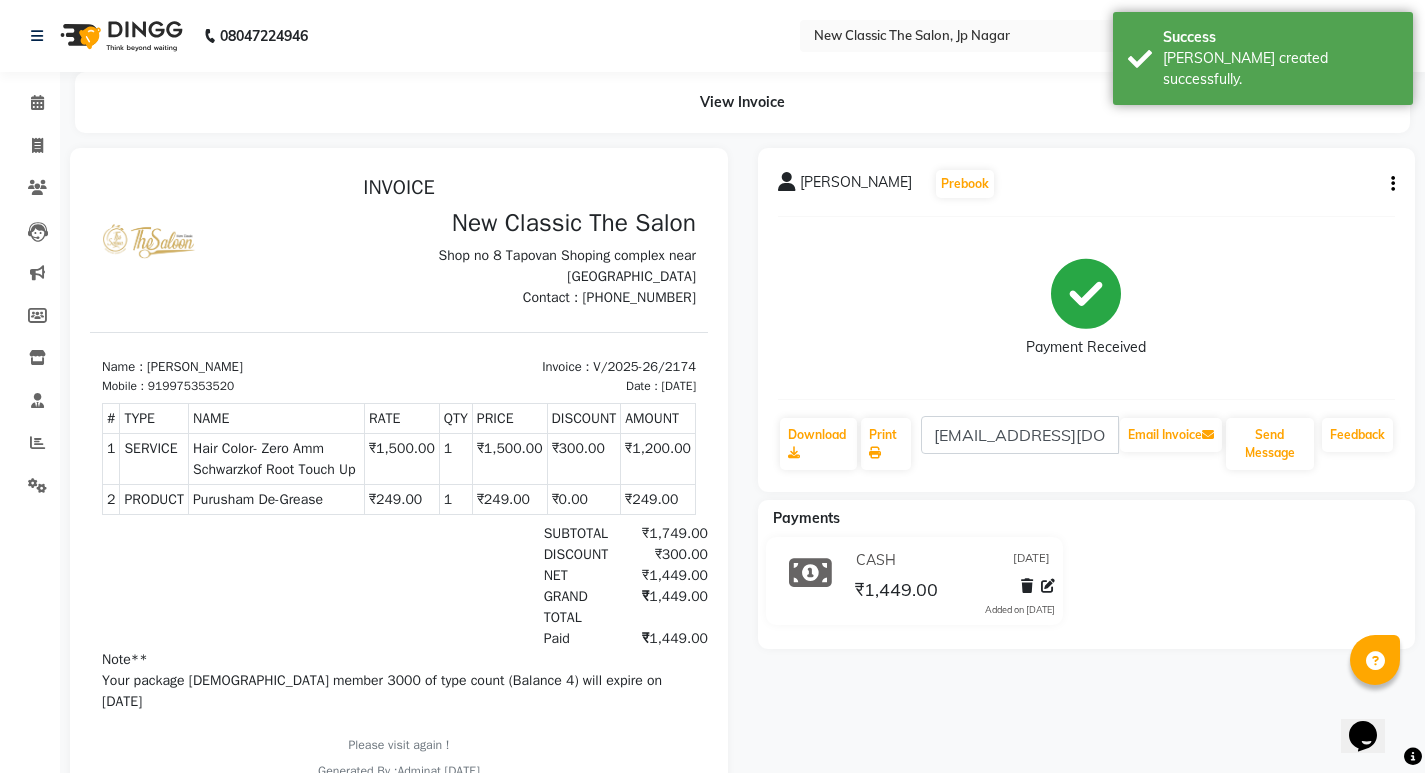 scroll, scrollTop: 0, scrollLeft: 0, axis: both 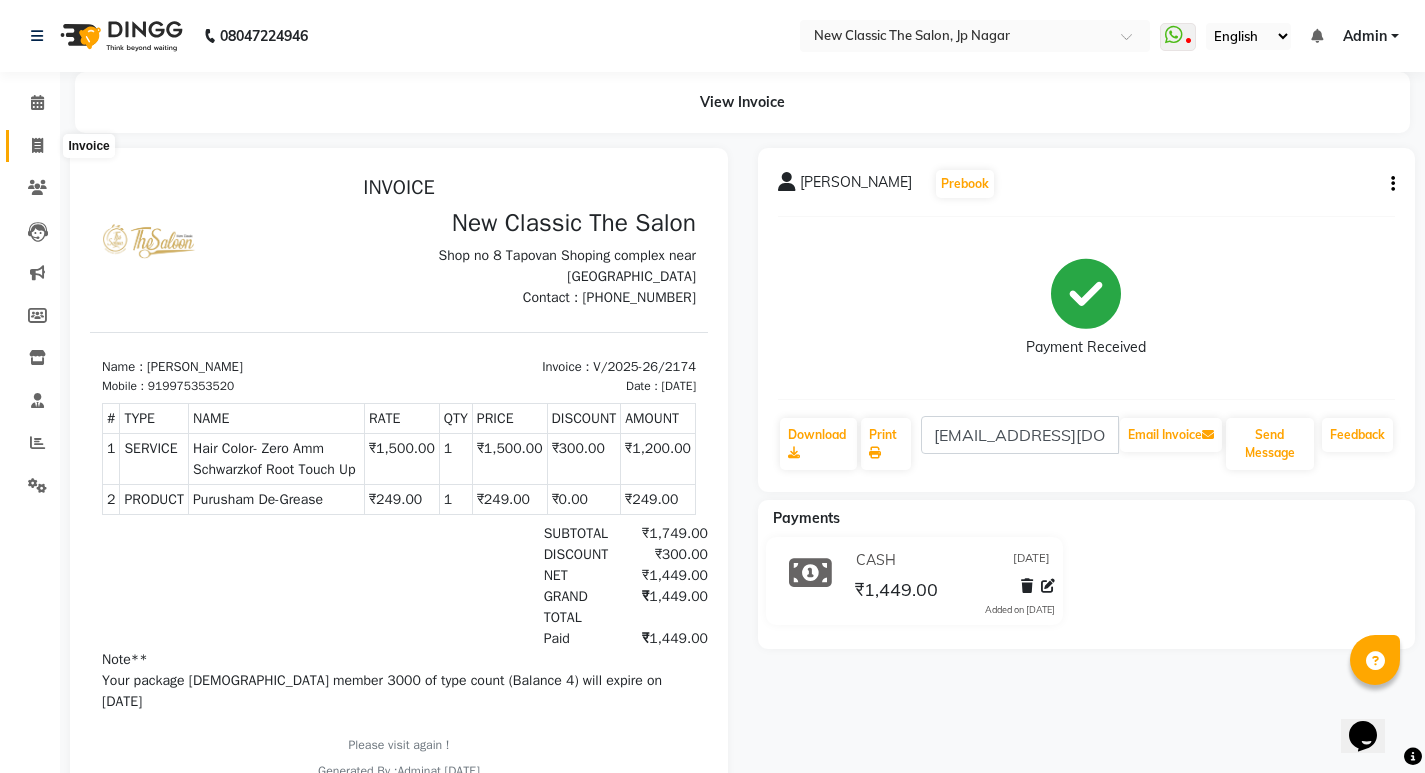 click 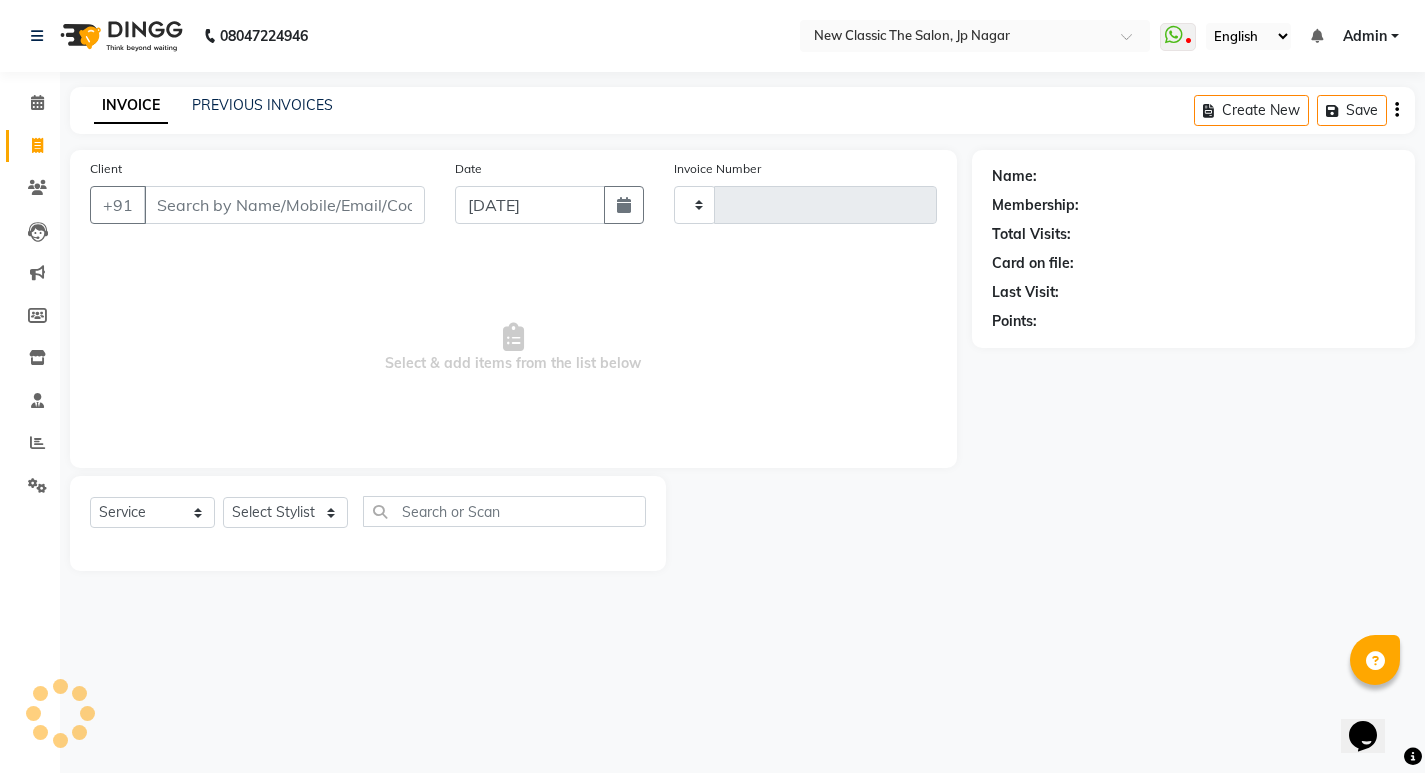 type on "2175" 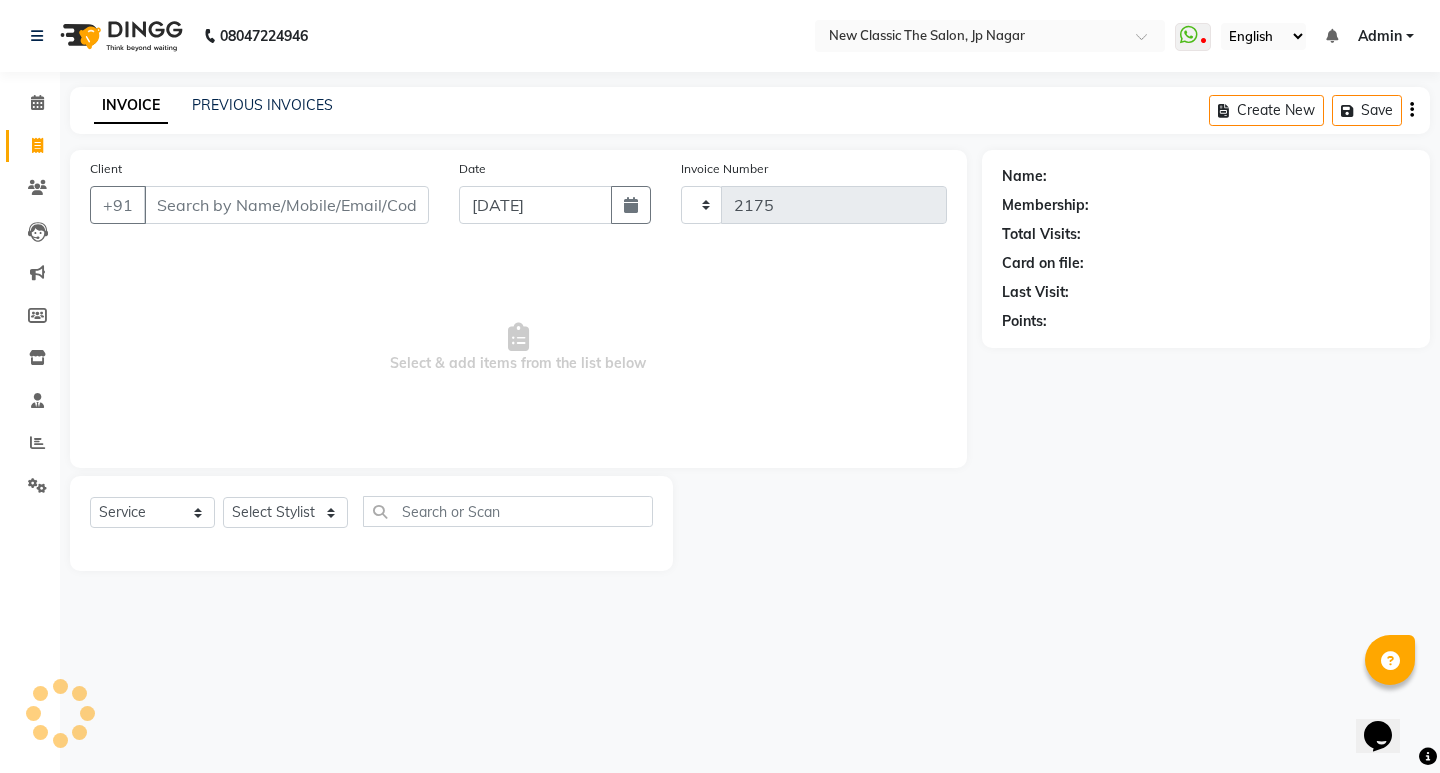 select on "4678" 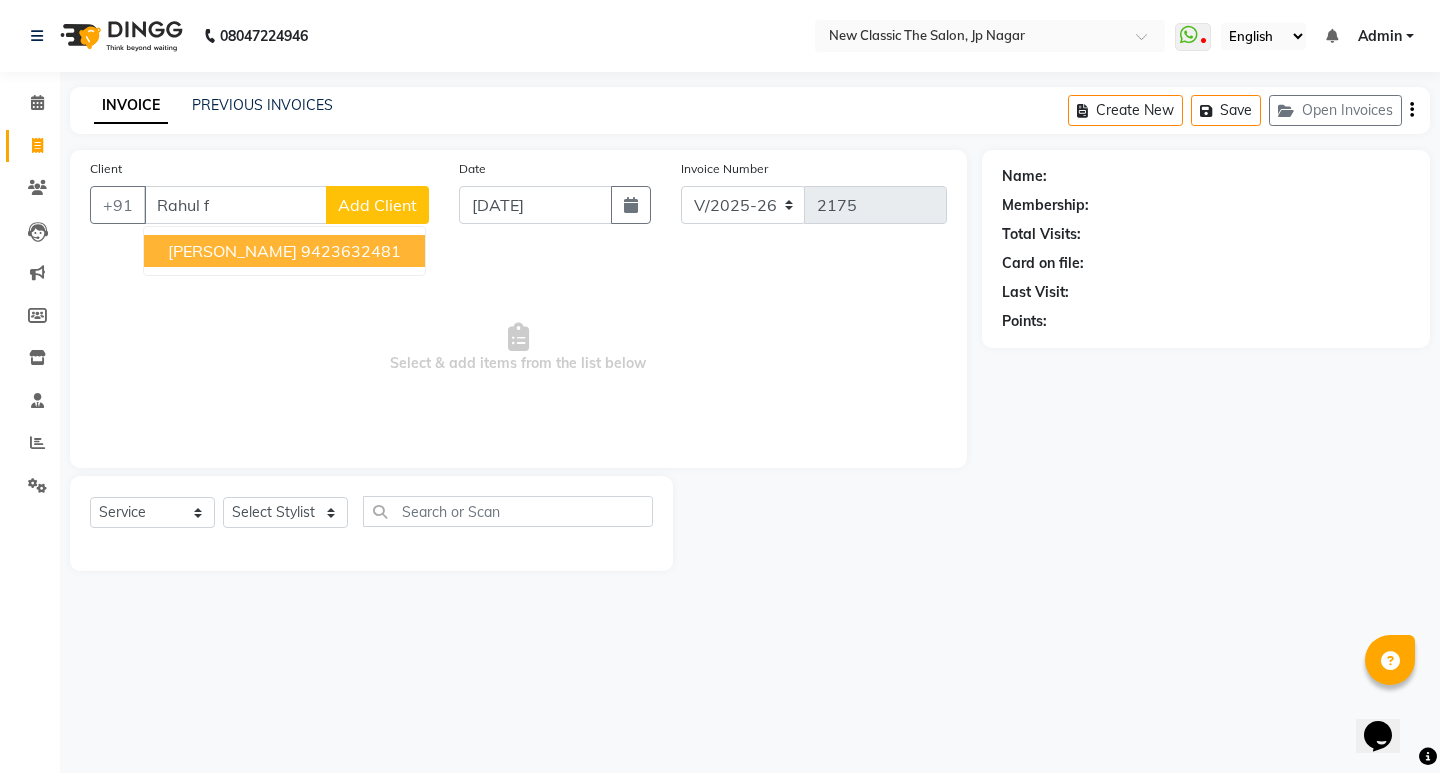 click on "9423632481" at bounding box center (351, 251) 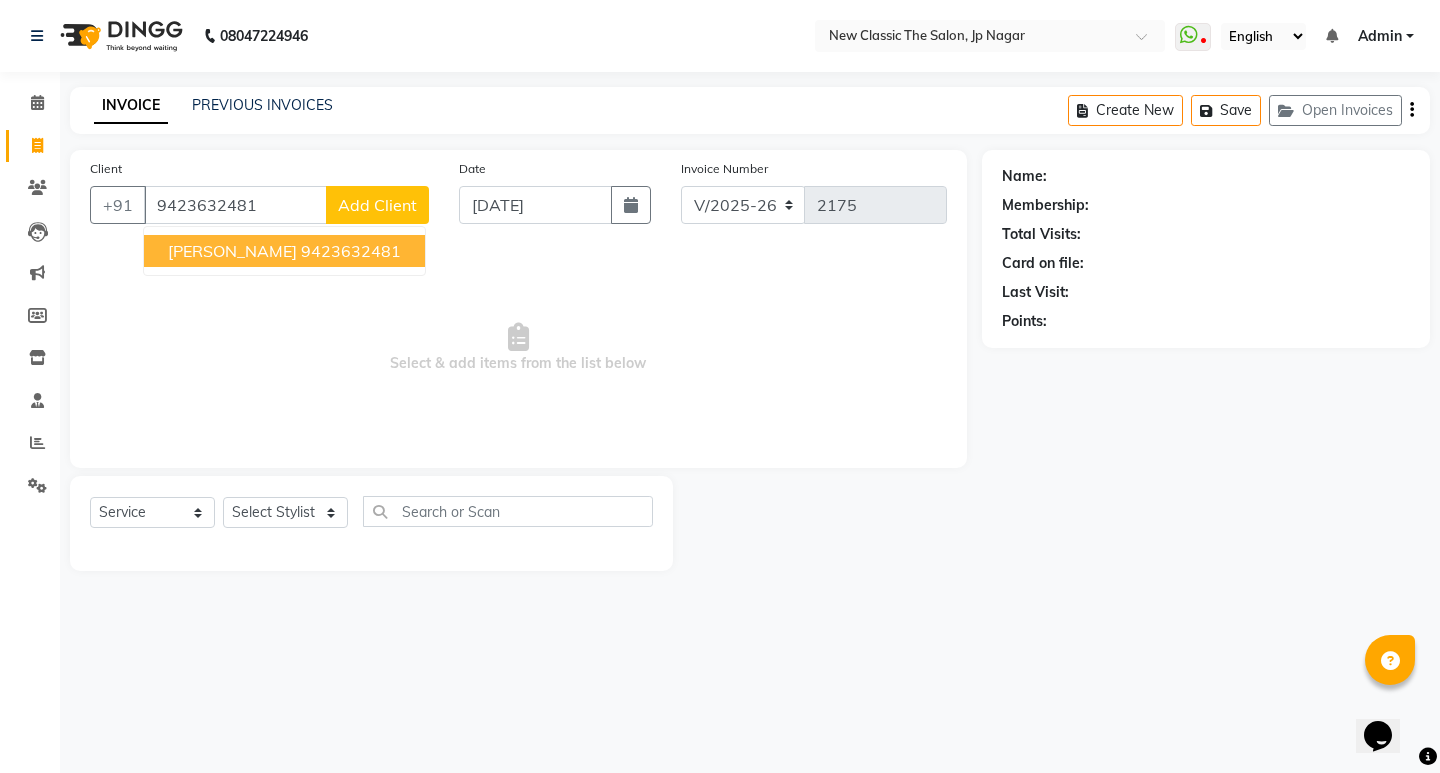 type on "9423632481" 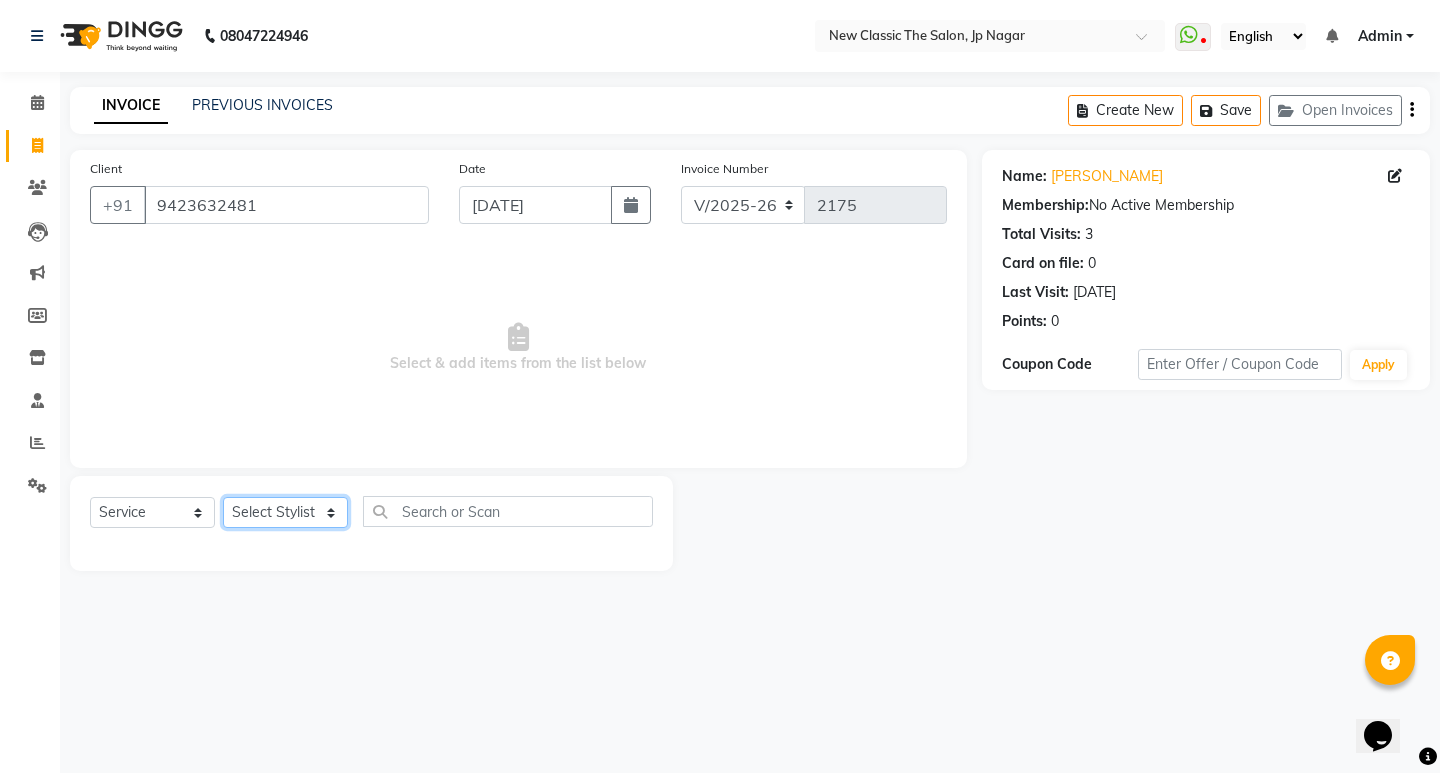 click on "Select Stylist Amit Amol Anil Kirti Komal Manager Prachi Rina Shital Smita surendra" 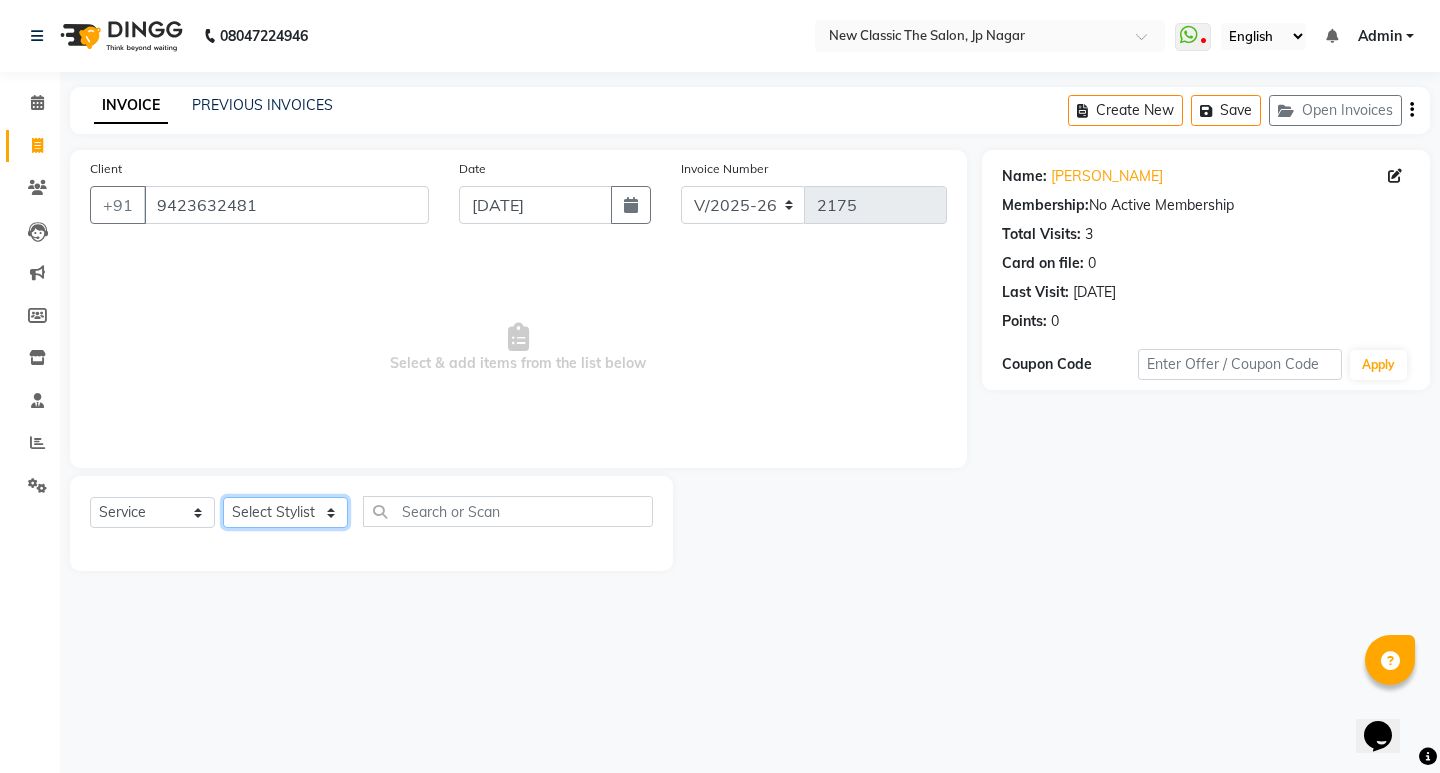 select on "27632" 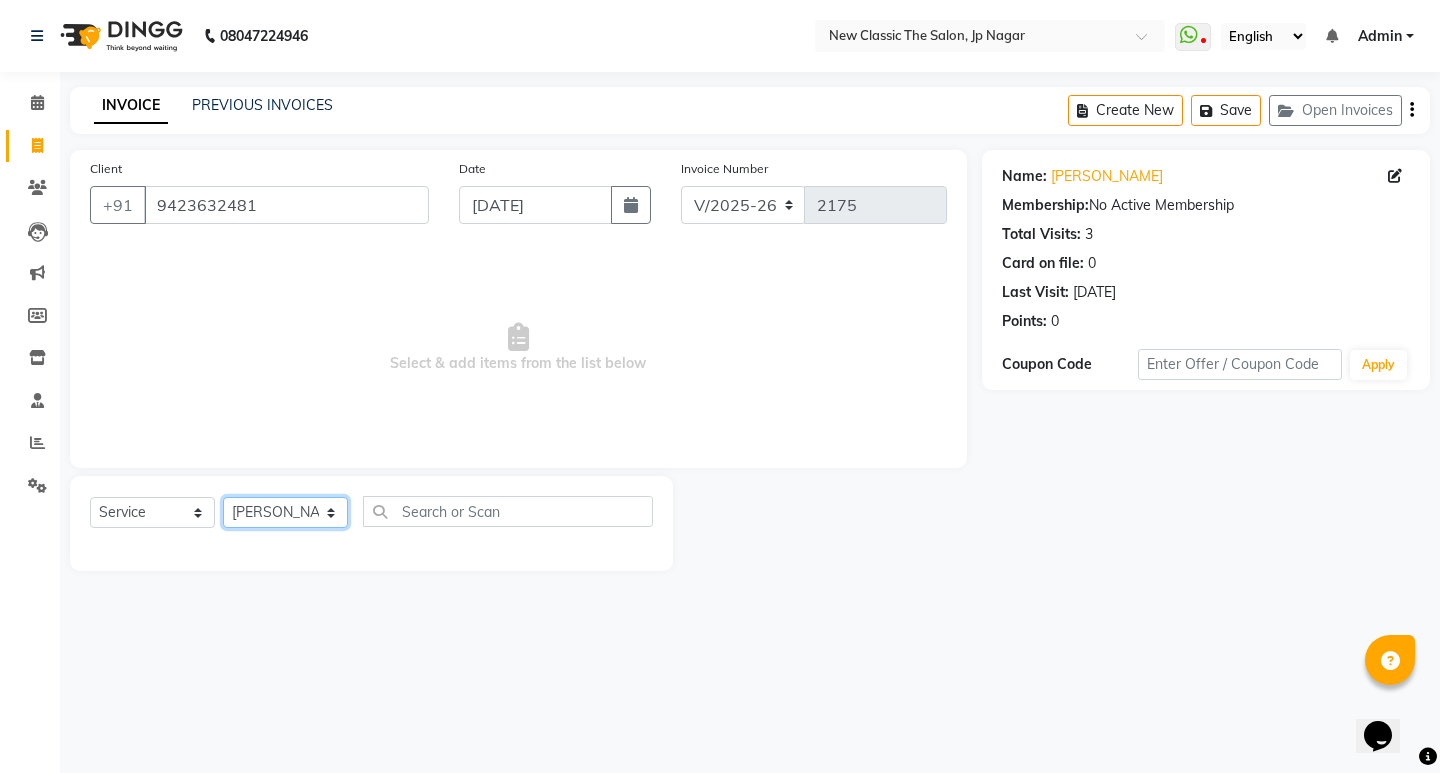 click on "Select Stylist Amit Amol Anil Kirti Komal Manager Prachi Rina Shital Smita surendra" 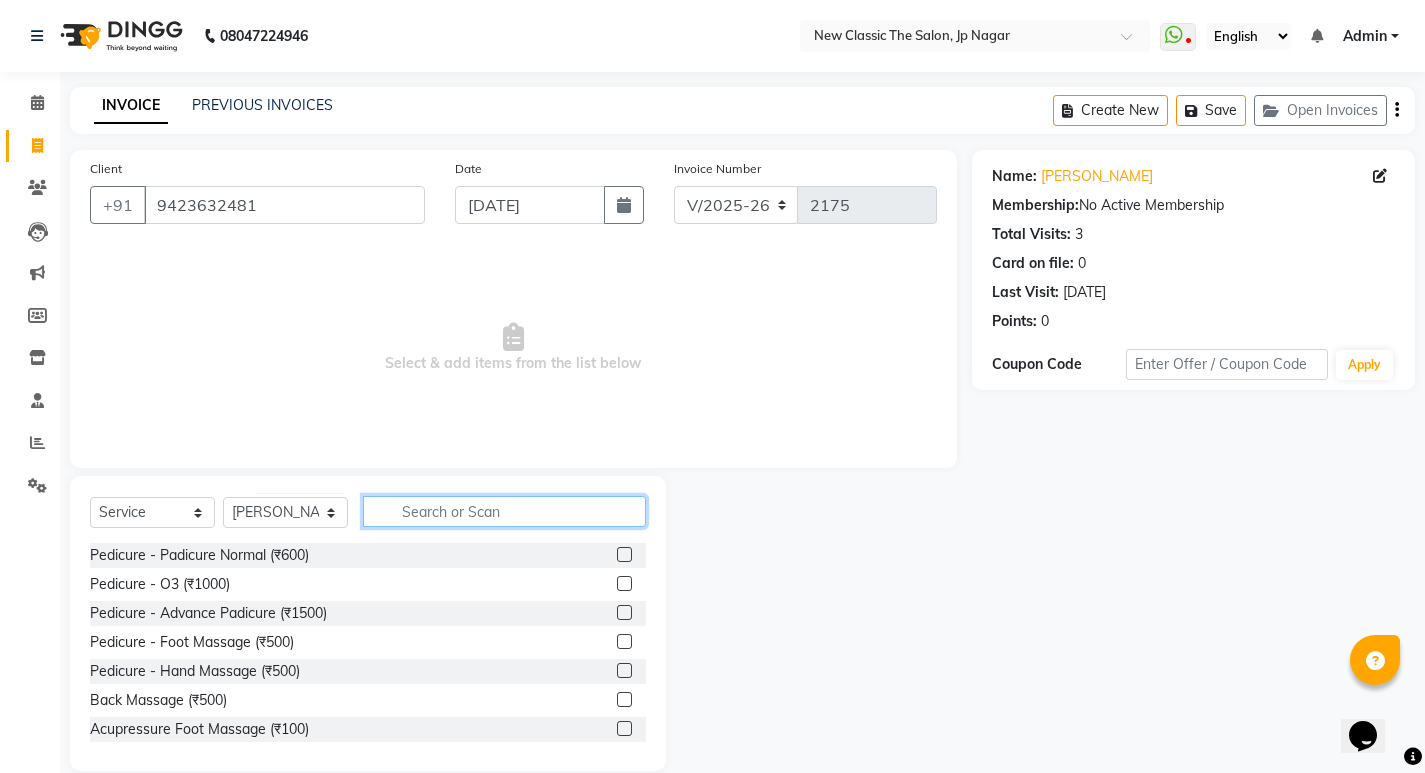 click 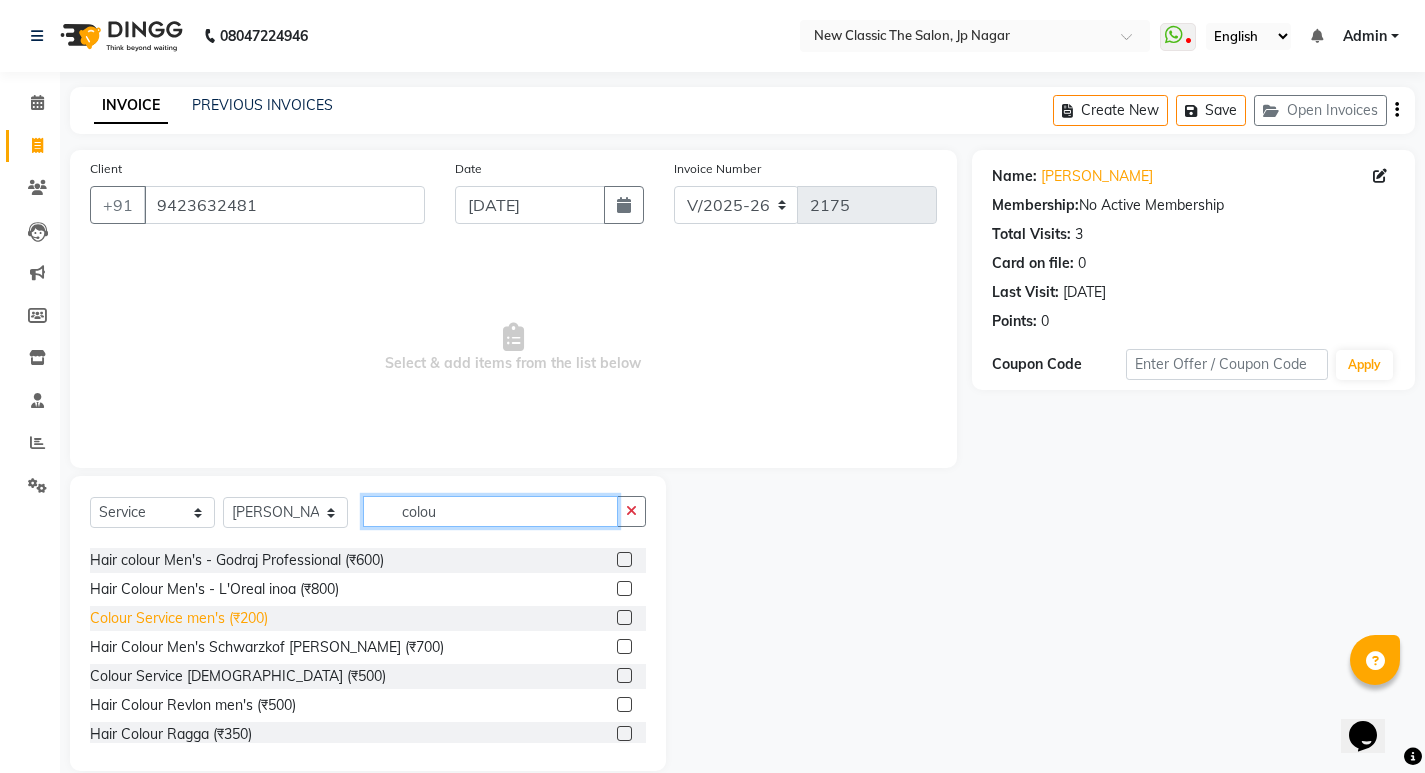 scroll, scrollTop: 100, scrollLeft: 0, axis: vertical 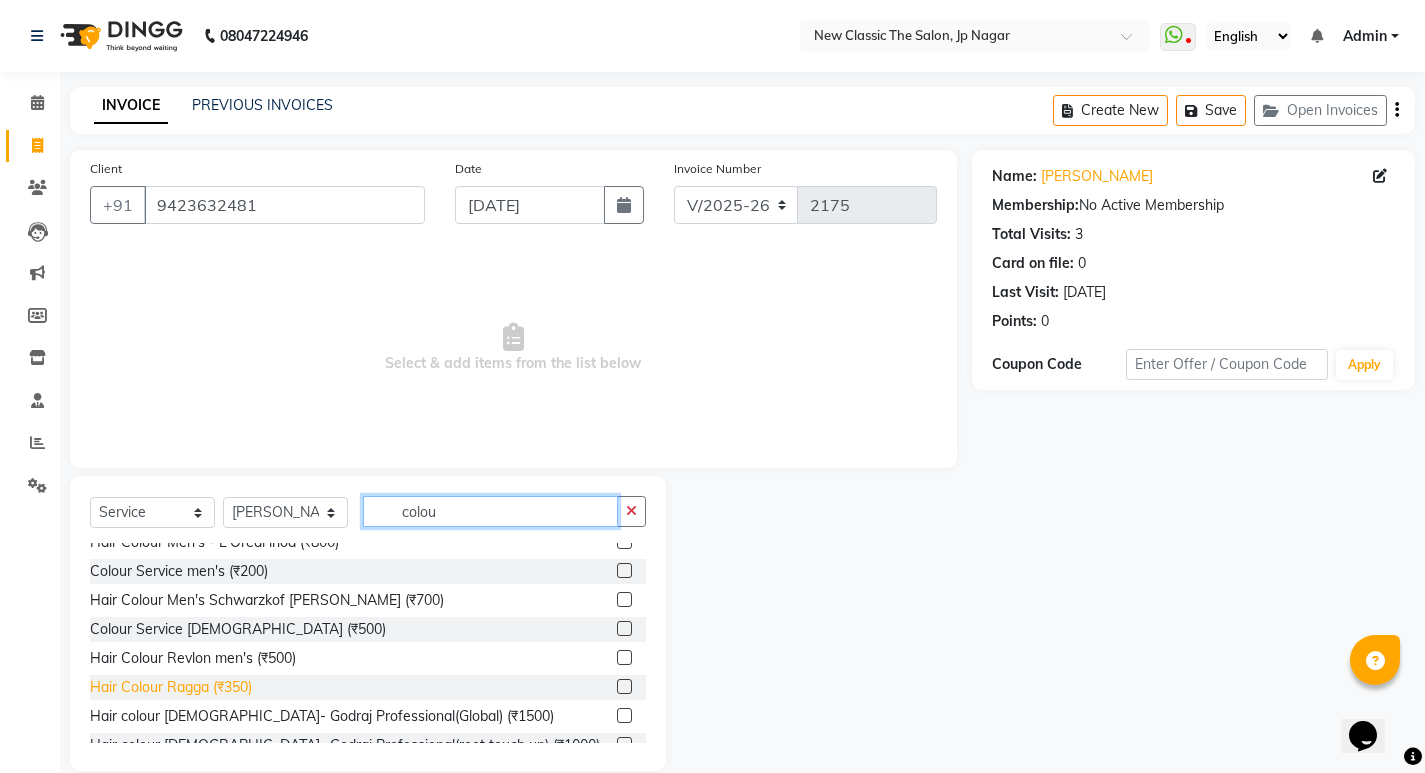 type on "colou" 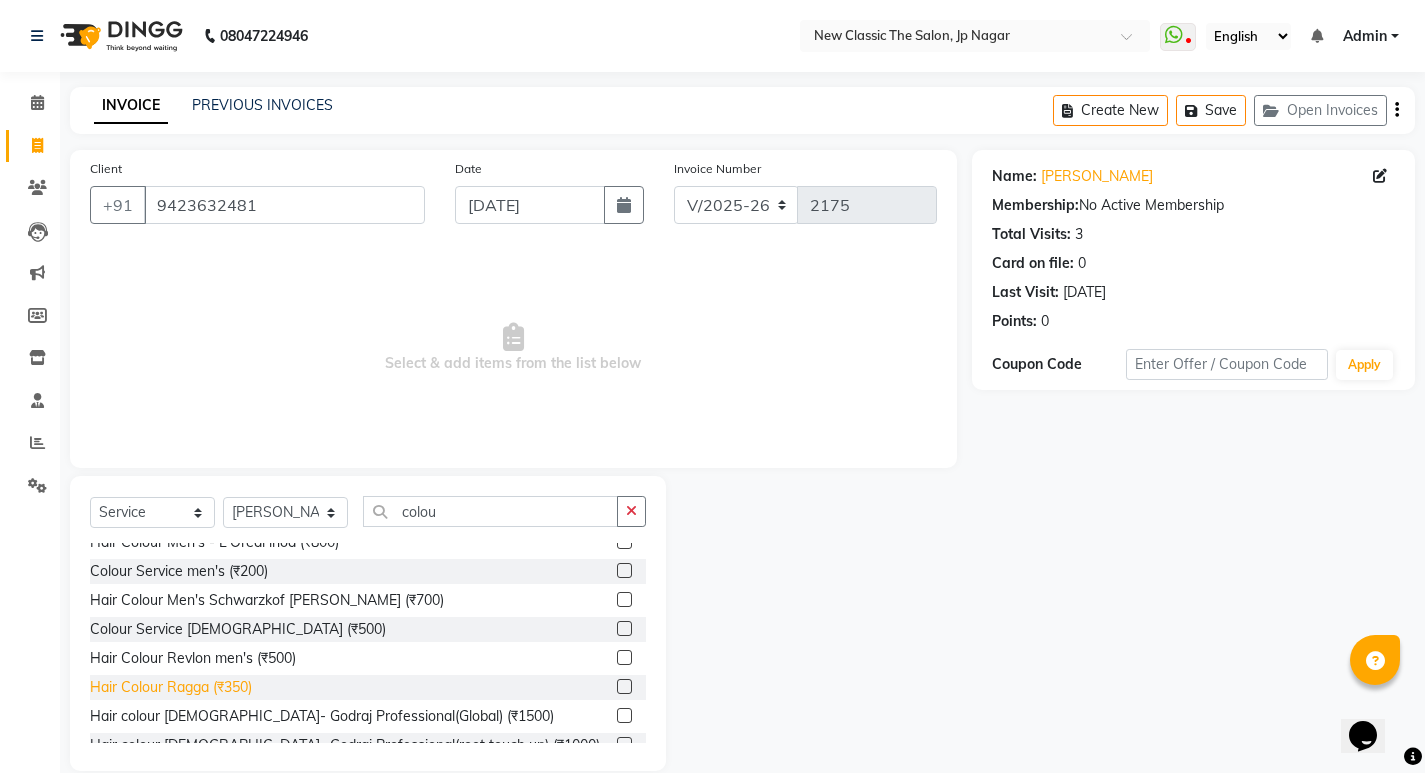click on "Hair Colour Ragga (₹350)" 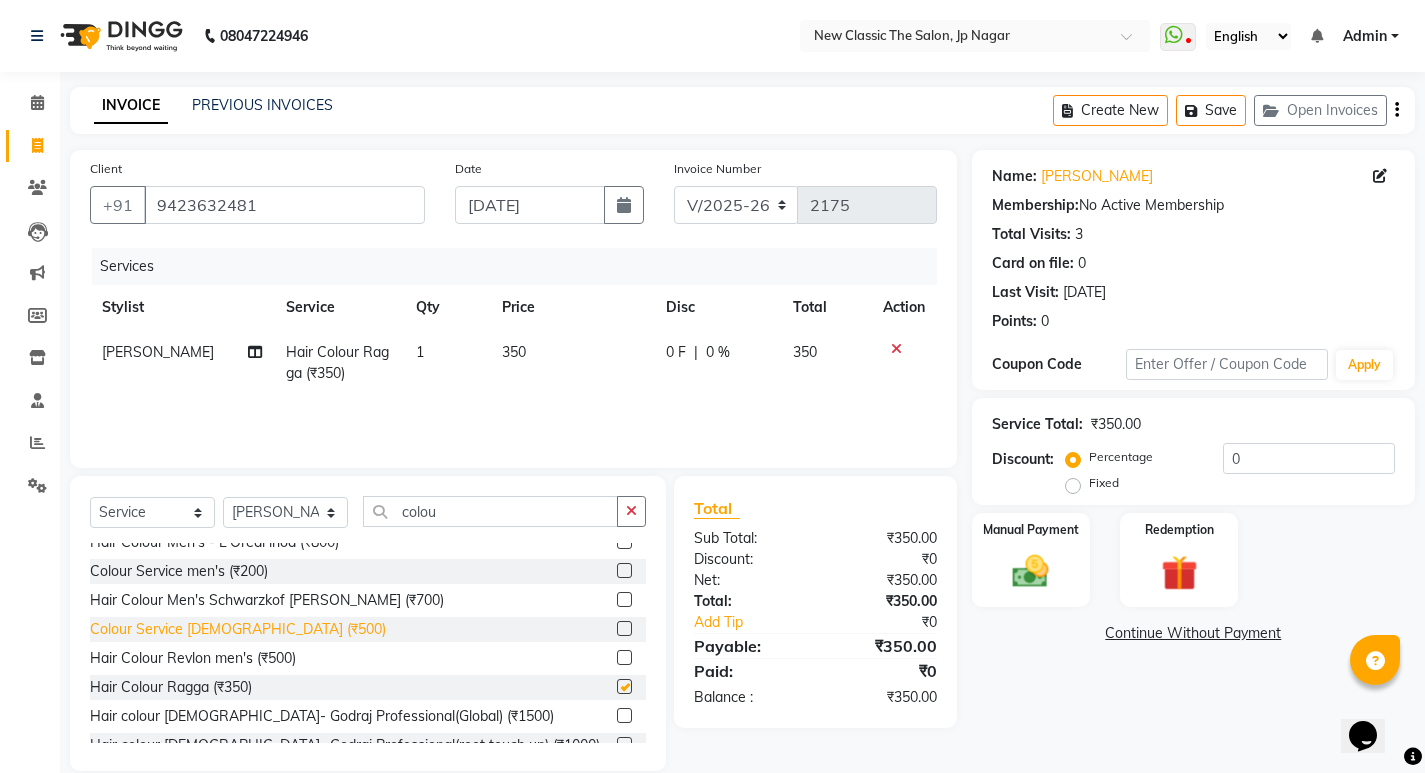 checkbox on "false" 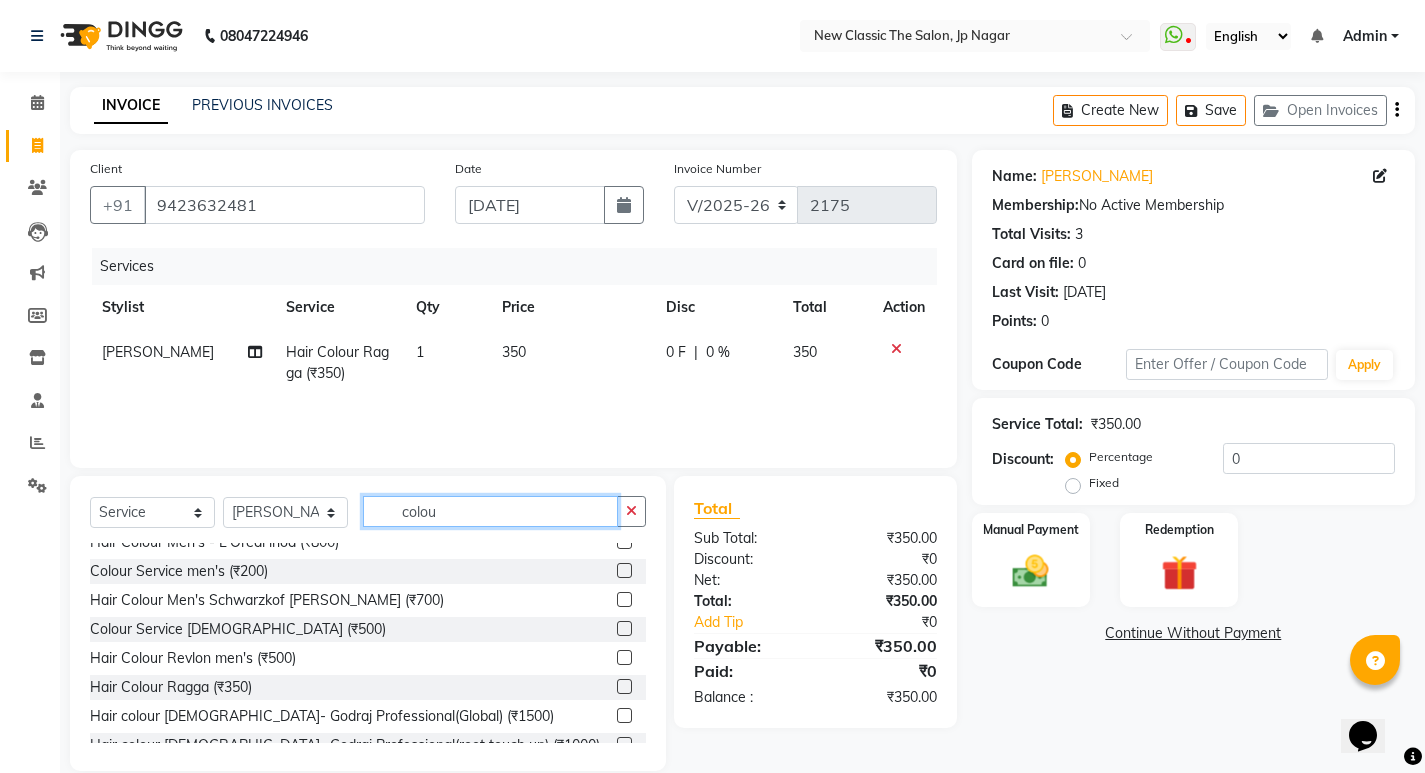 click on "colou" 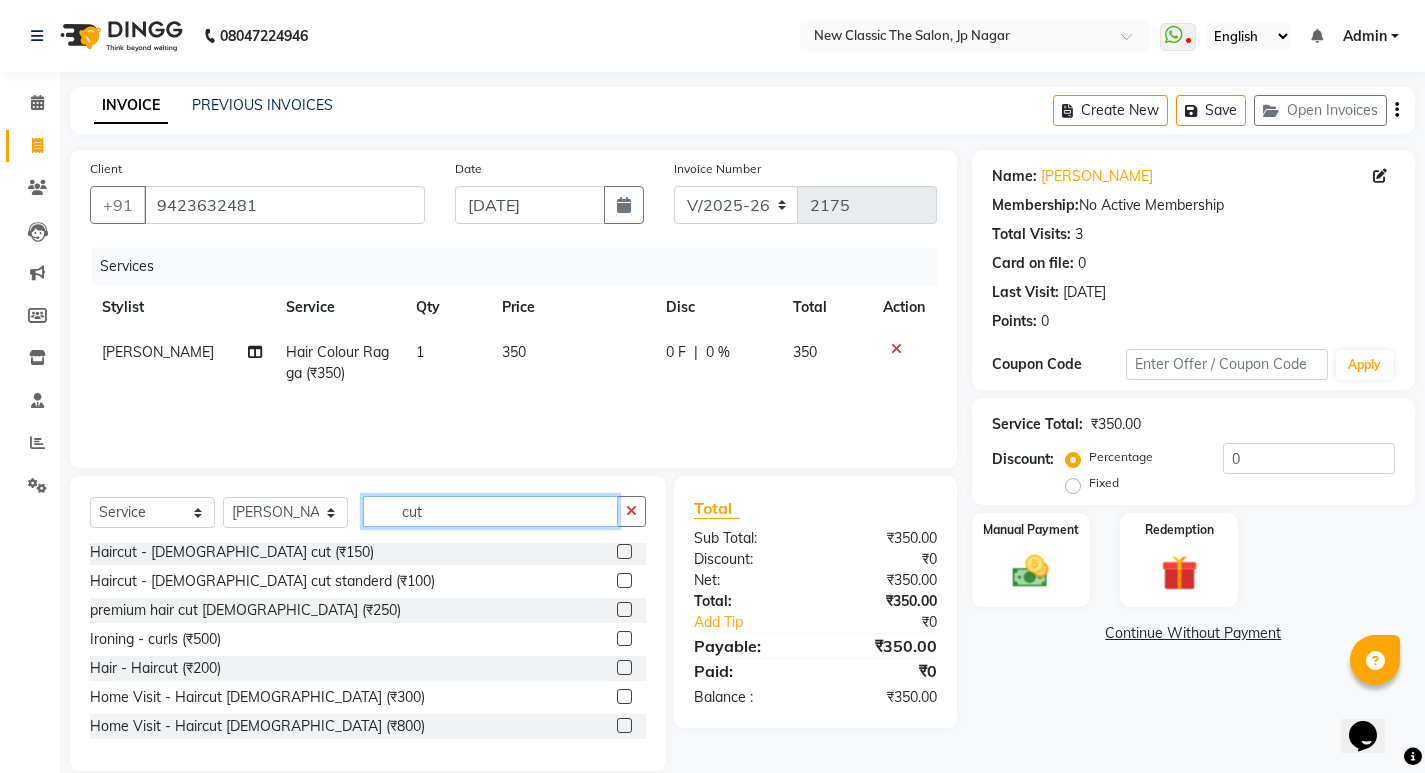 scroll, scrollTop: 177, scrollLeft: 0, axis: vertical 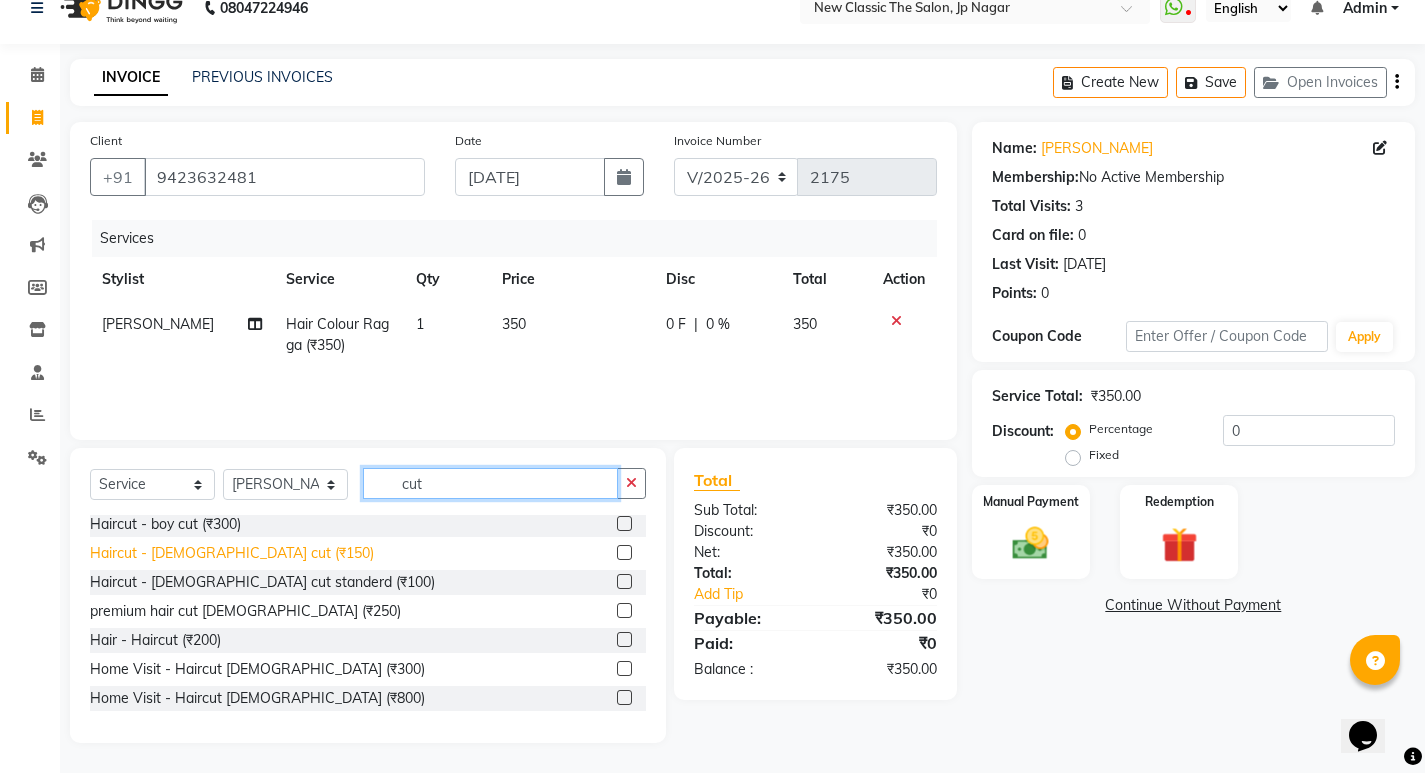 type on "cut" 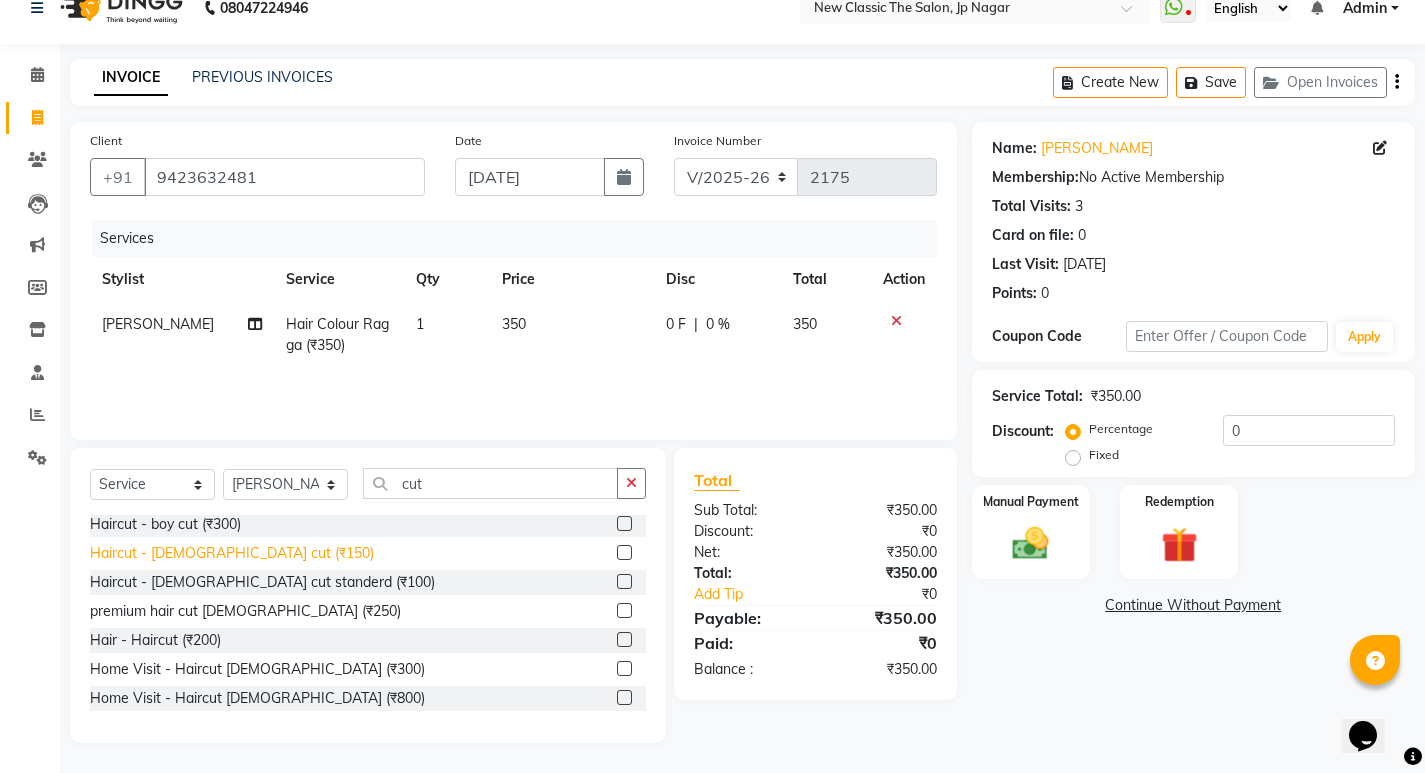 click on "Haircut - [DEMOGRAPHIC_DATA] cut  (₹150)" 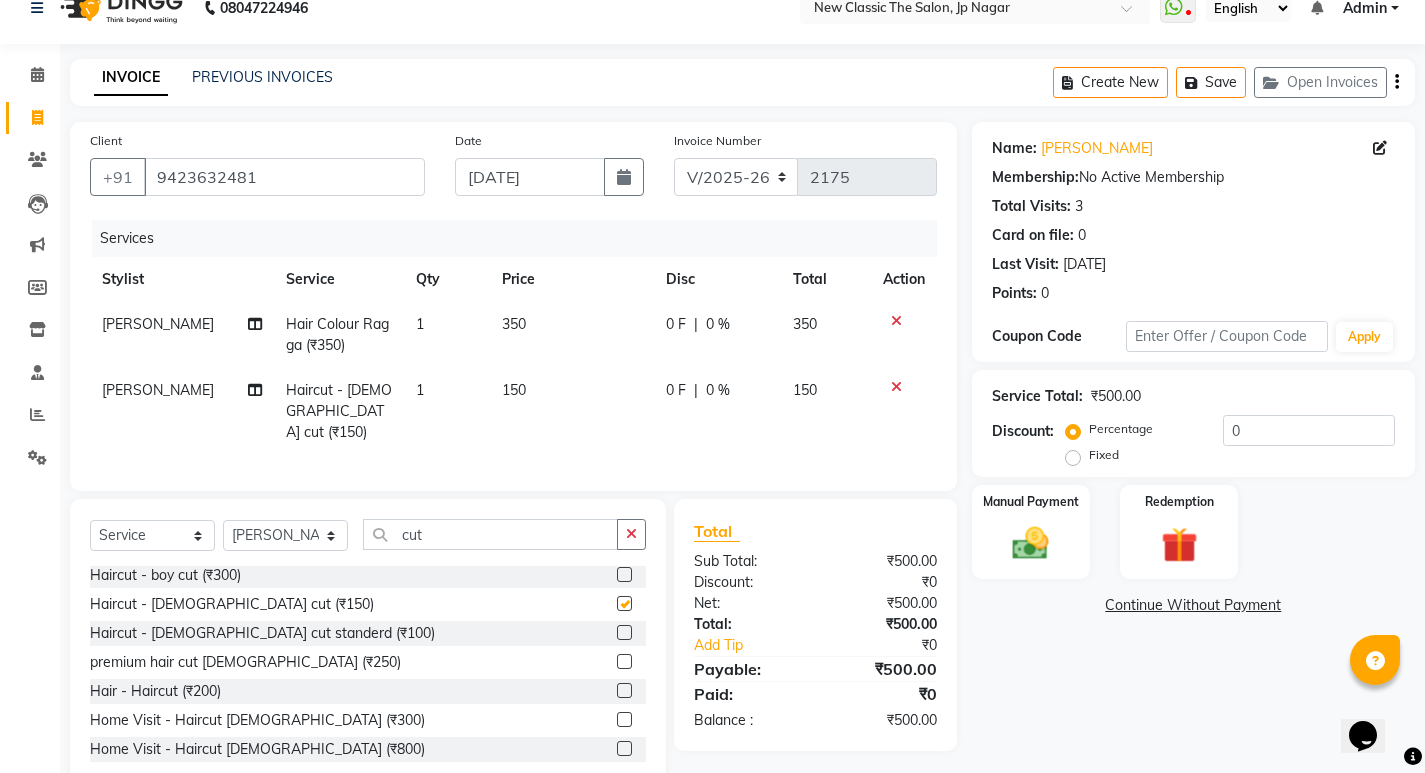 checkbox on "false" 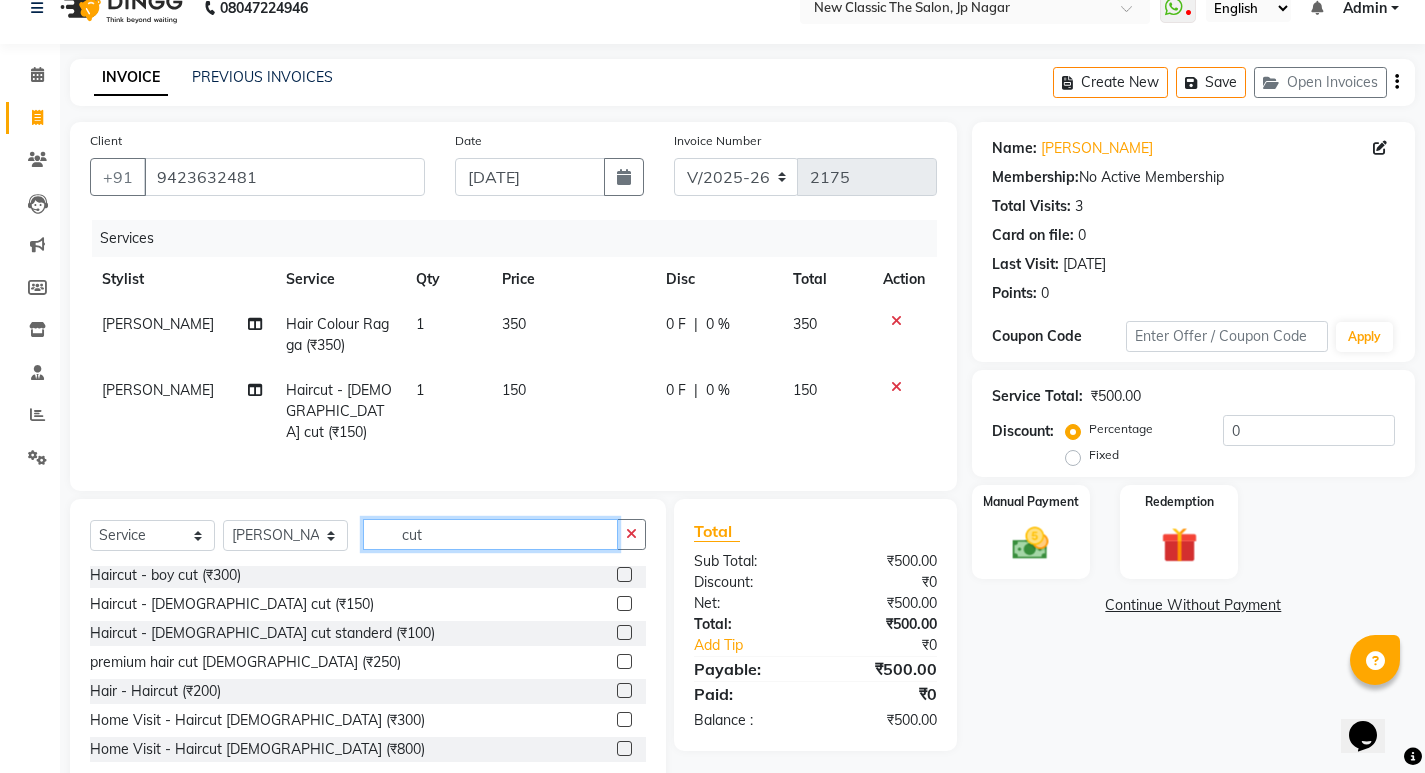 click on "cut" 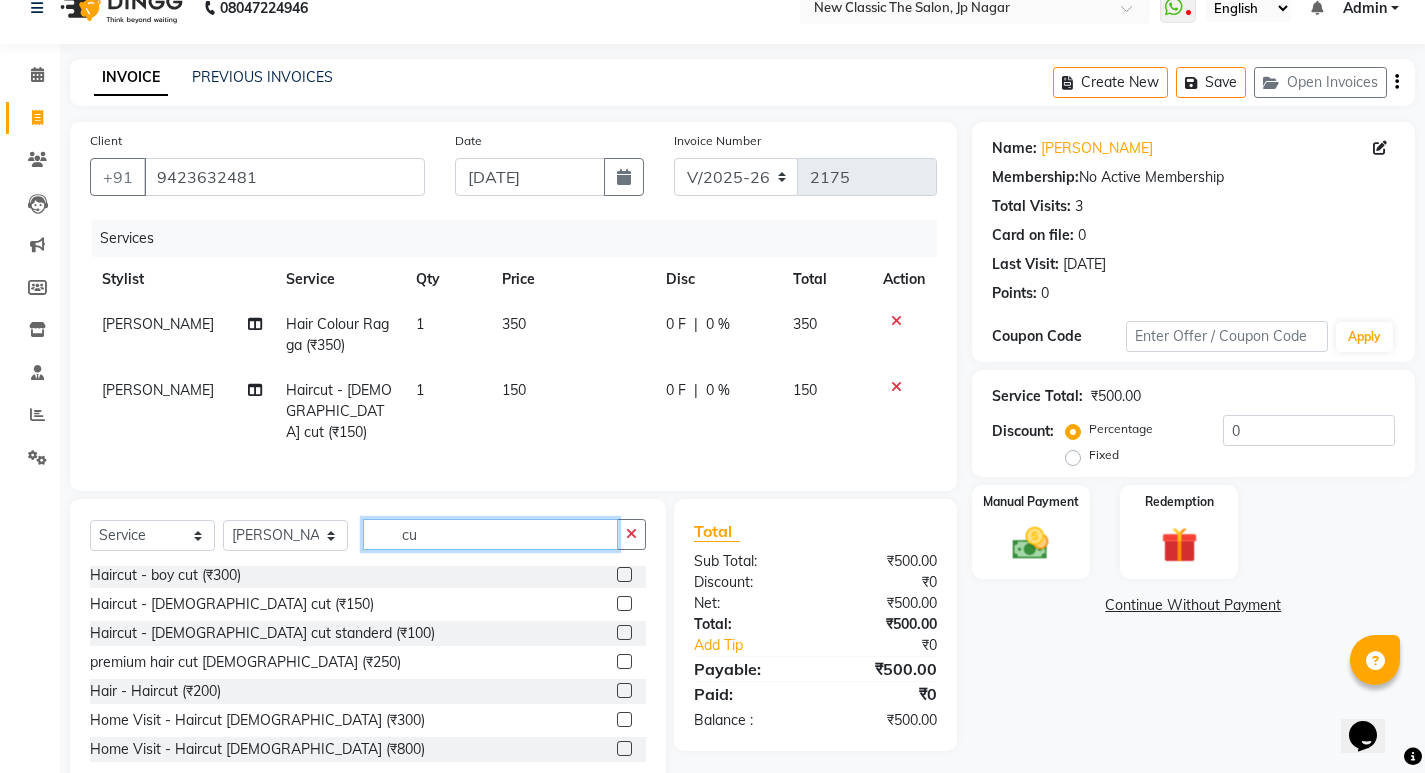 type on "c" 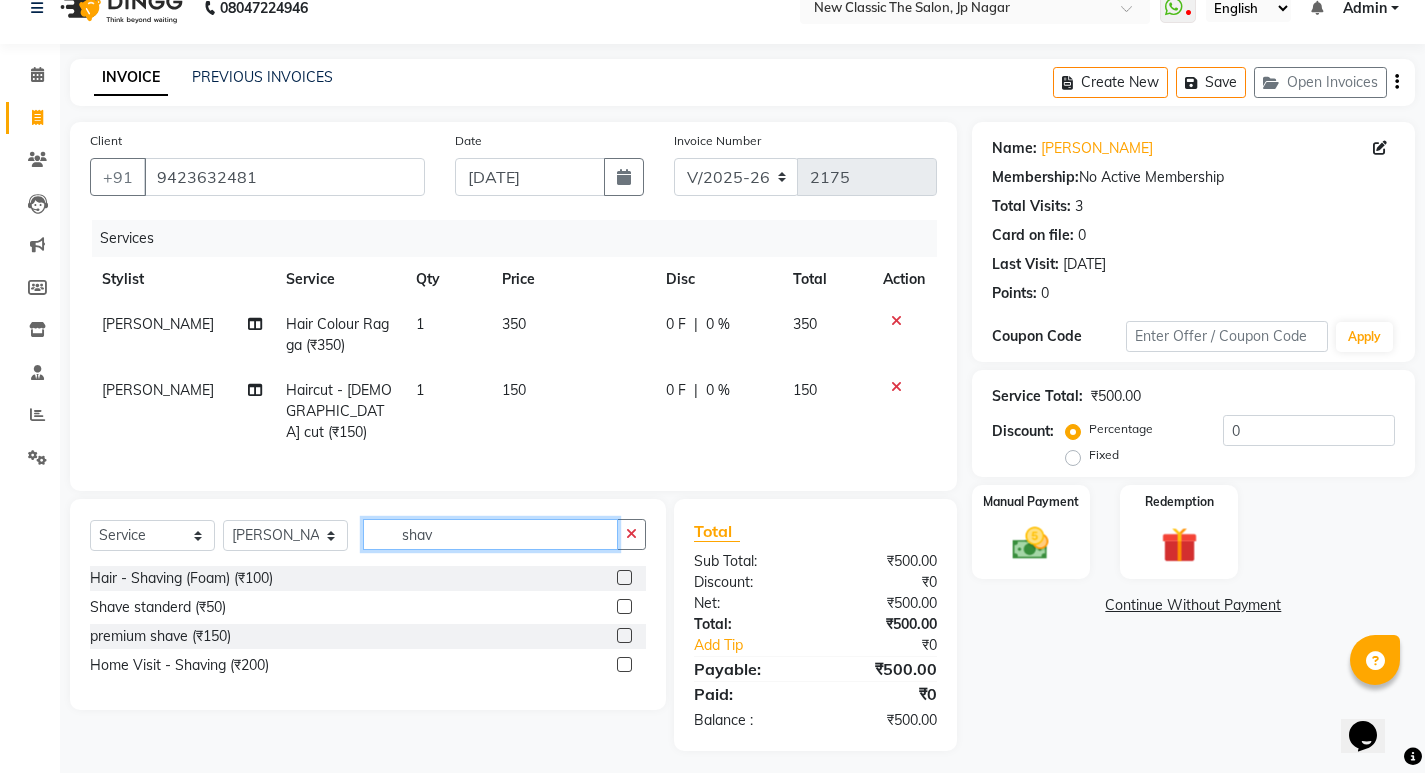 scroll, scrollTop: 0, scrollLeft: 0, axis: both 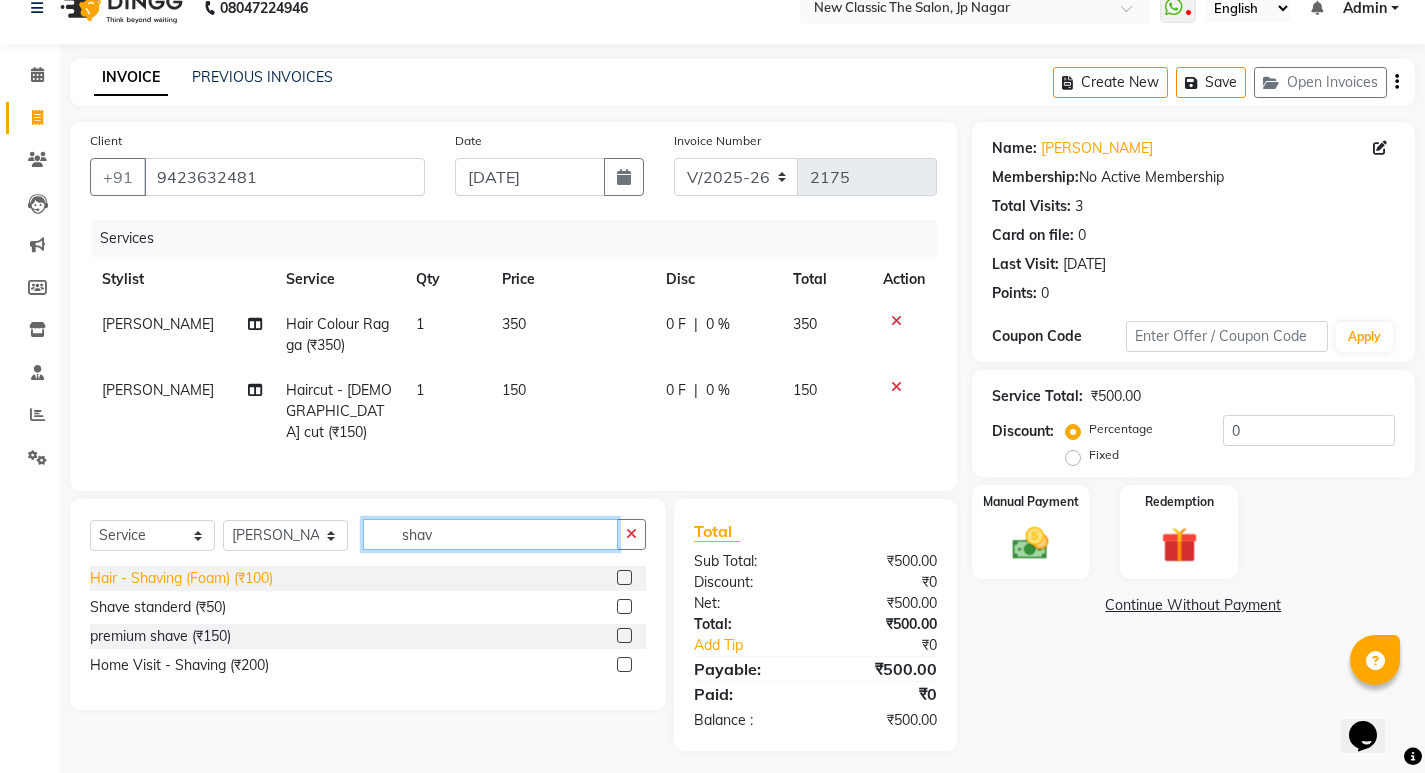 type on "shav" 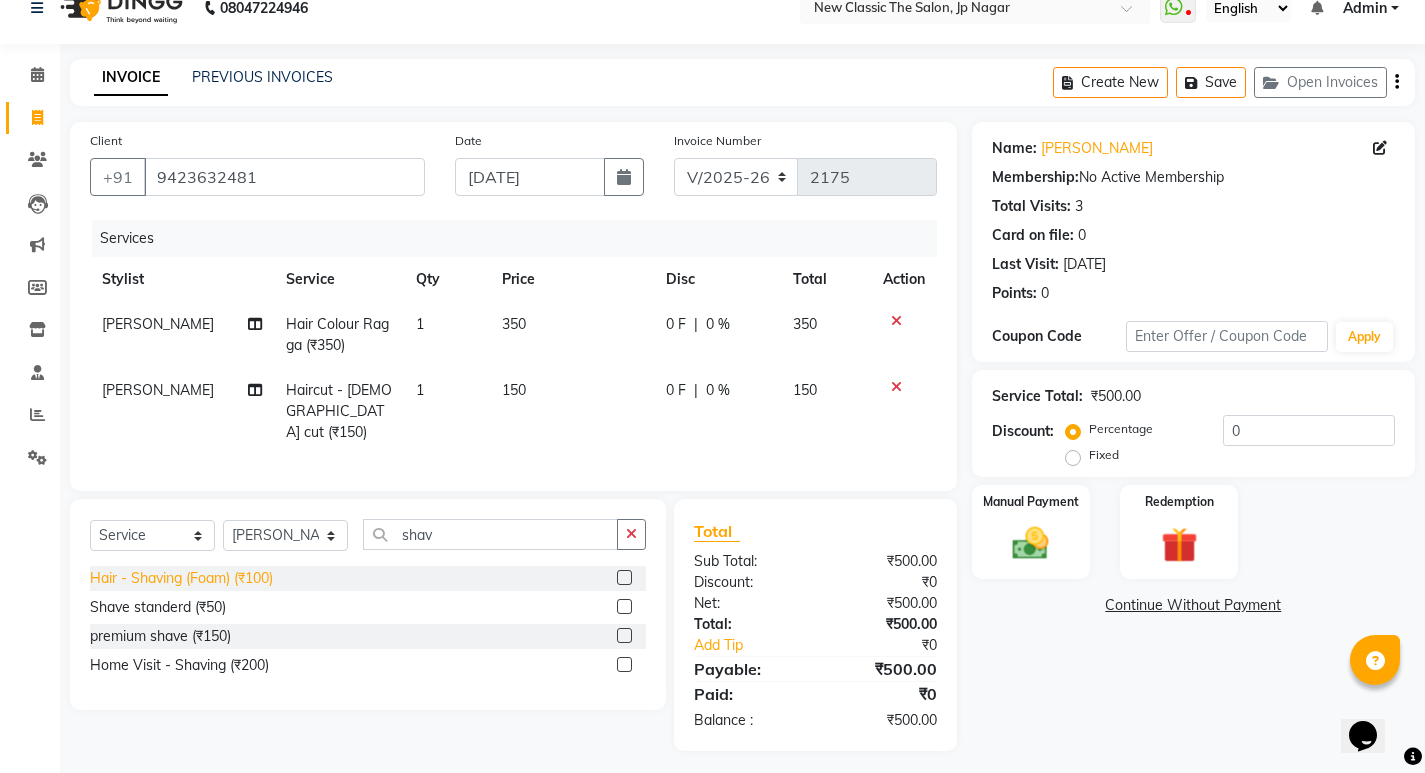 click on "Hair - Shaving (Foam) (₹100)" 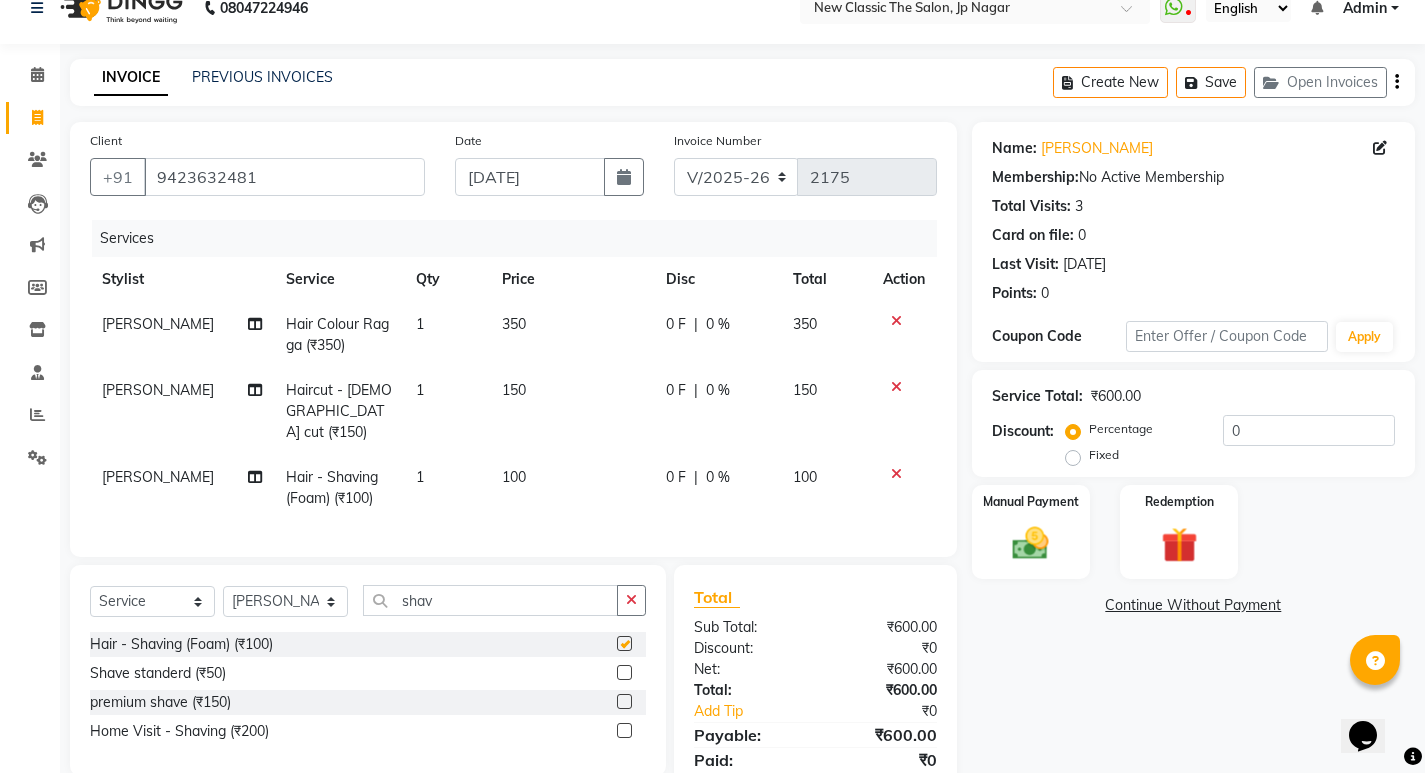 checkbox on "false" 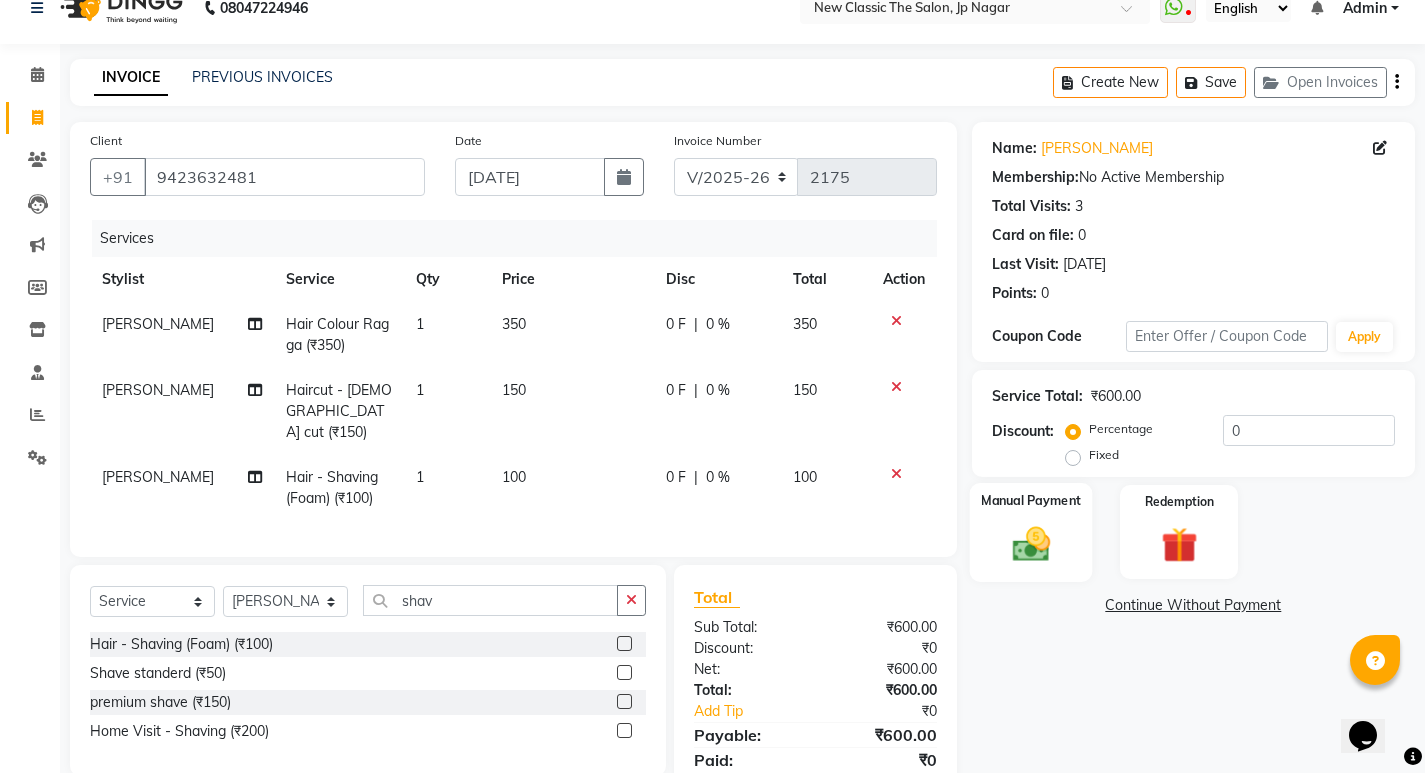 scroll, scrollTop: 96, scrollLeft: 0, axis: vertical 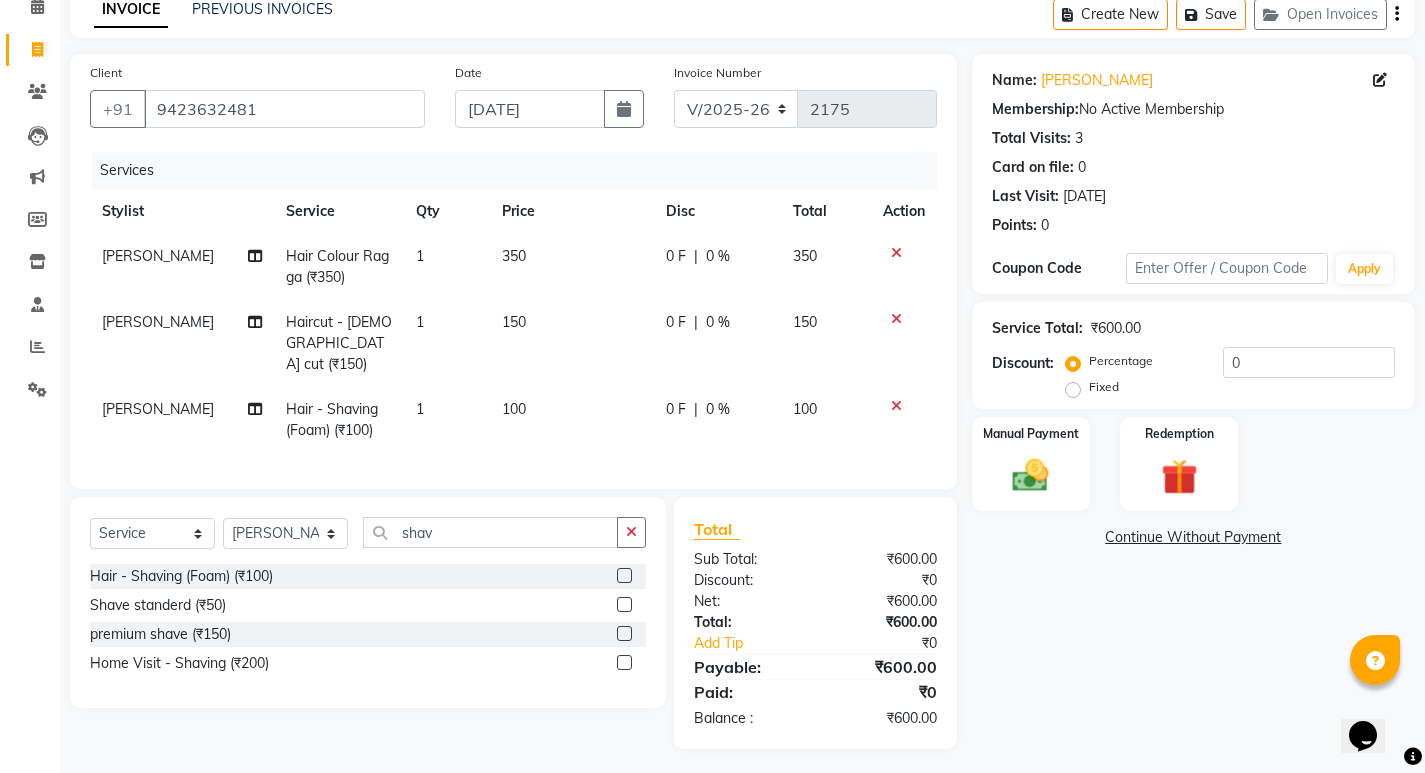 click on "350" 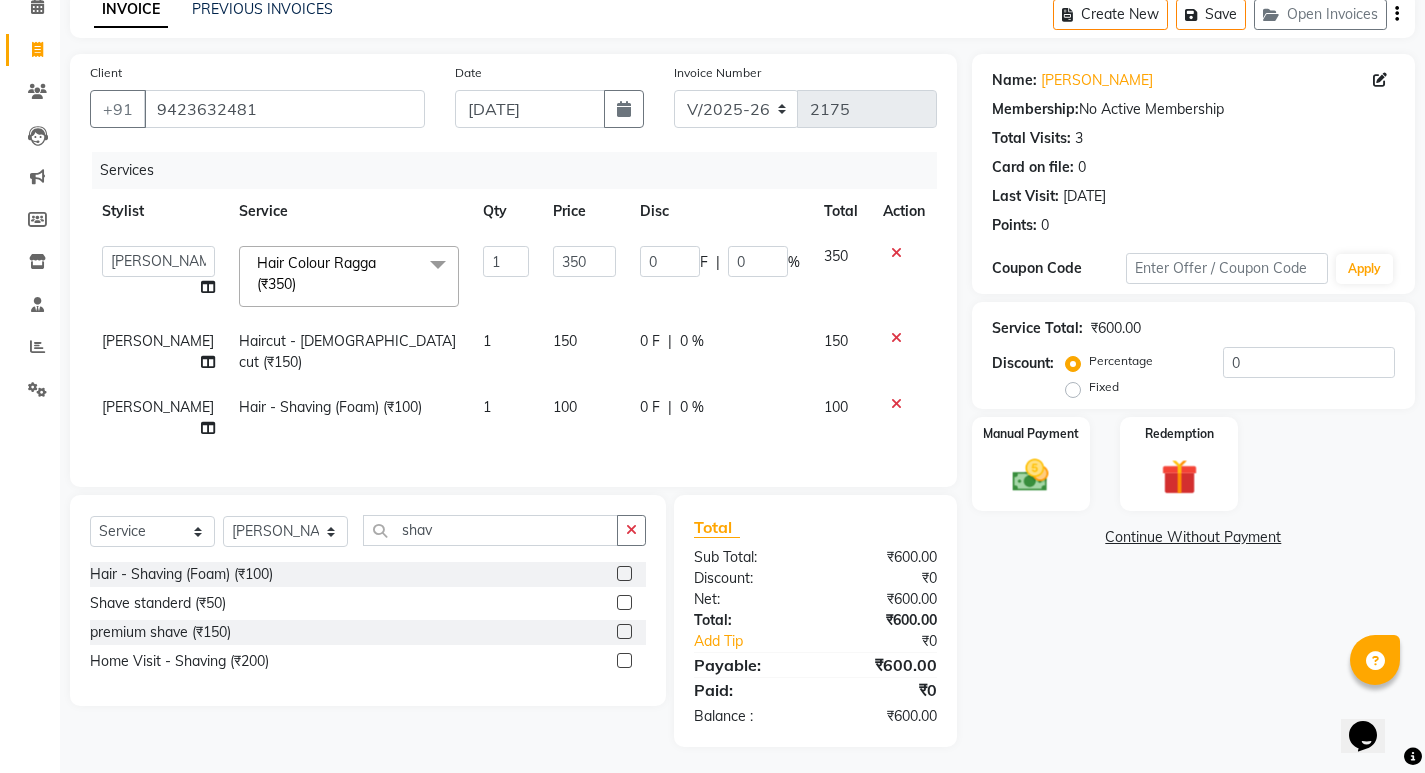scroll, scrollTop: 73, scrollLeft: 0, axis: vertical 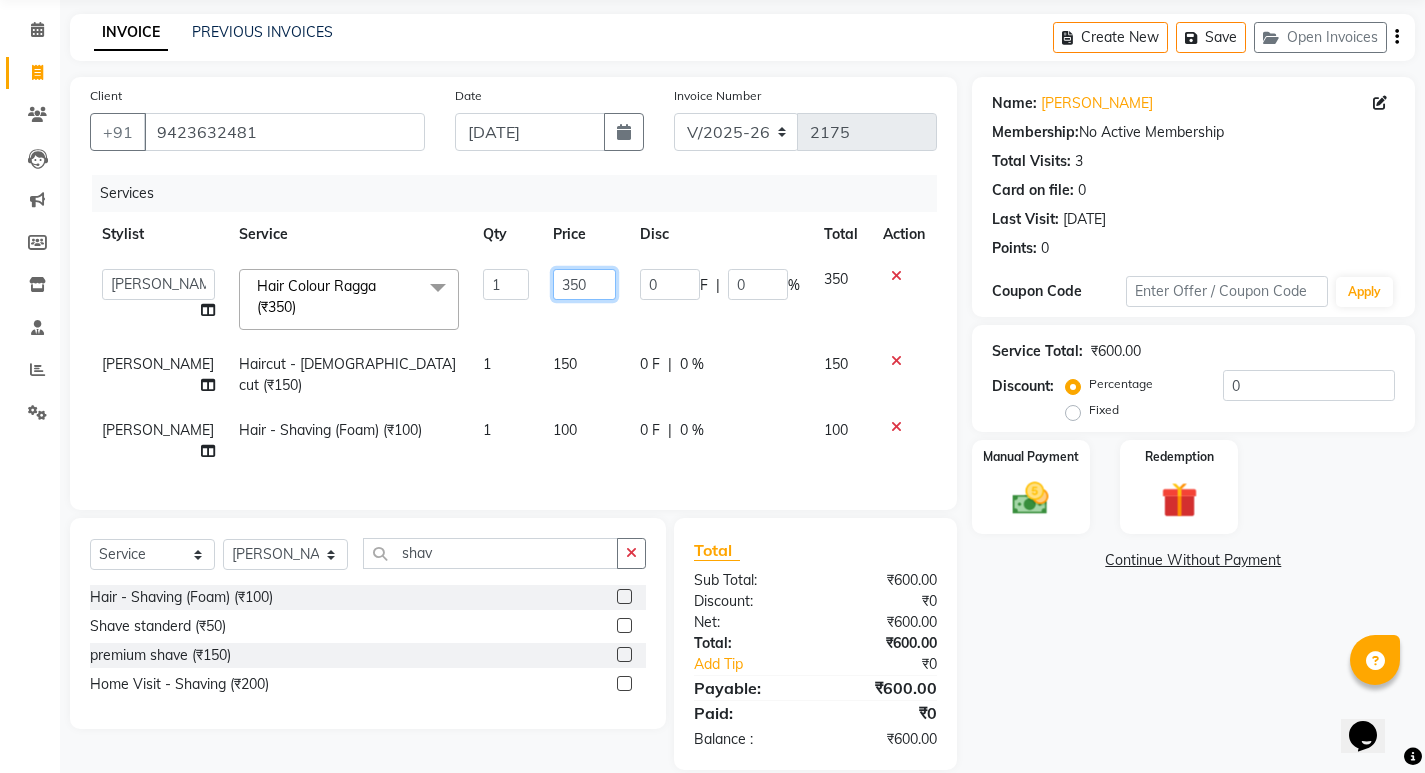 drag, startPoint x: 562, startPoint y: 279, endPoint x: 489, endPoint y: 276, distance: 73.061615 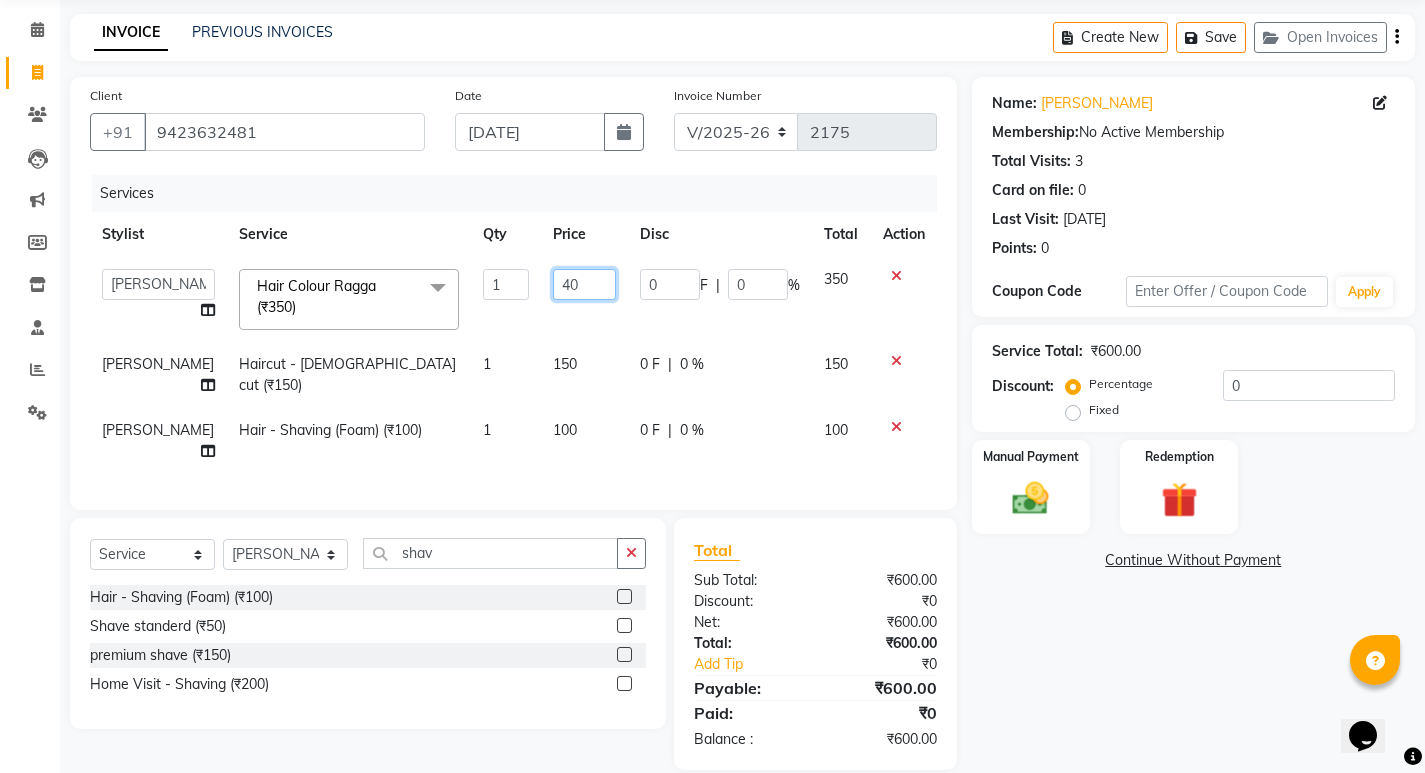 type on "400" 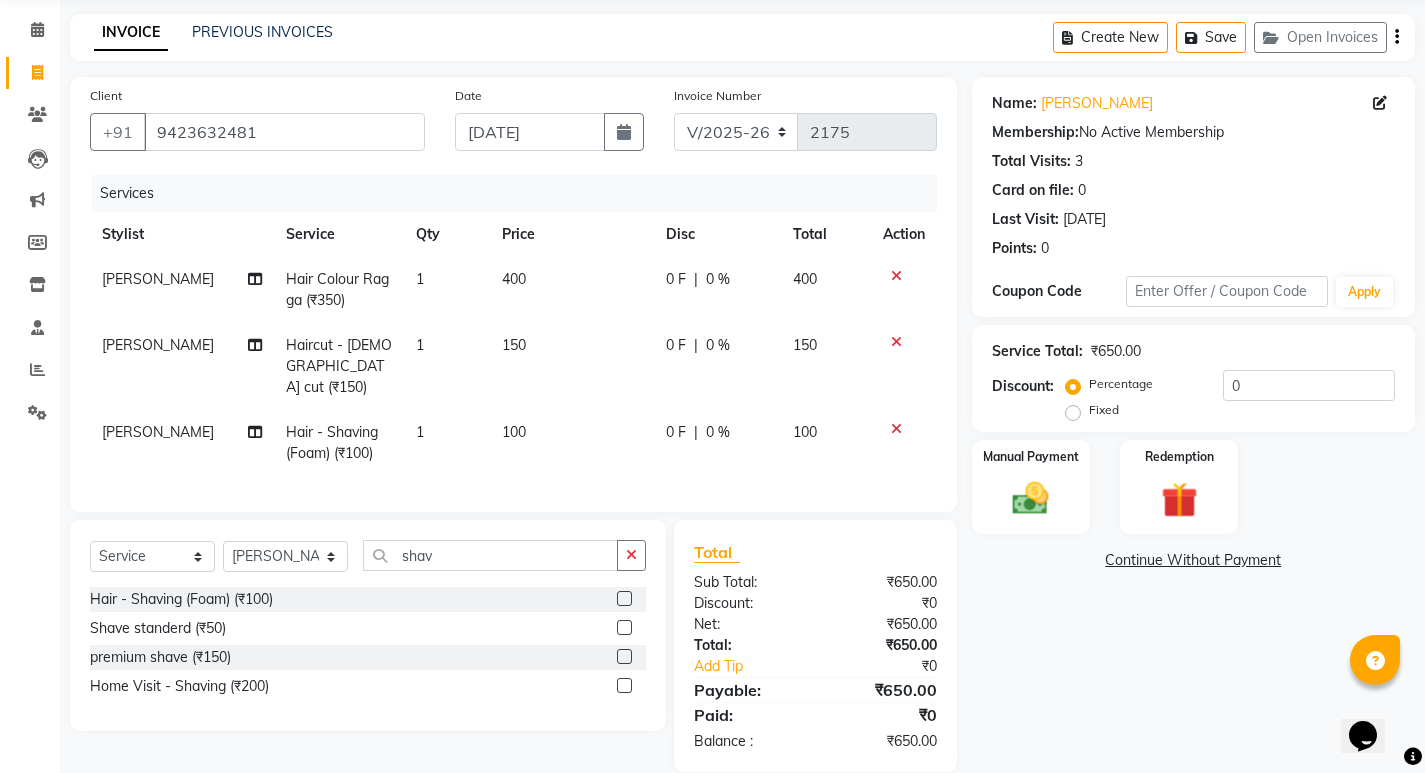click on "Amol Hair Colour Ragga (₹350) 1 400 0 F | 0 % 400 Amol Haircut - male cut  (₹150) 1 150 0 F | 0 % 150 Amol Hair - Shaving (Foam) (₹100) 1 100 0 F | 0 % 100" 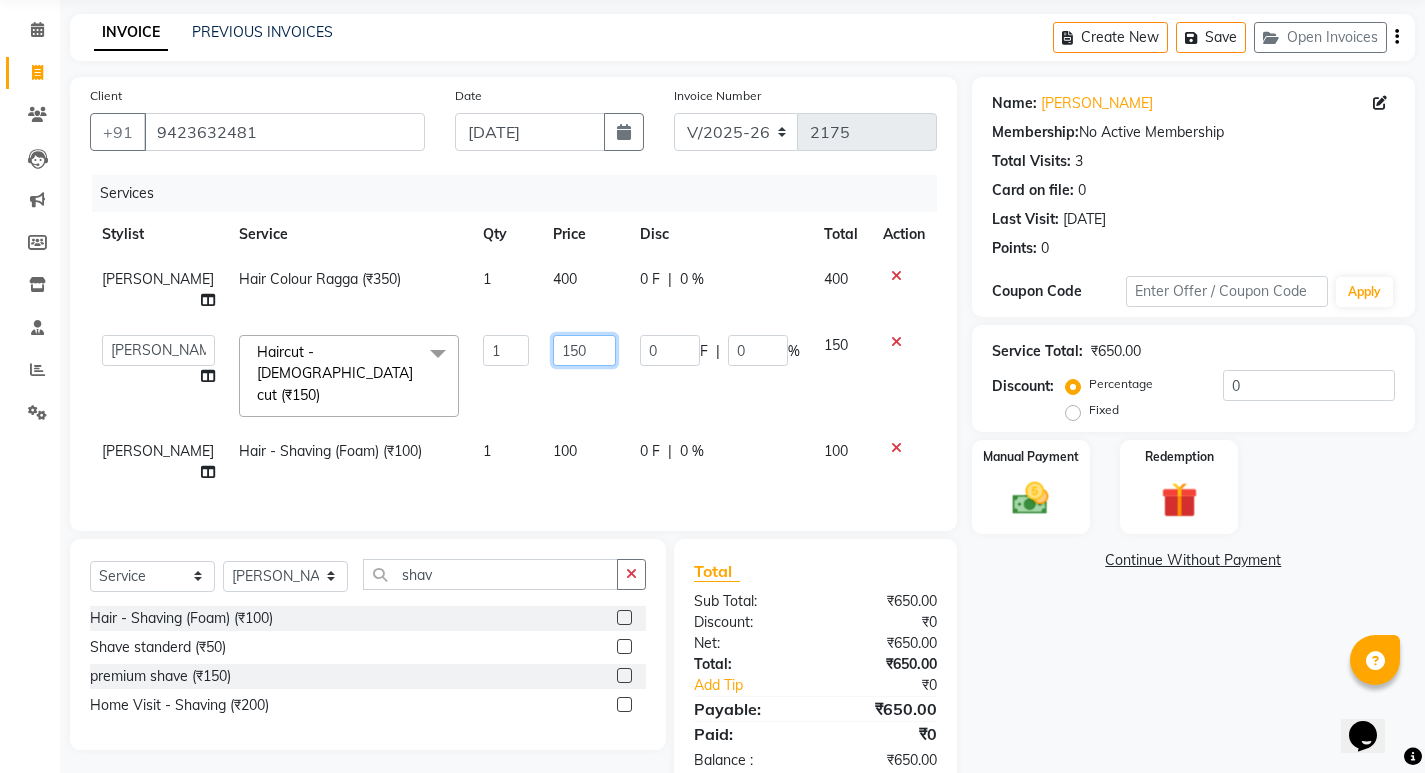 drag, startPoint x: 558, startPoint y: 331, endPoint x: 509, endPoint y: 330, distance: 49.010204 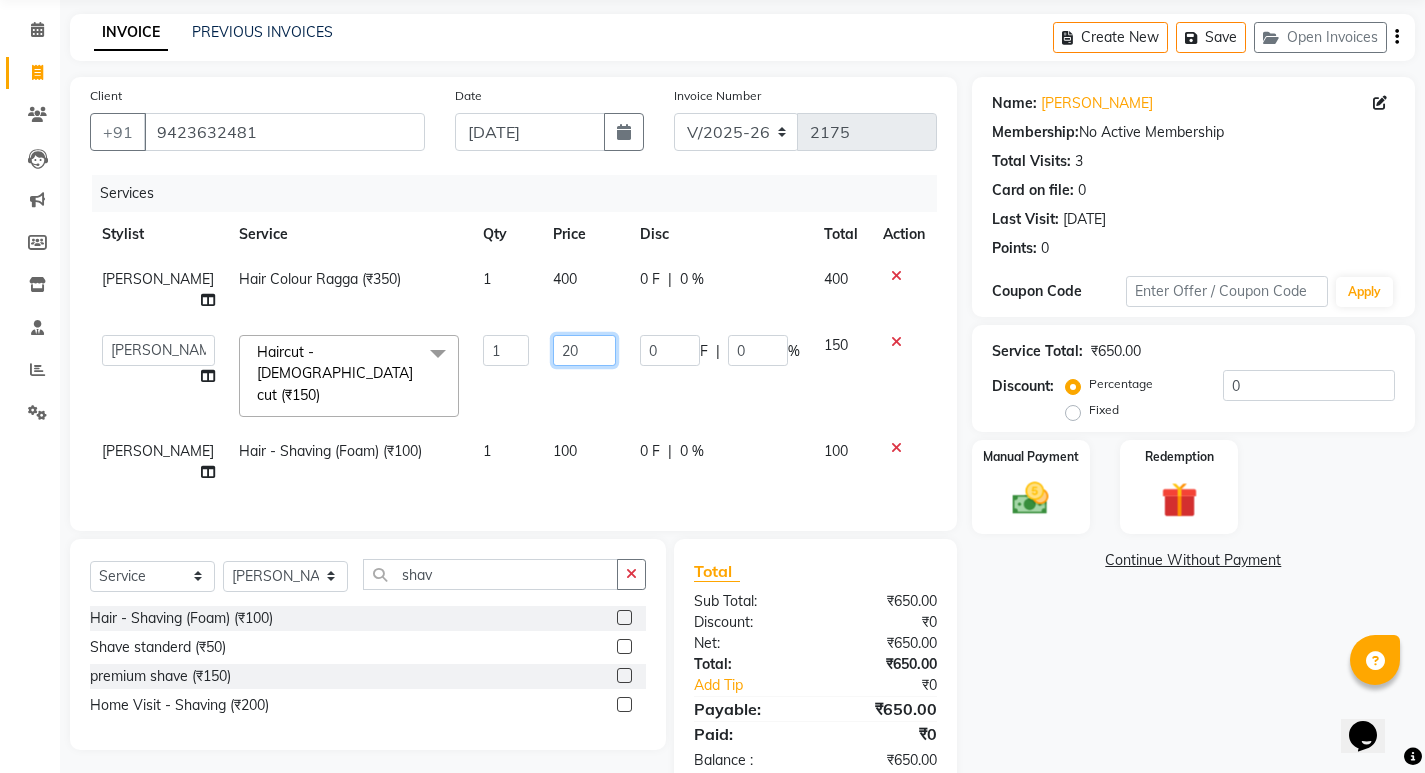 type on "200" 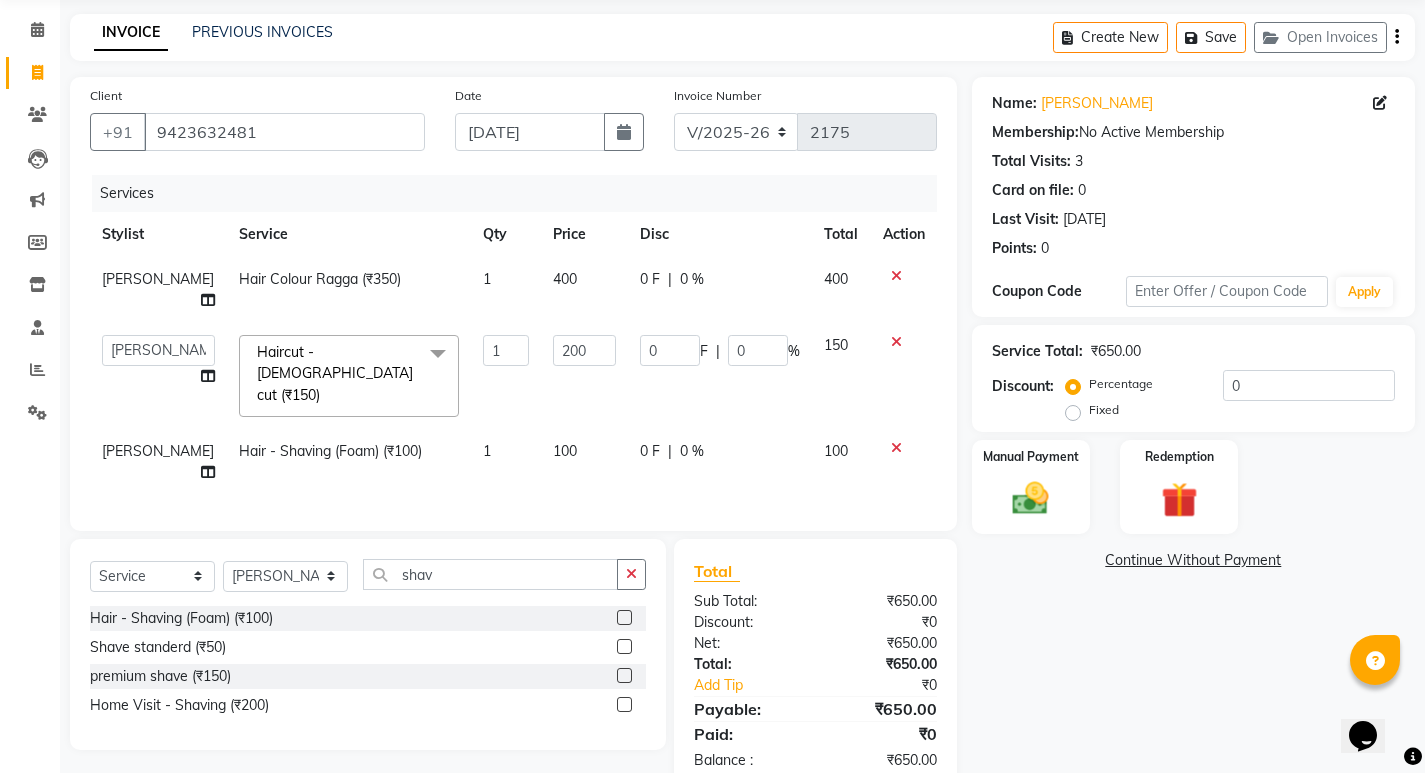 click on "200" 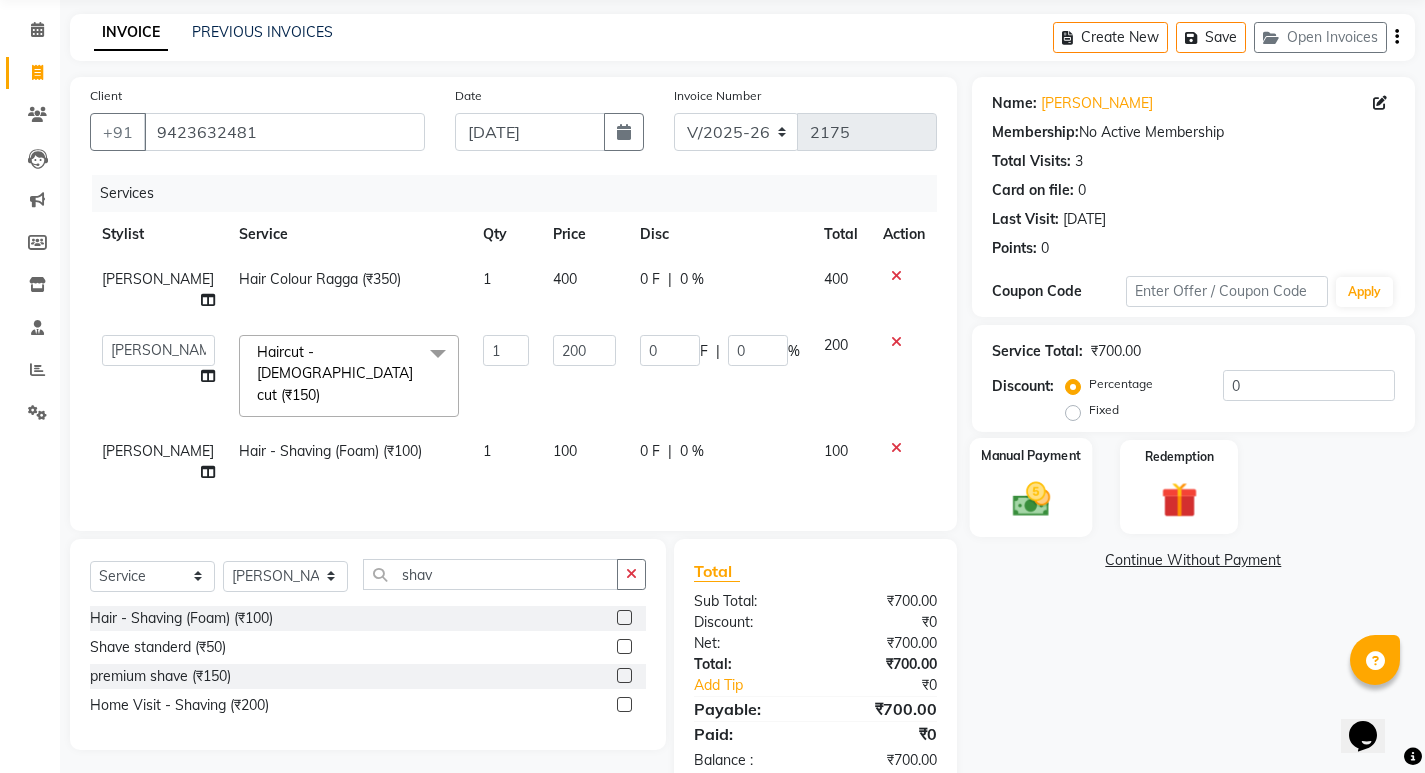 click 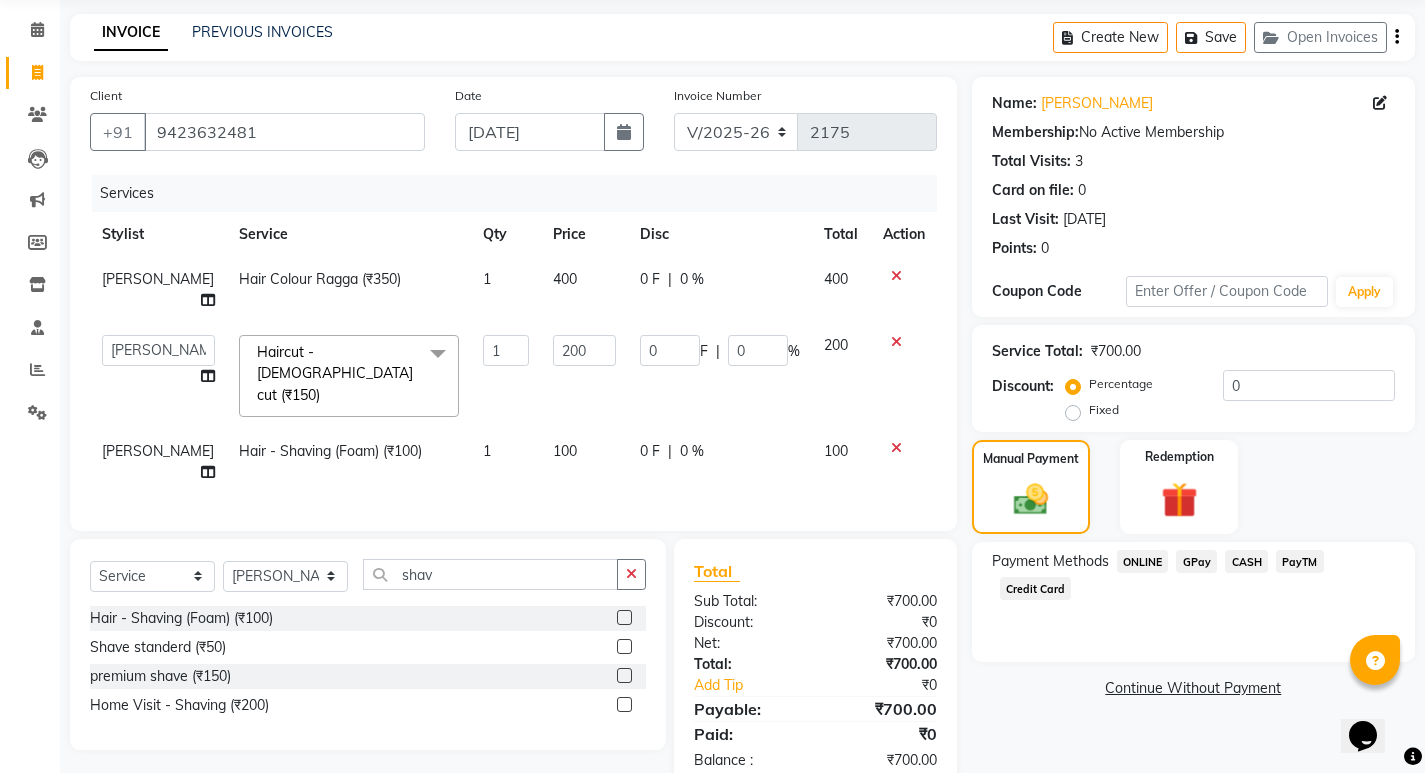 click on "ONLINE" 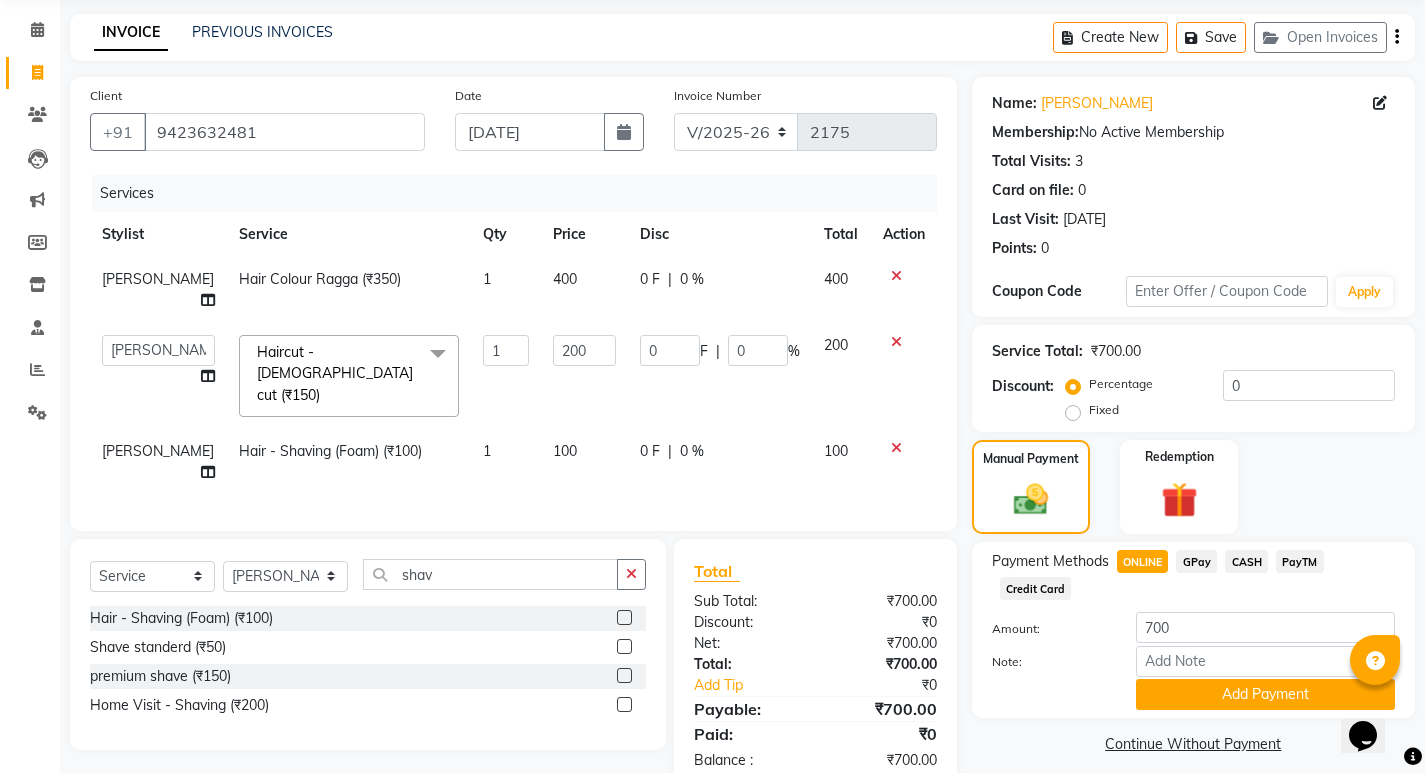 scroll, scrollTop: 89, scrollLeft: 0, axis: vertical 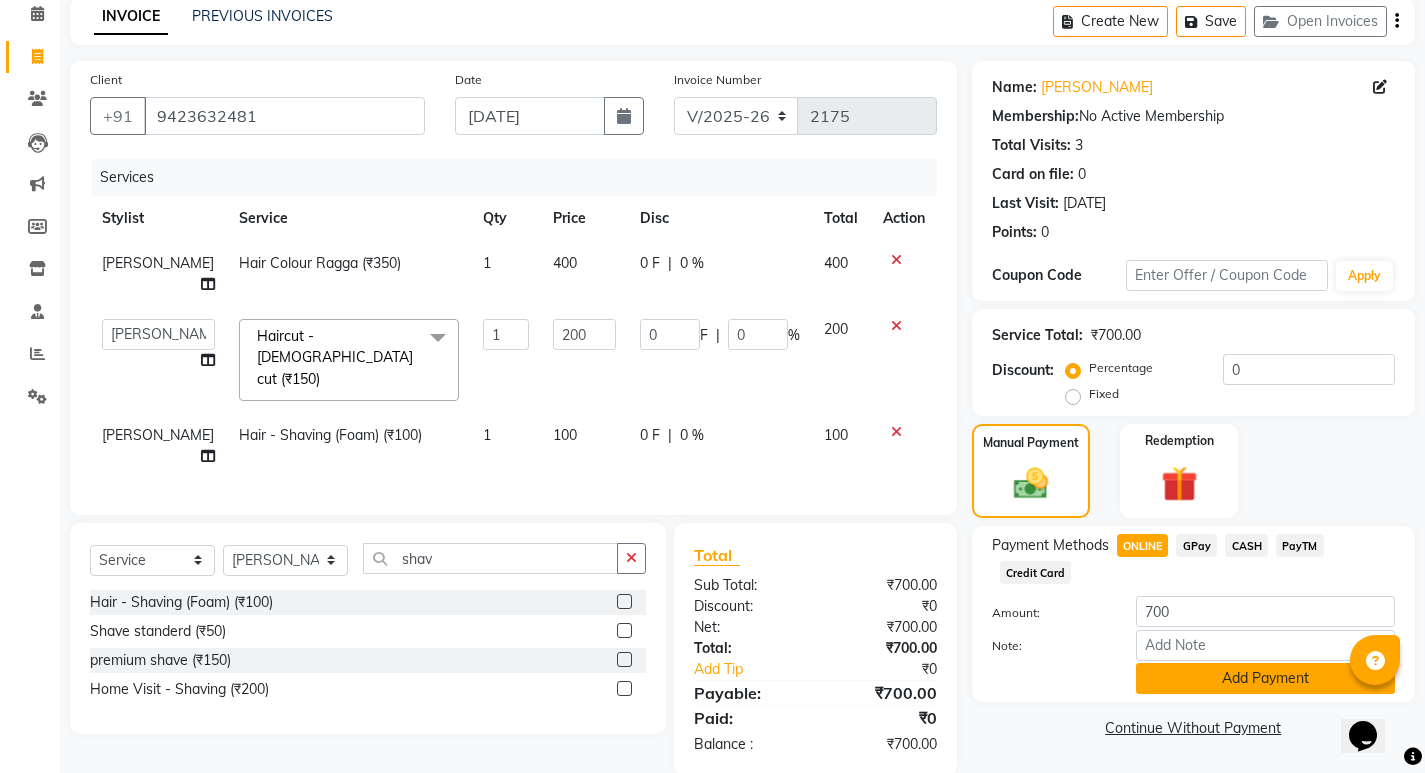 click on "Add Payment" 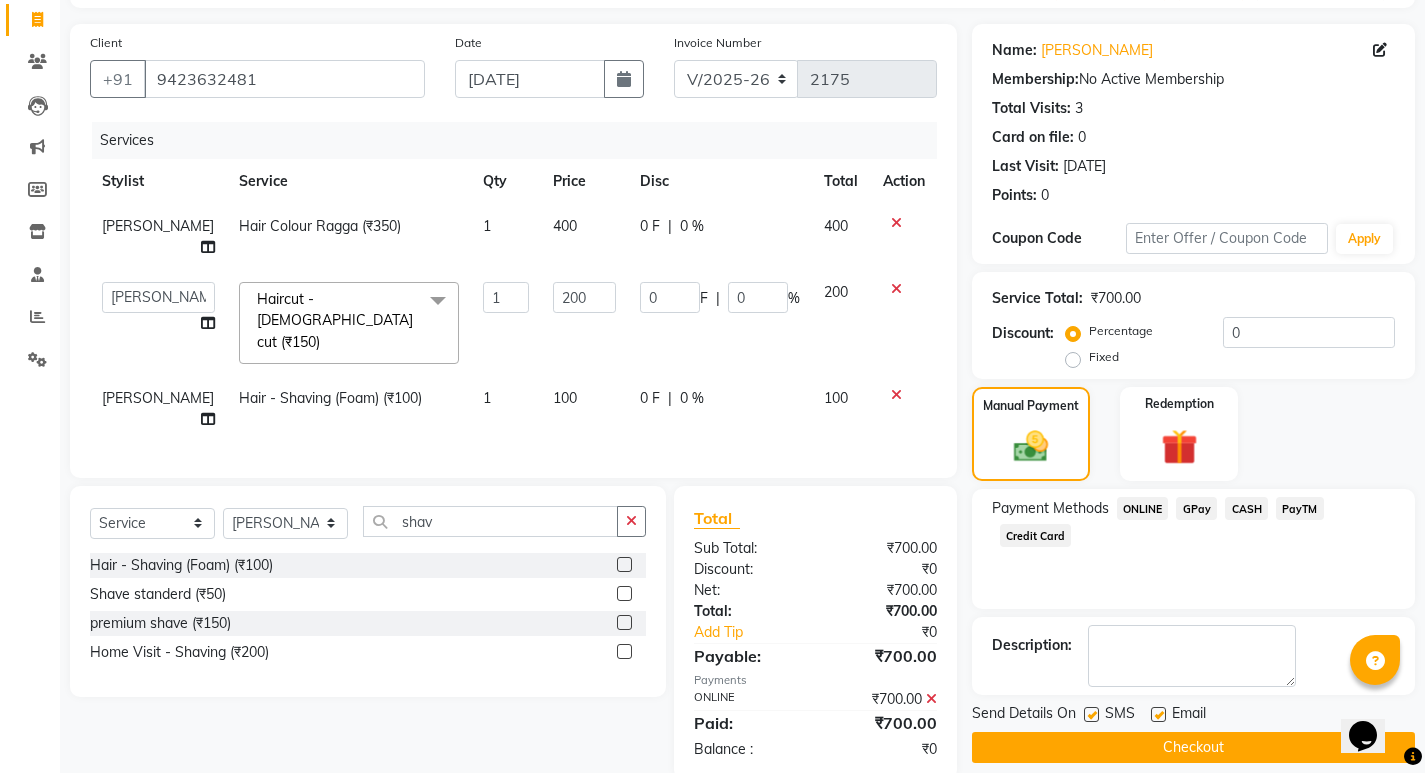 scroll, scrollTop: 146, scrollLeft: 0, axis: vertical 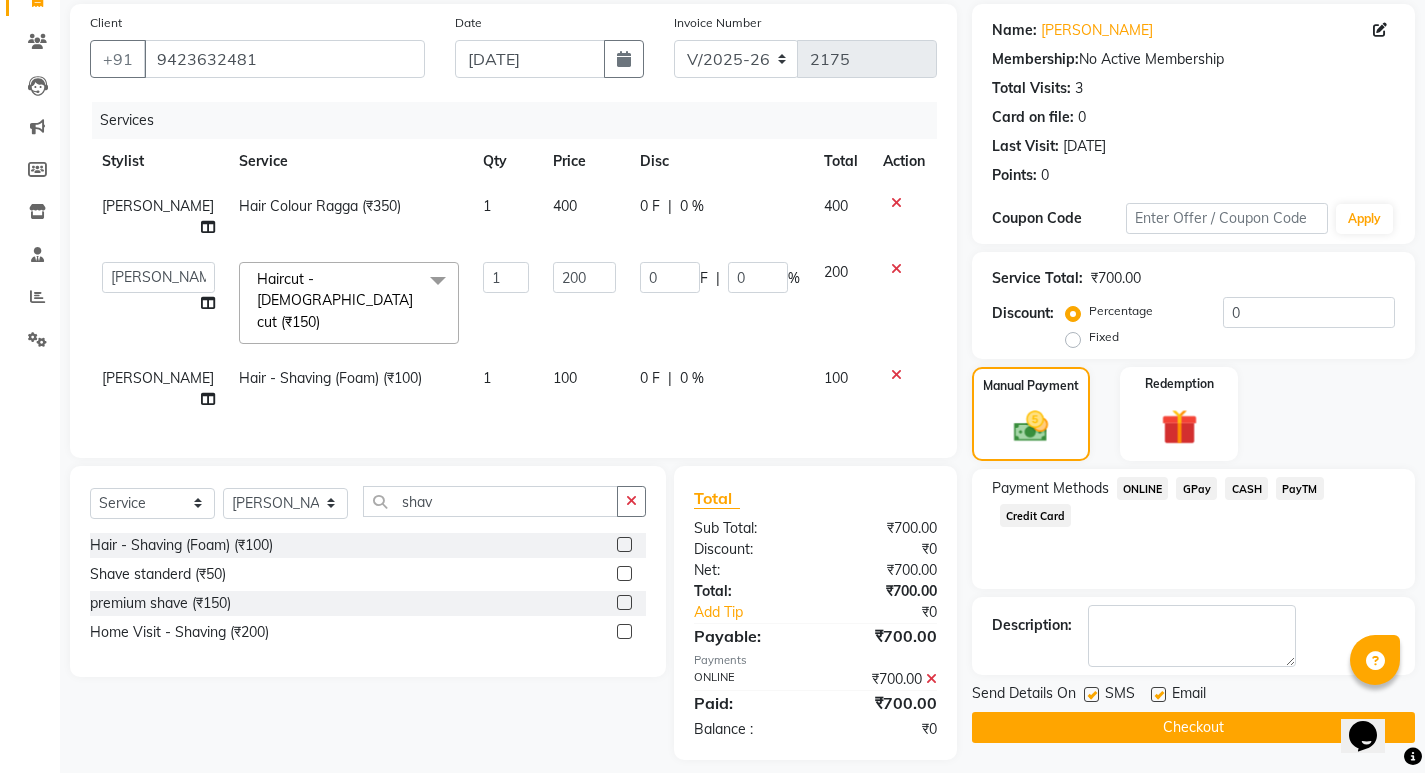 click on "Checkout" 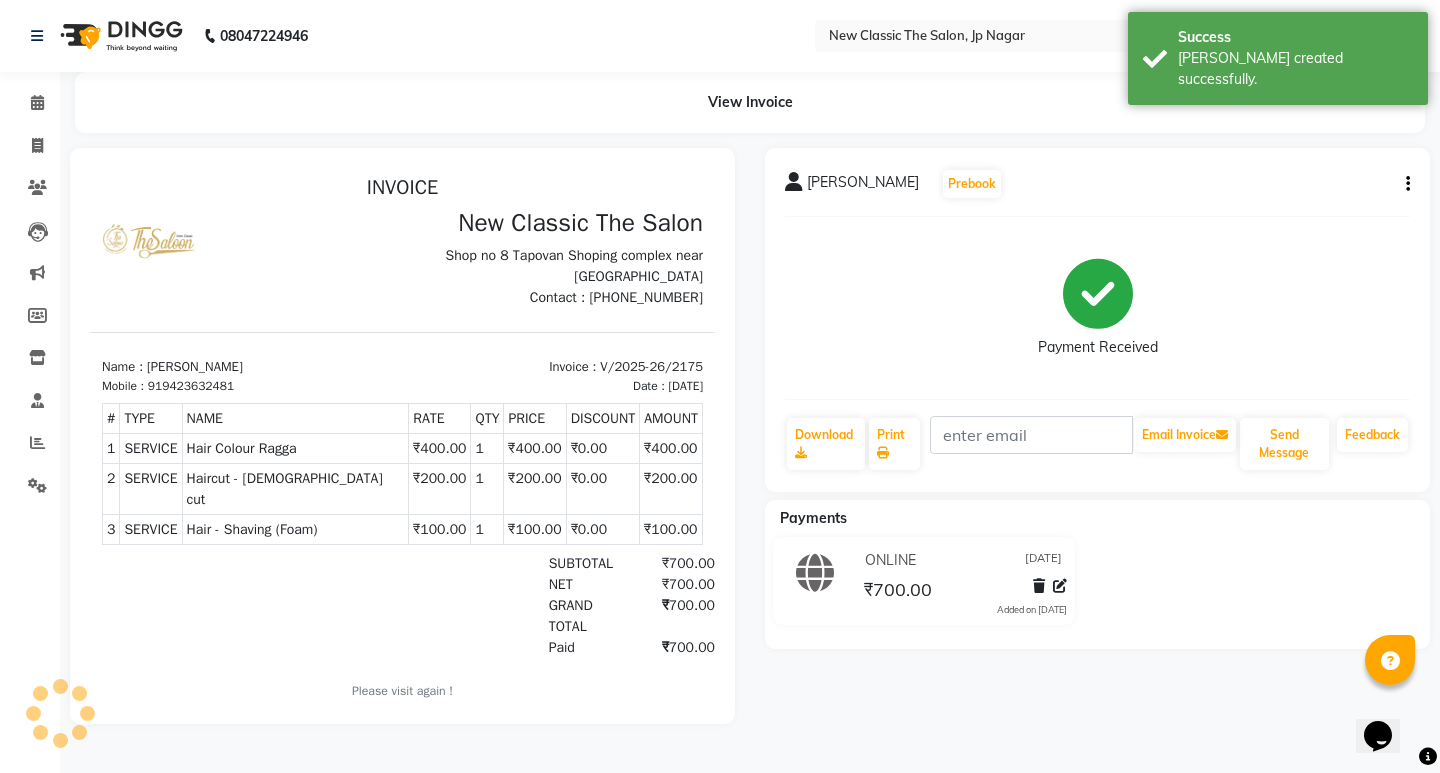 scroll, scrollTop: 0, scrollLeft: 0, axis: both 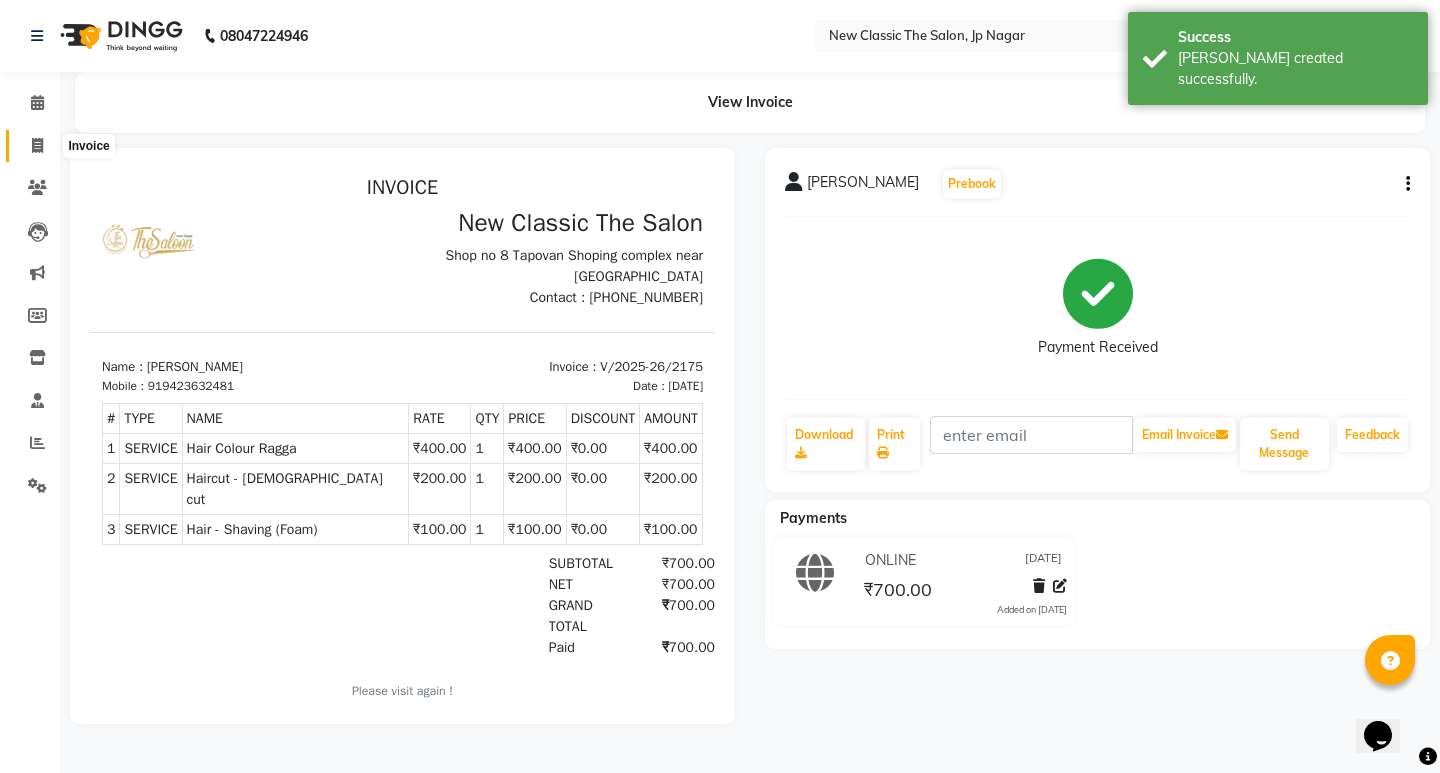 click 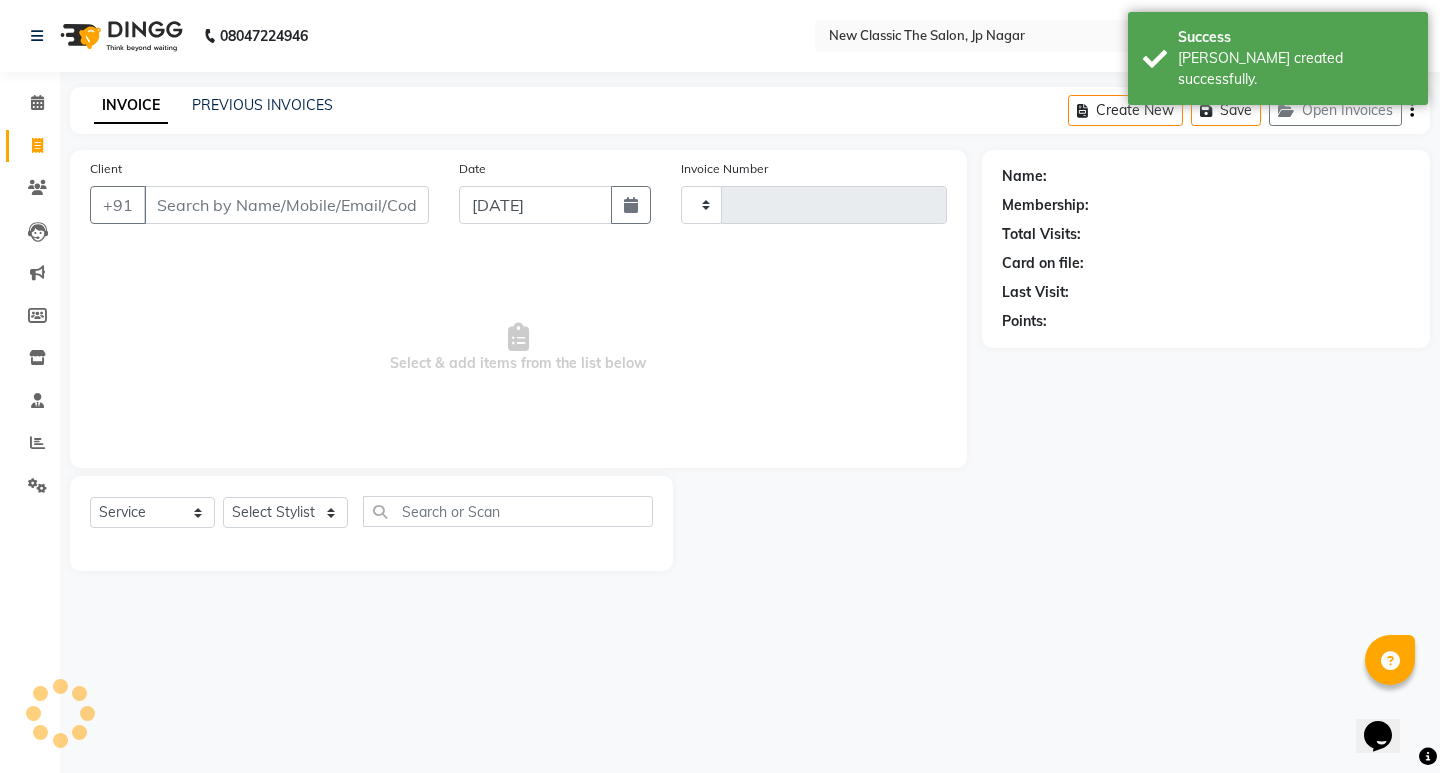 type on "2176" 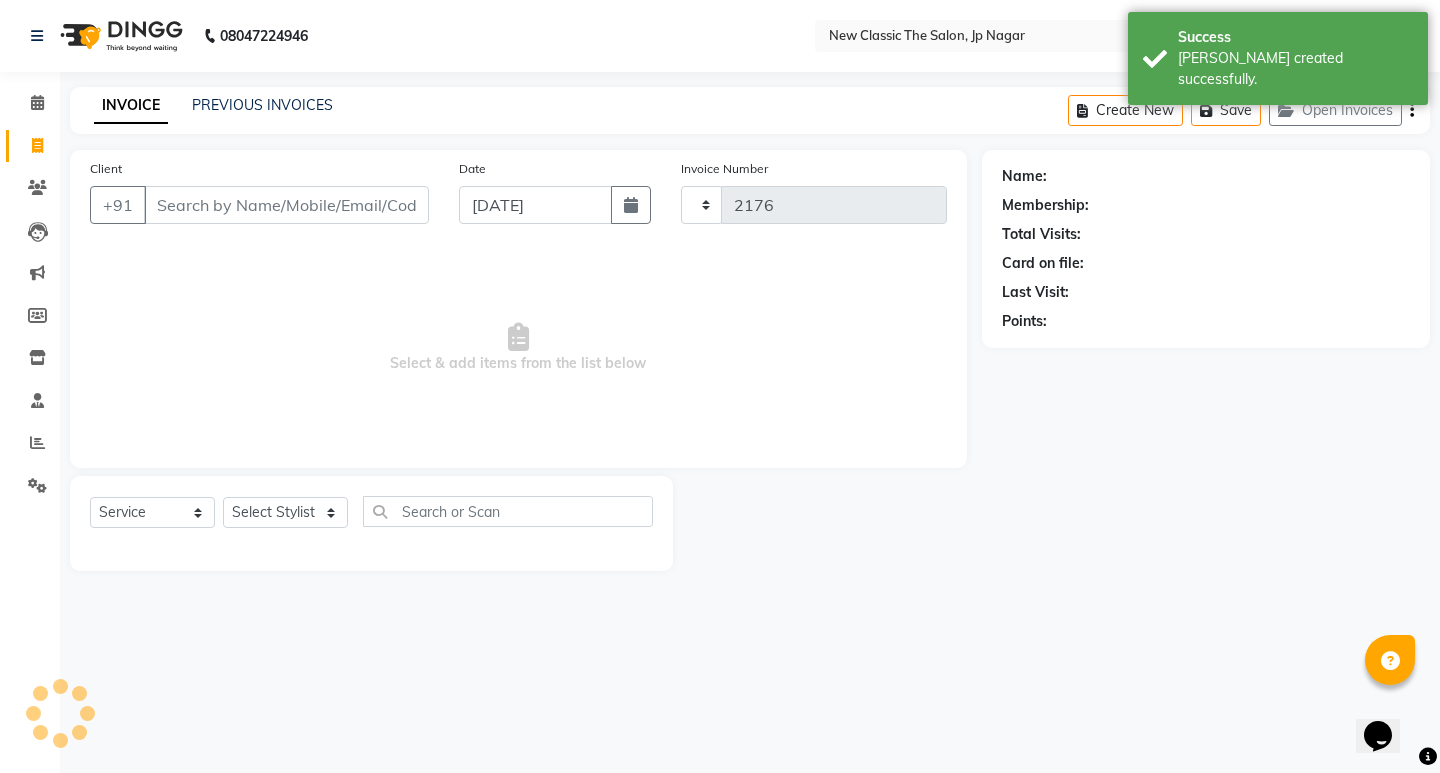 select on "4678" 